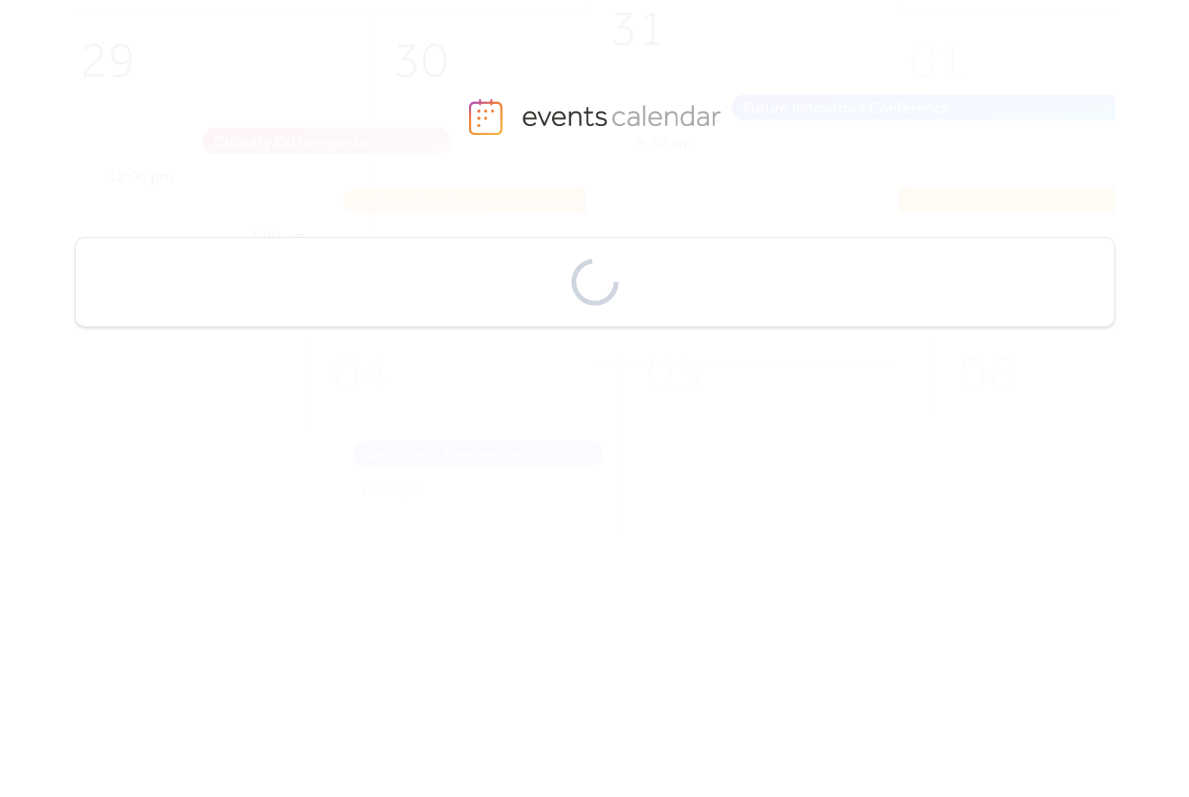 scroll, scrollTop: 0, scrollLeft: 0, axis: both 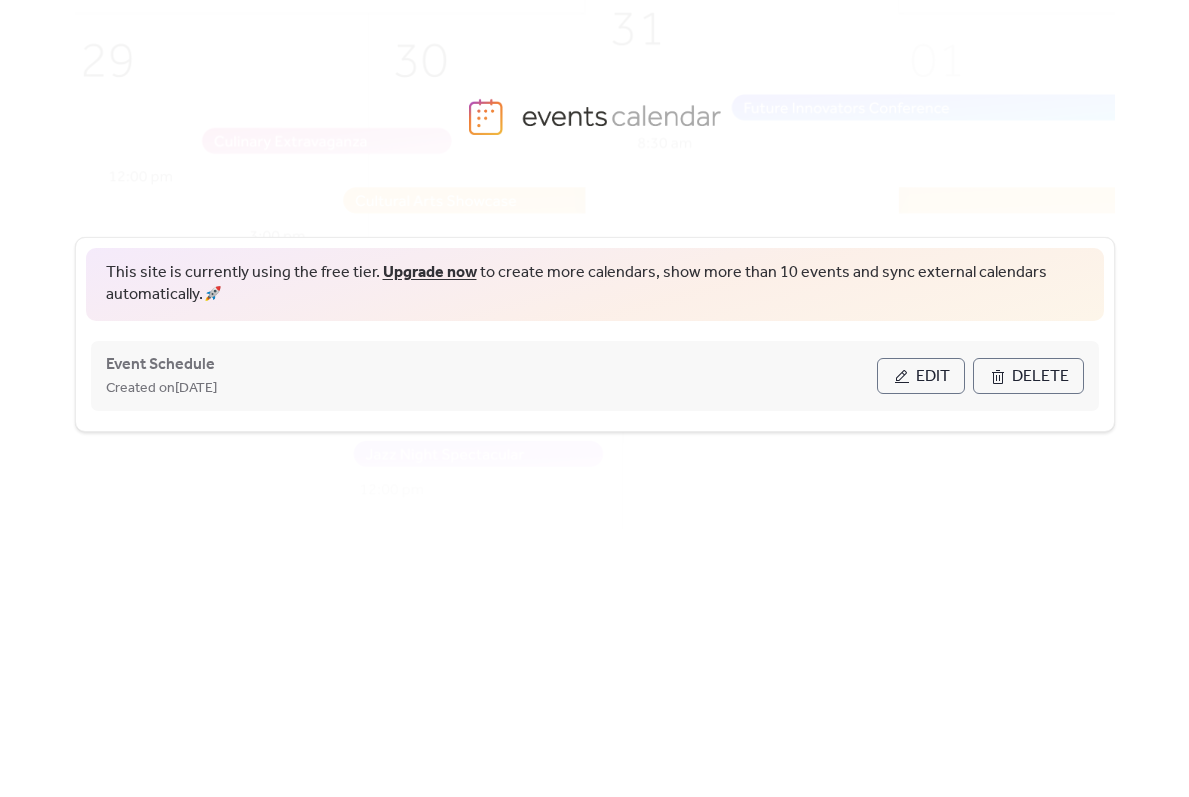 click on "Edit" at bounding box center [933, 377] 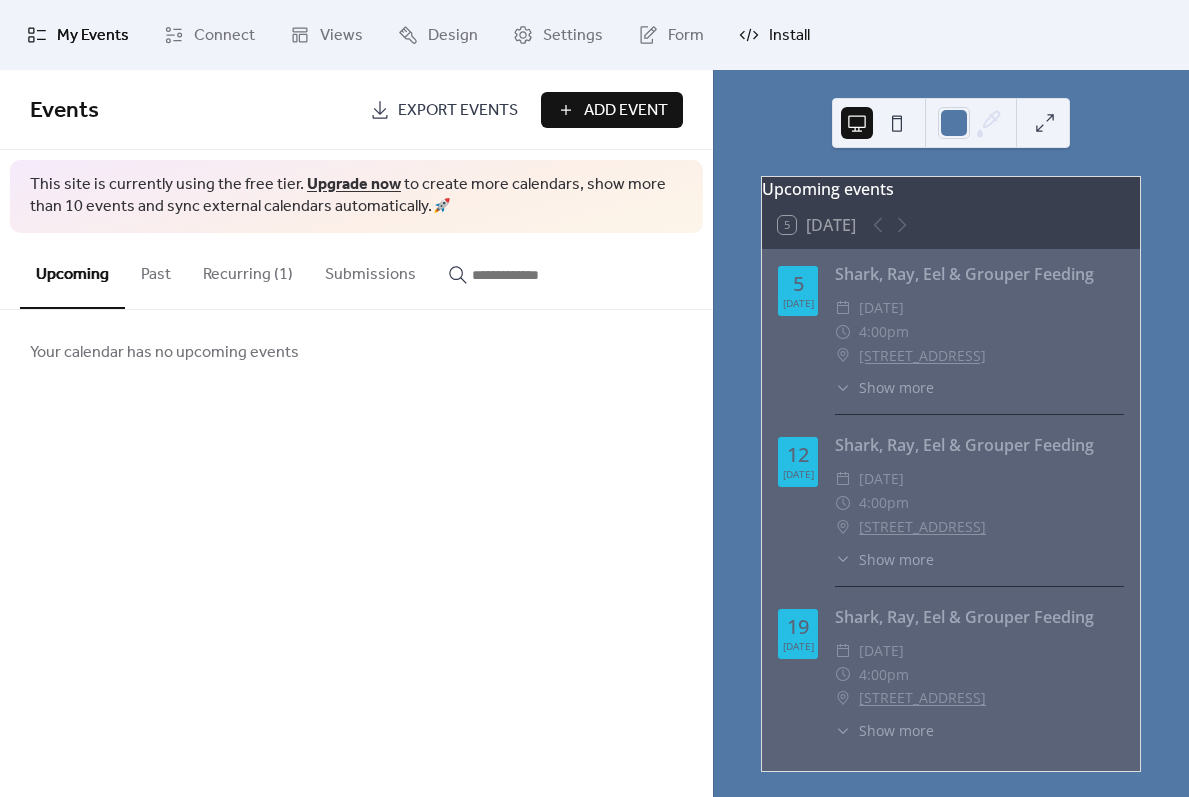 click on "Install" at bounding box center [789, 36] 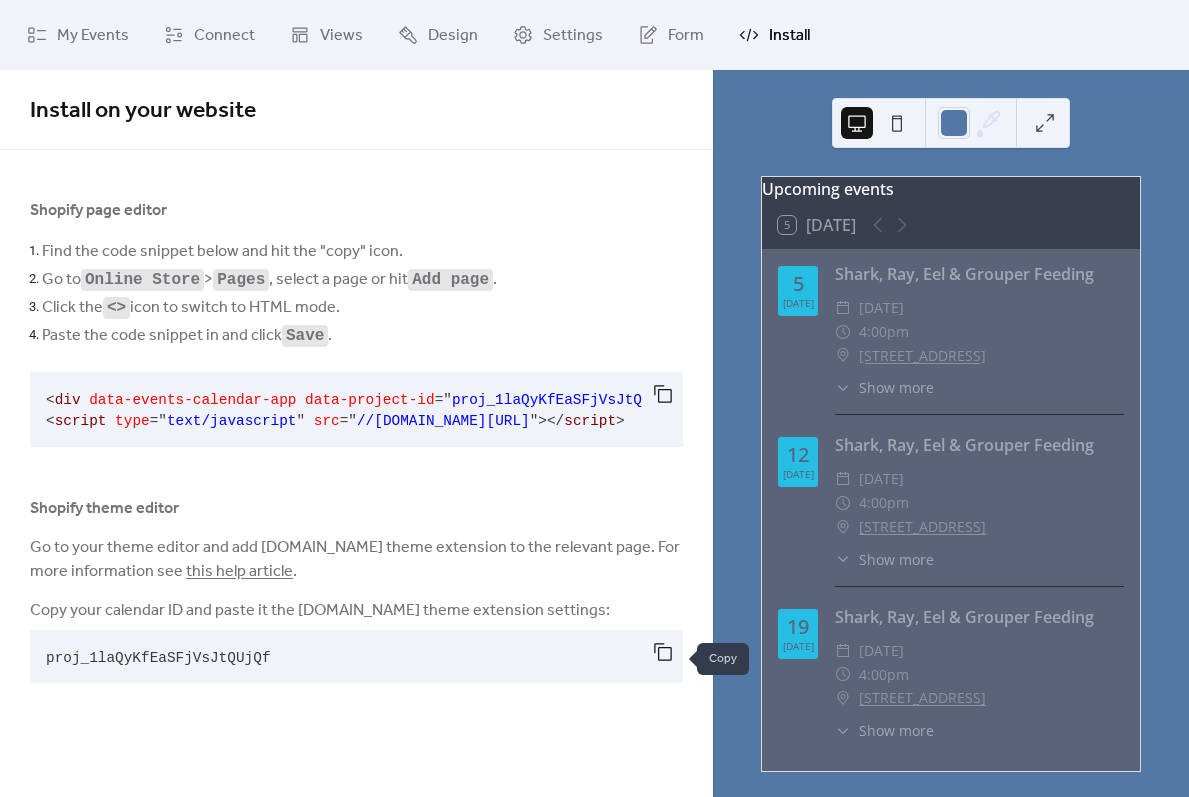 click at bounding box center (663, 652) 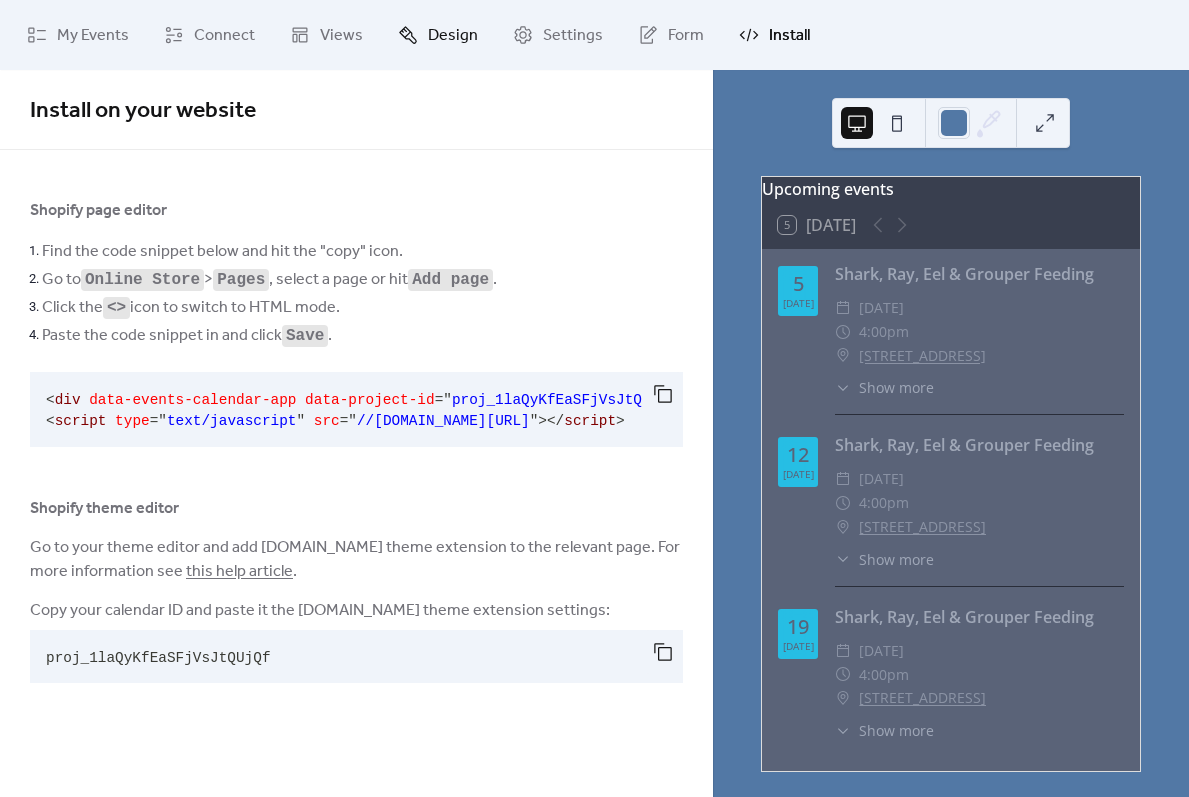 click on "Design" at bounding box center [438, 35] 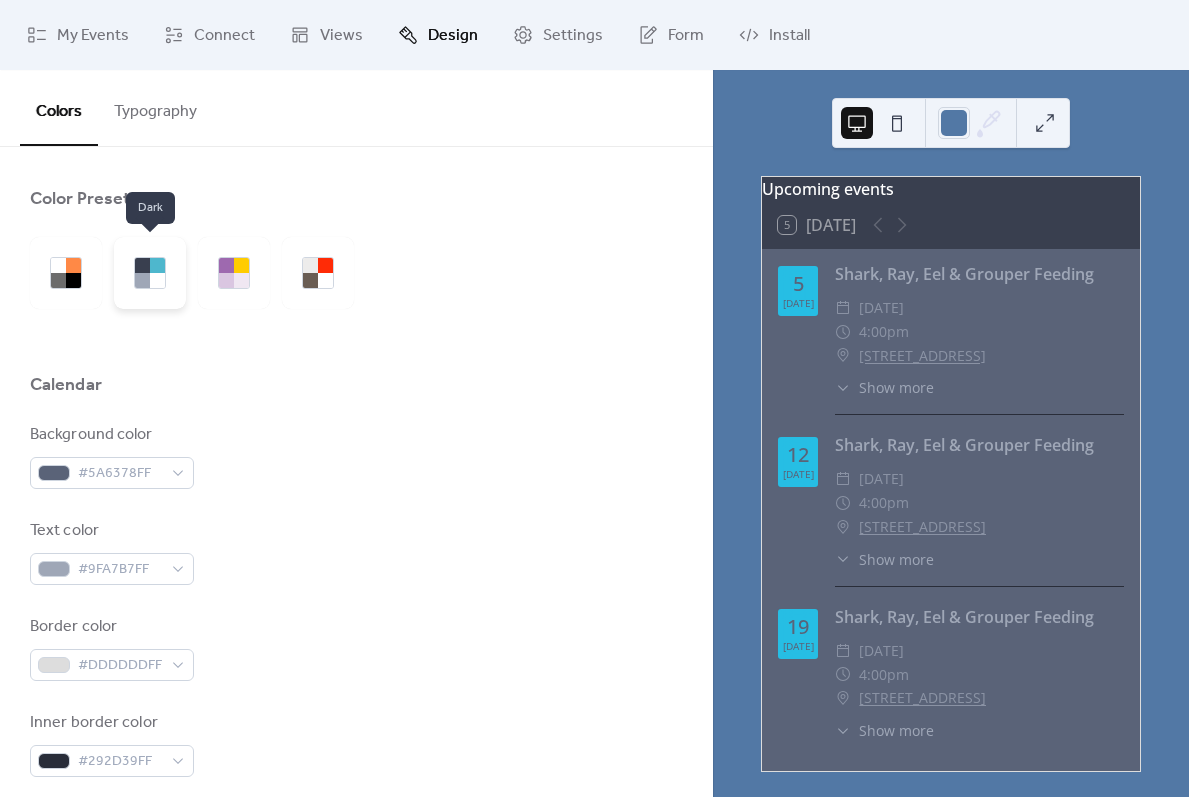 click at bounding box center (150, 273) 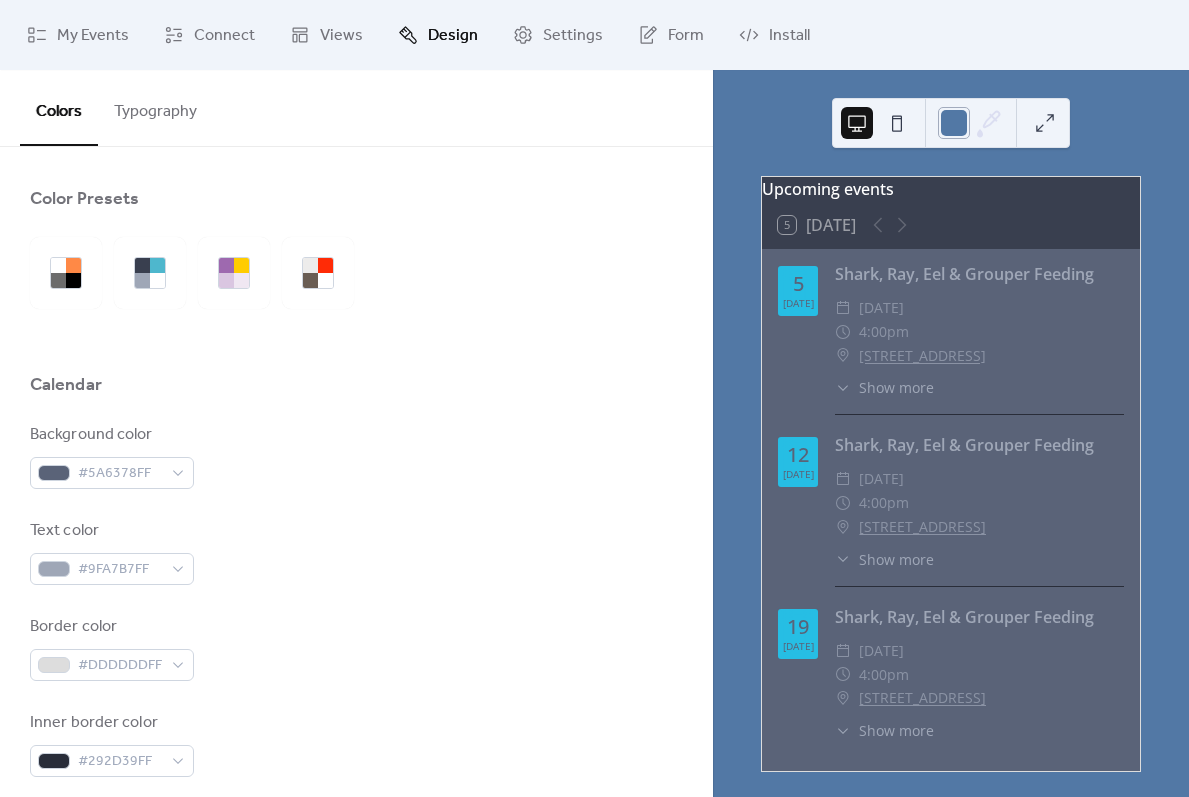click at bounding box center (954, 123) 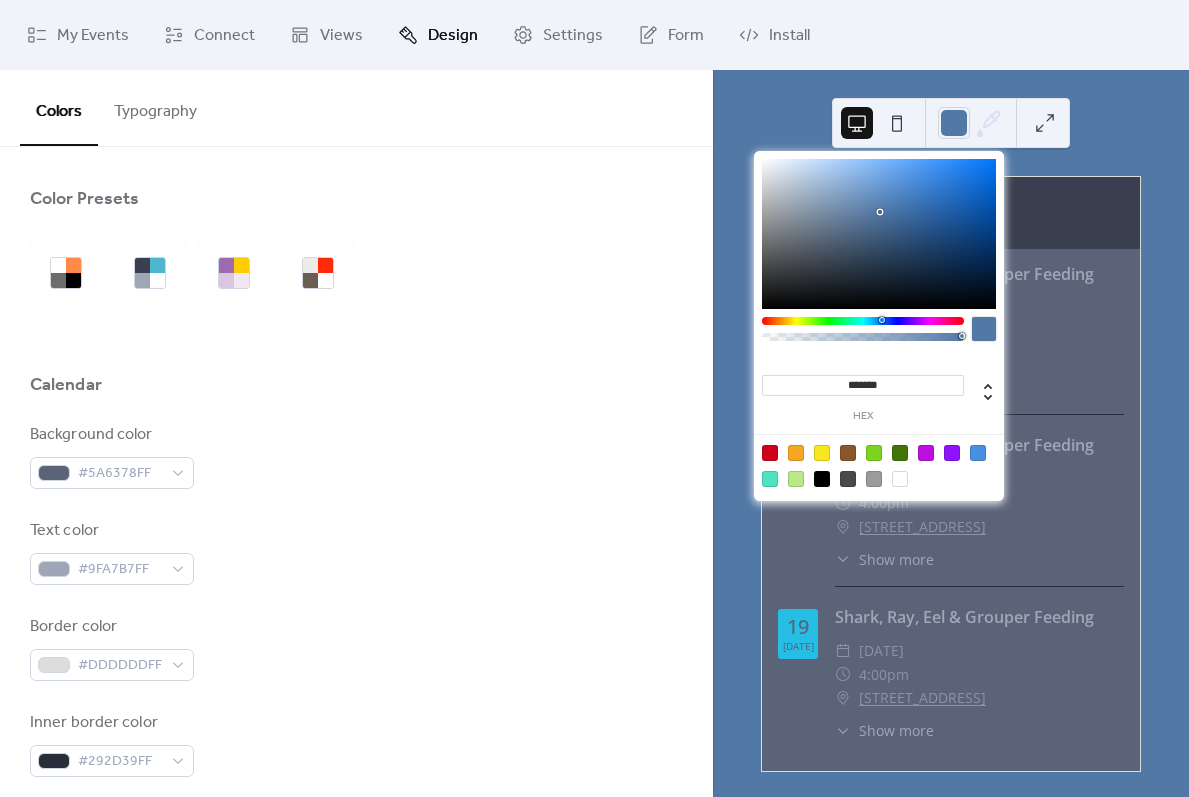 click at bounding box center [900, 479] 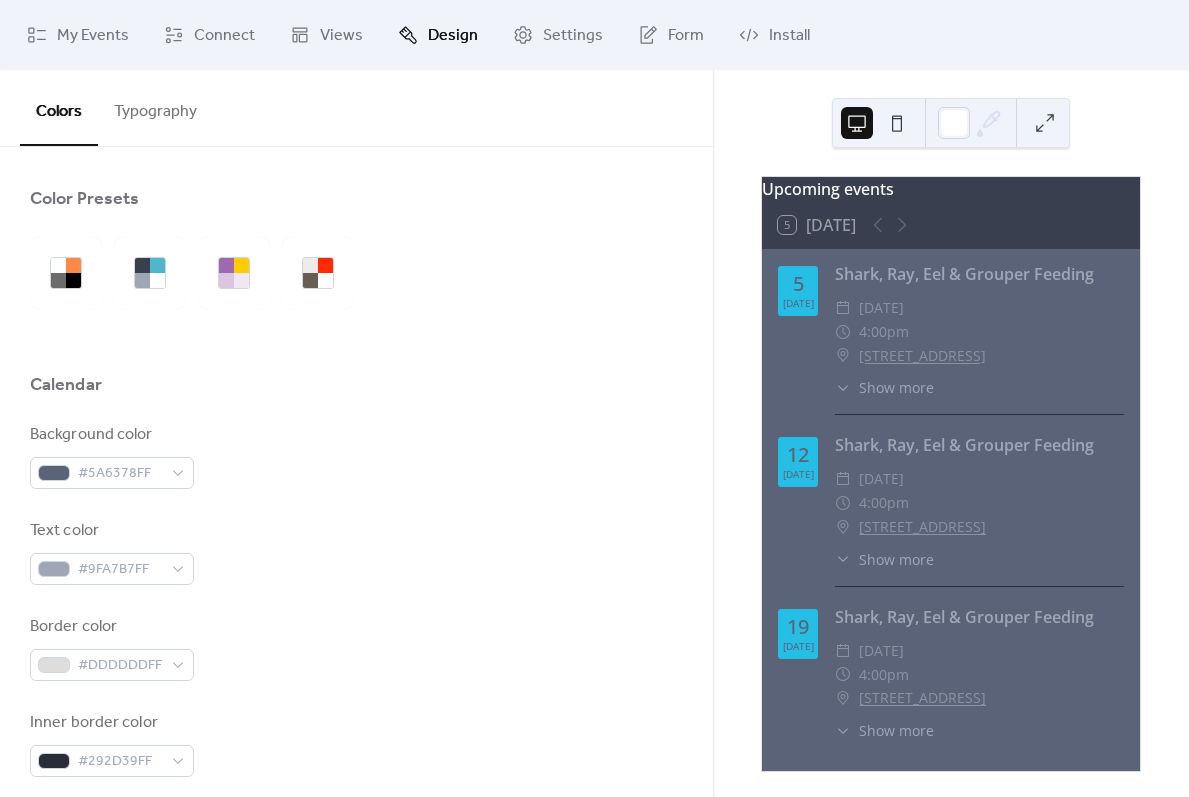 click on "Background color #5A6378FF" at bounding box center (356, 456) 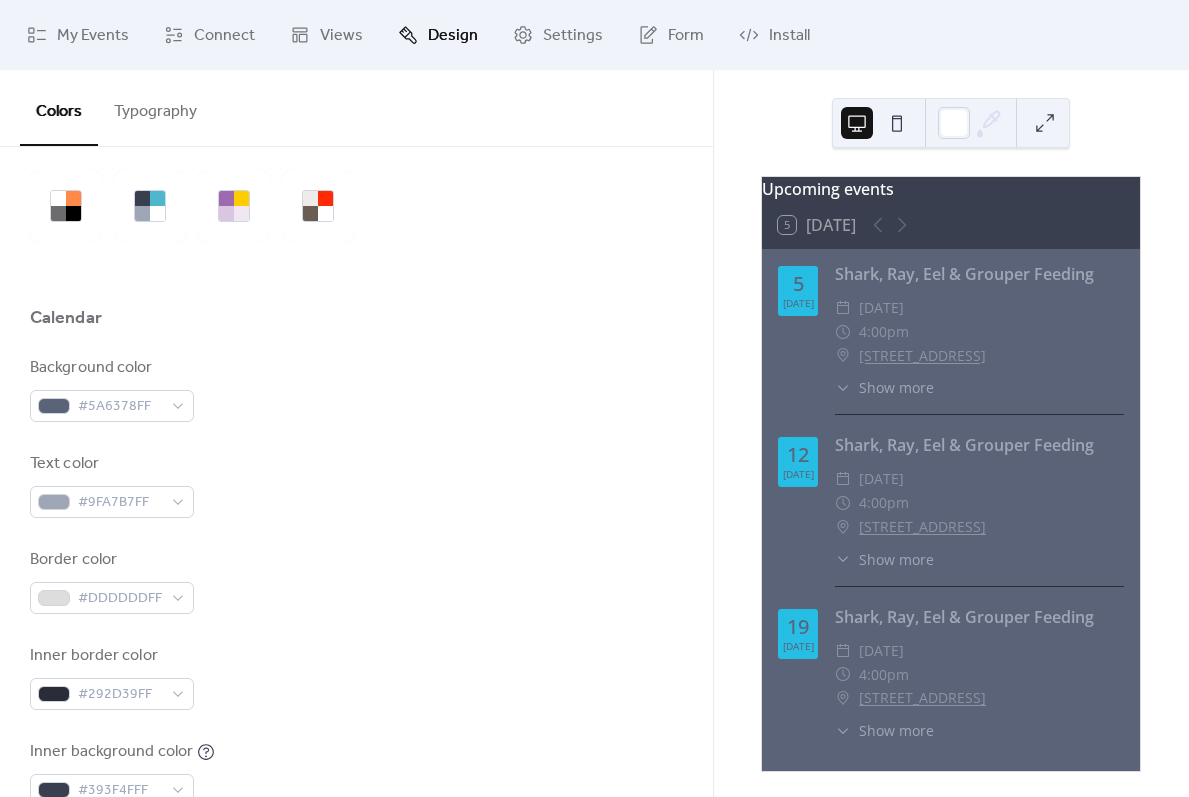 scroll, scrollTop: 0, scrollLeft: 0, axis: both 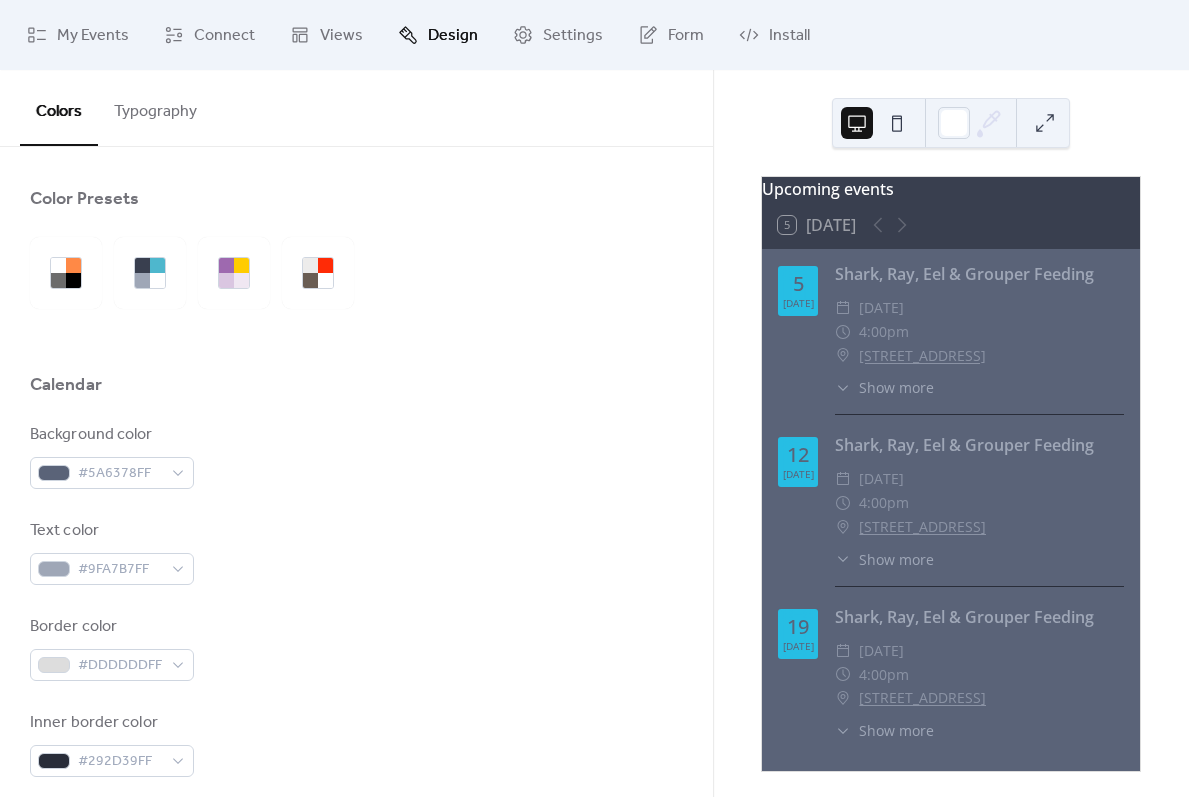 click on "Background color #5A6378FF Text color #9FA7B7FF Border color #DDDDDDFF Inner border color #292D39FF Inner background color #393F4FFF Default event color #4EB7CDFF" at bounding box center [356, 696] 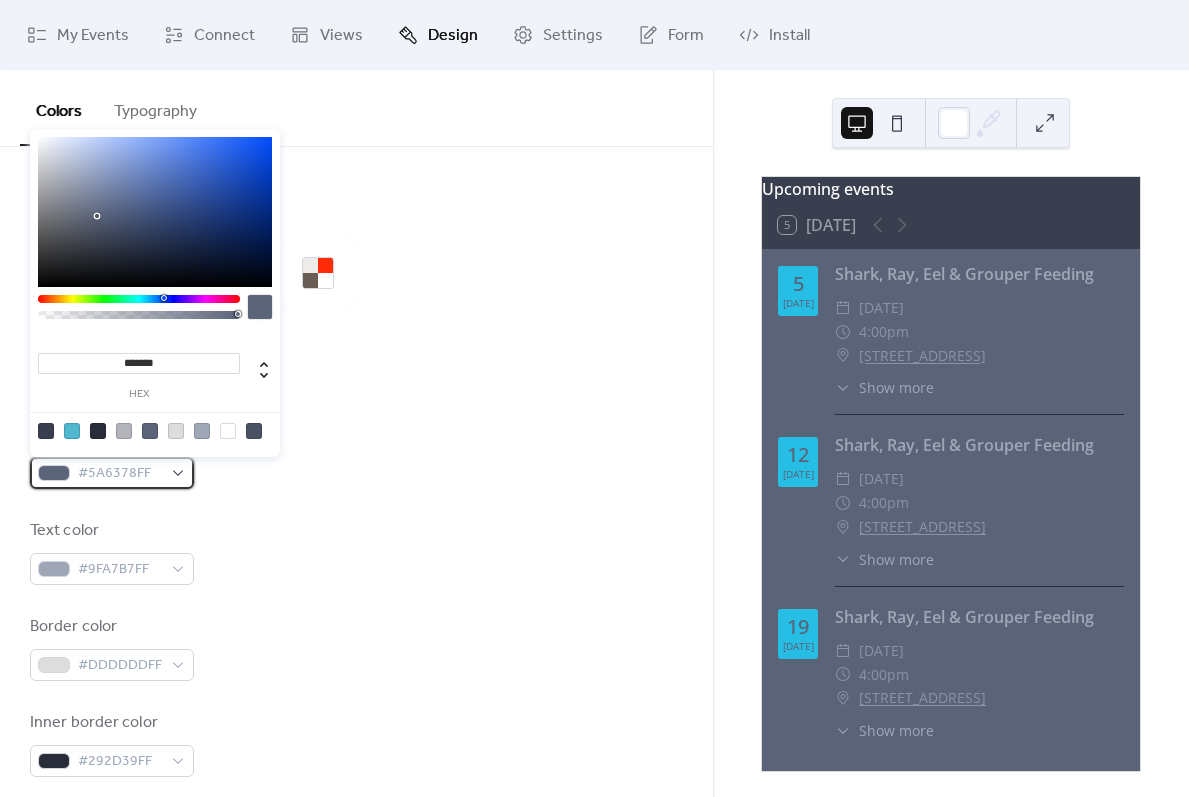 click on "#5A6378FF" at bounding box center [120, 474] 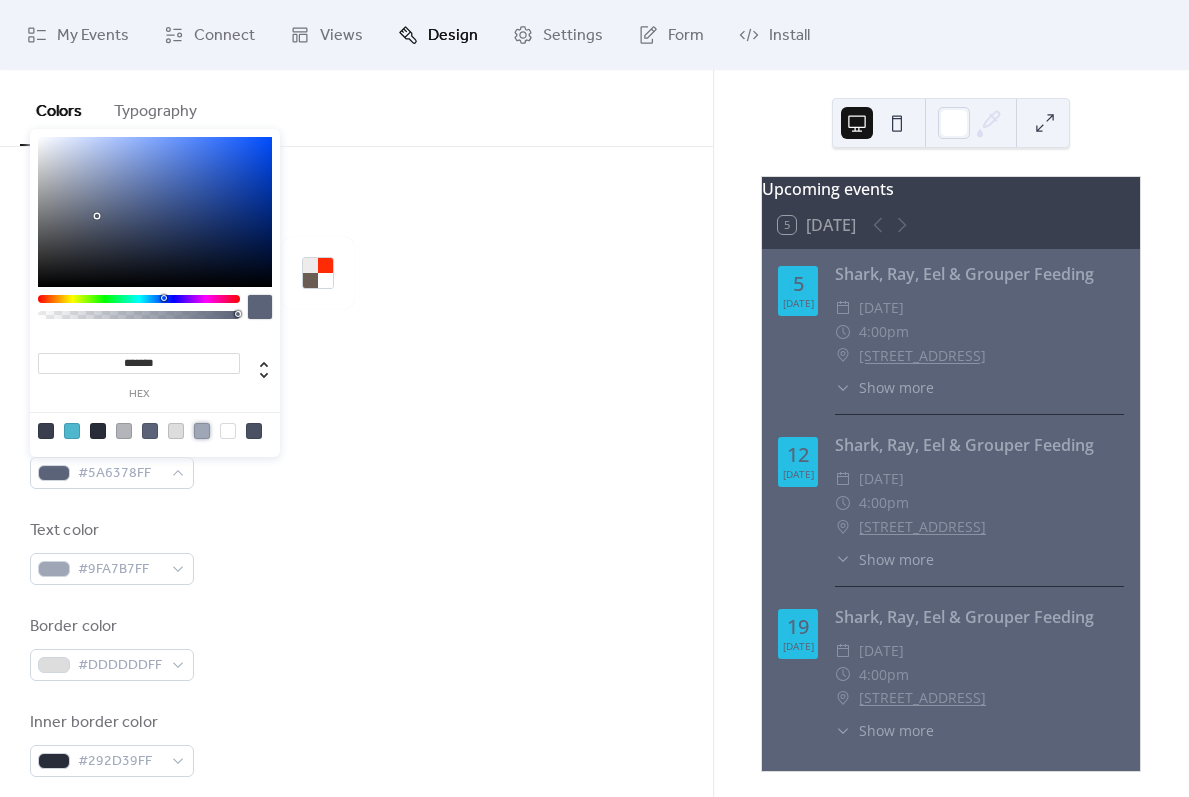 click at bounding box center (202, 431) 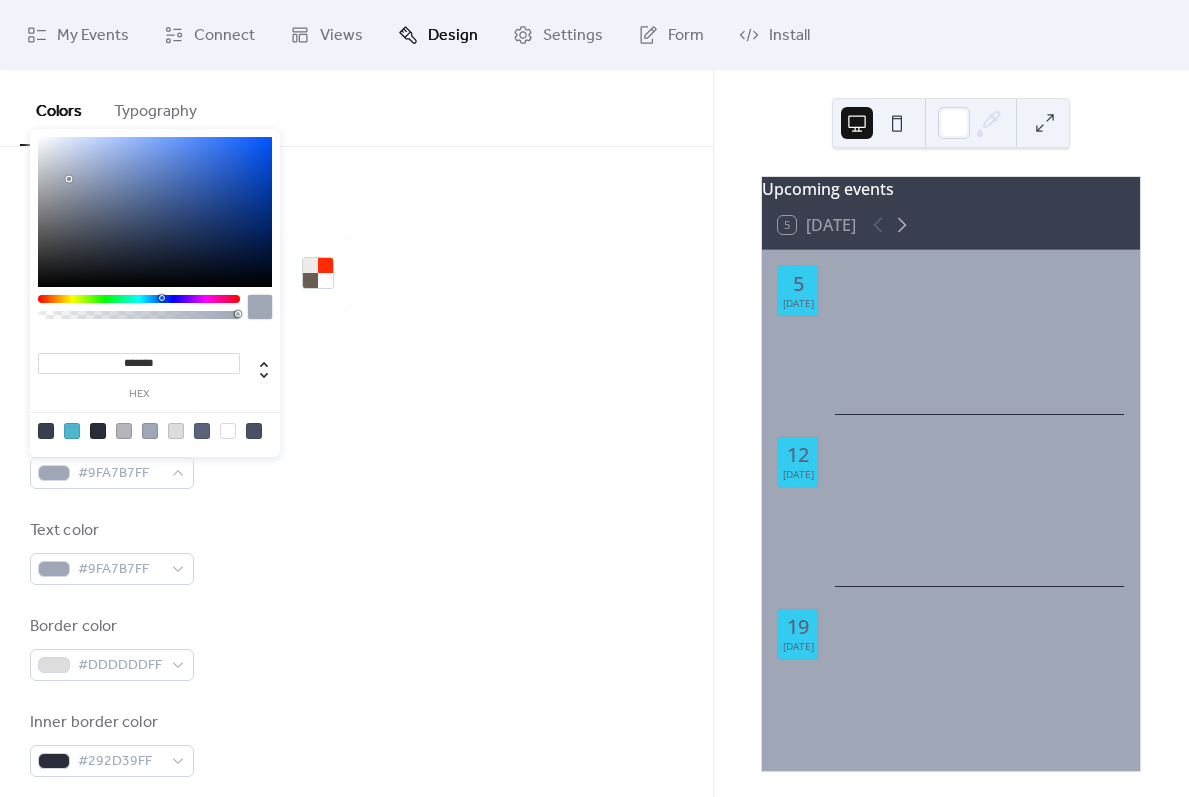 click at bounding box center [228, 431] 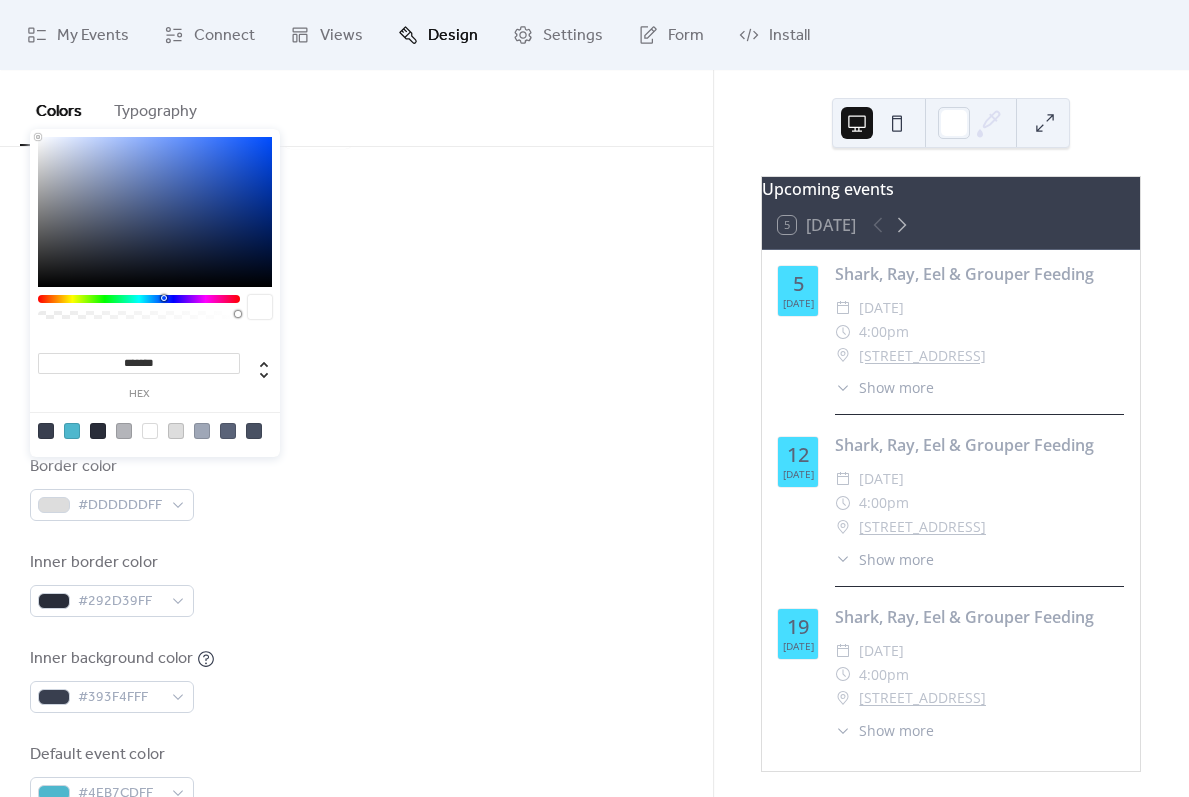scroll, scrollTop: 200, scrollLeft: 0, axis: vertical 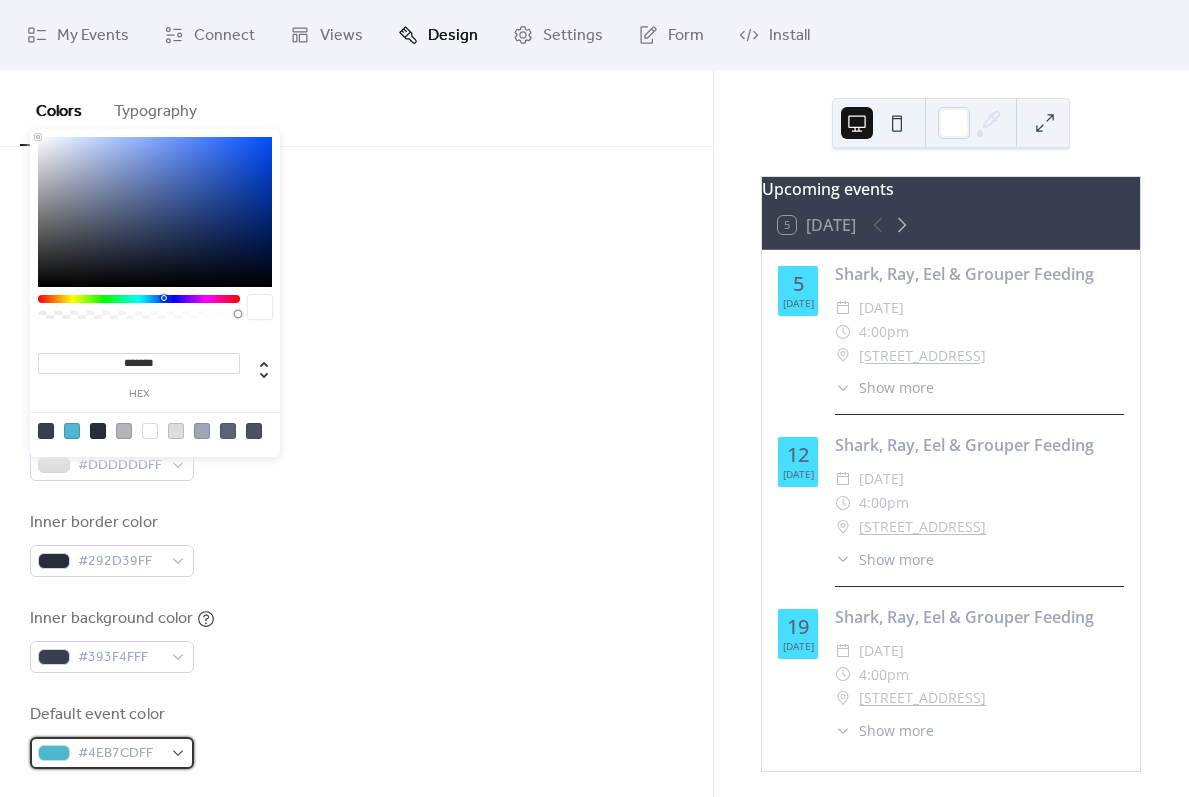 click on "#4EB7CDFF" at bounding box center [112, 753] 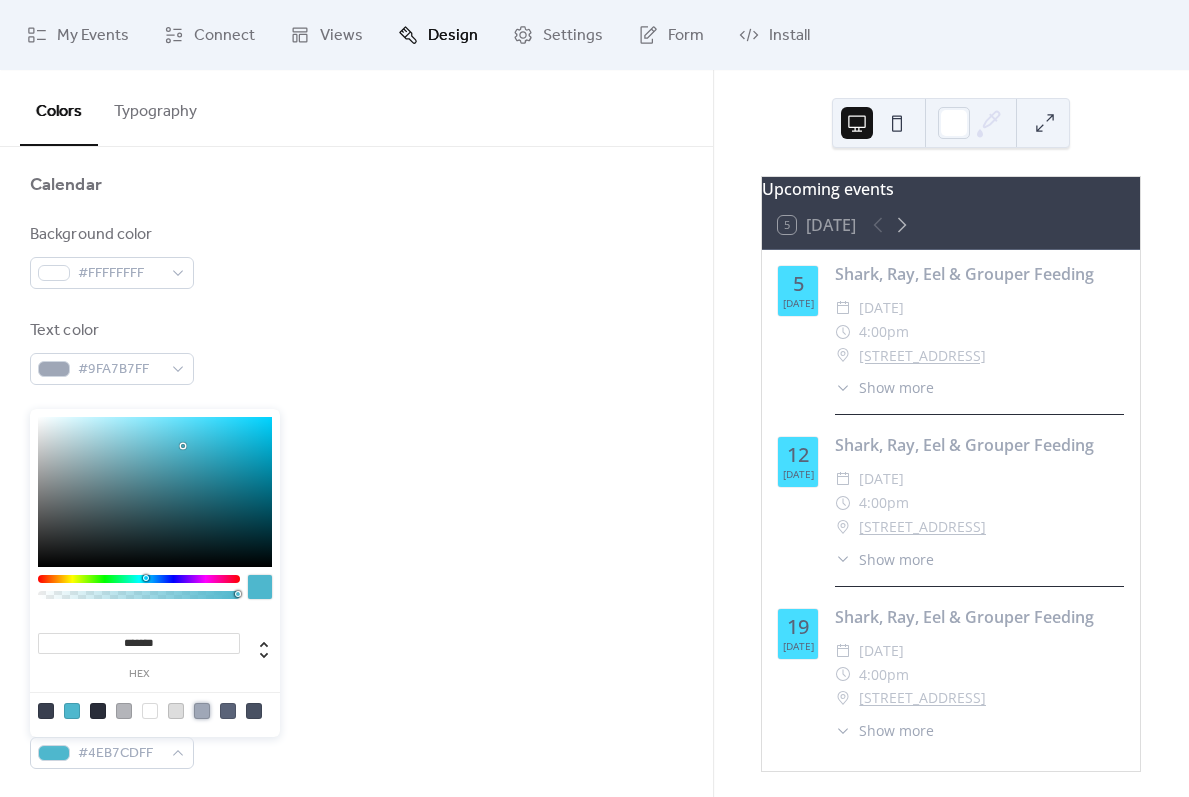 click at bounding box center (202, 711) 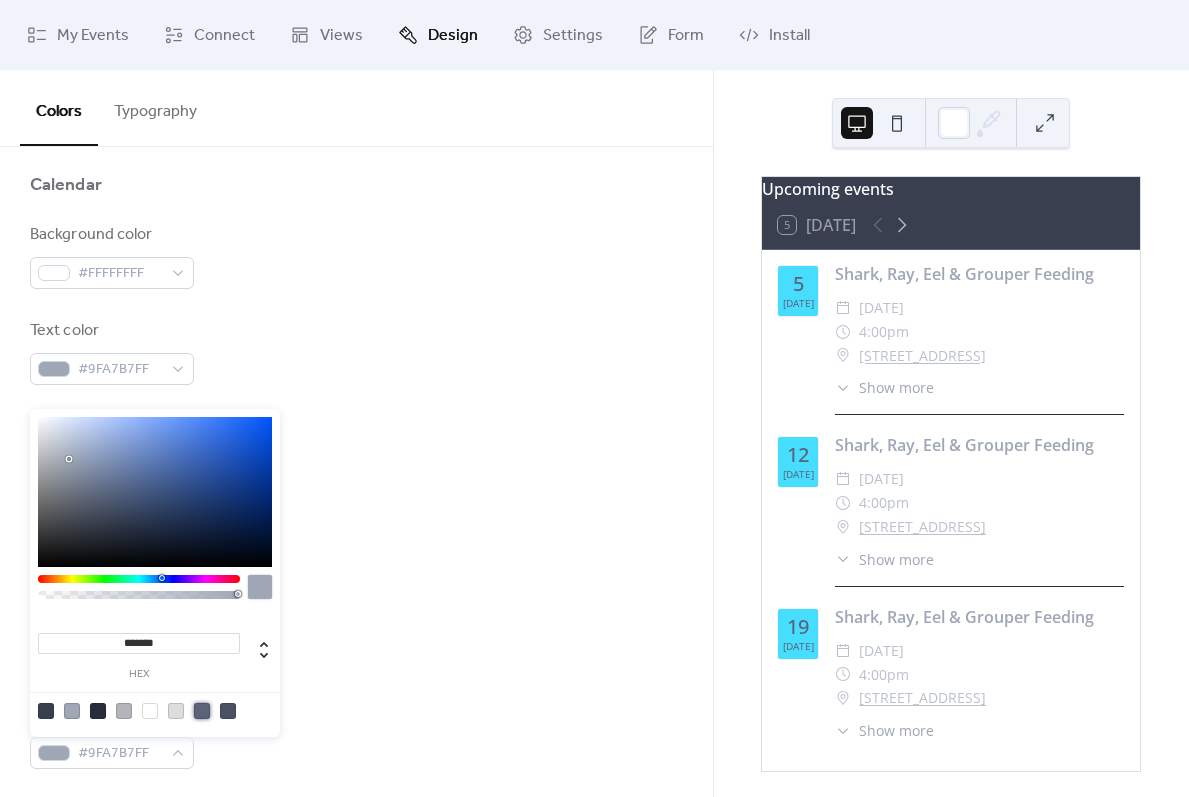 click at bounding box center [202, 711] 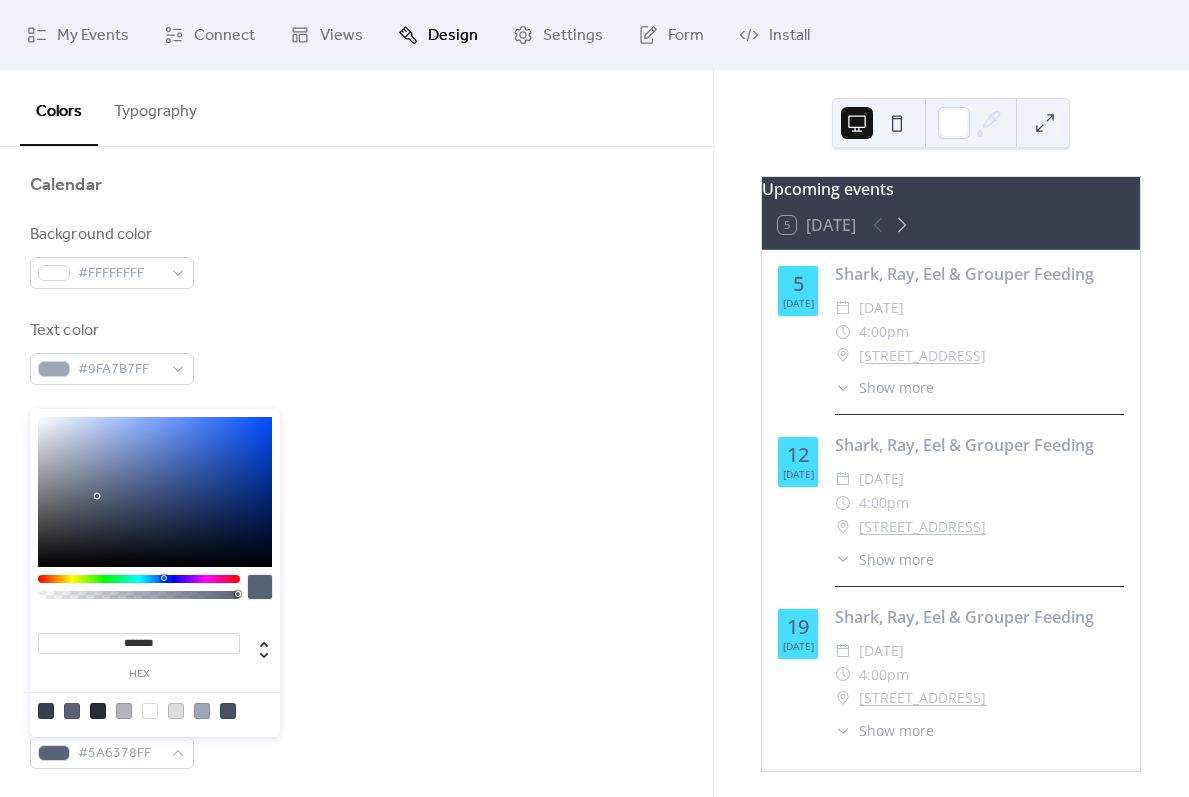 click at bounding box center [155, 710] 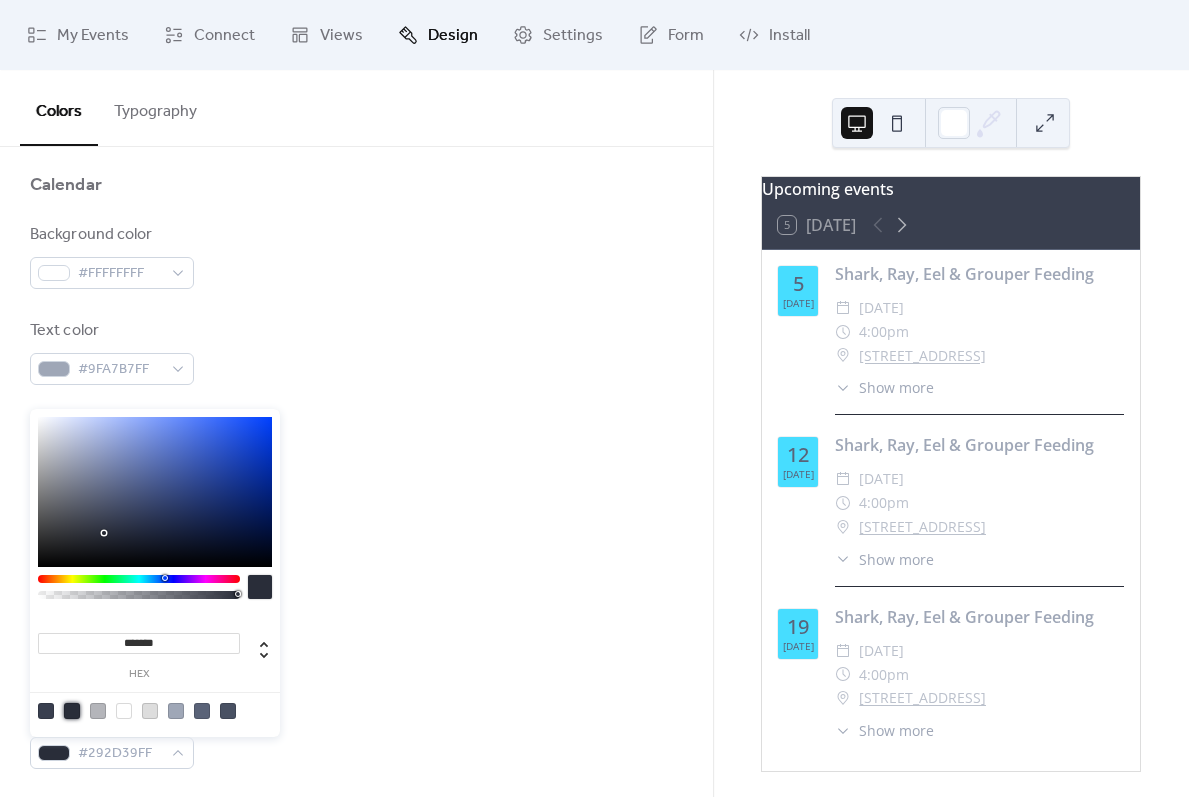 click on "Inner background color #393F4FFF" at bounding box center [356, 640] 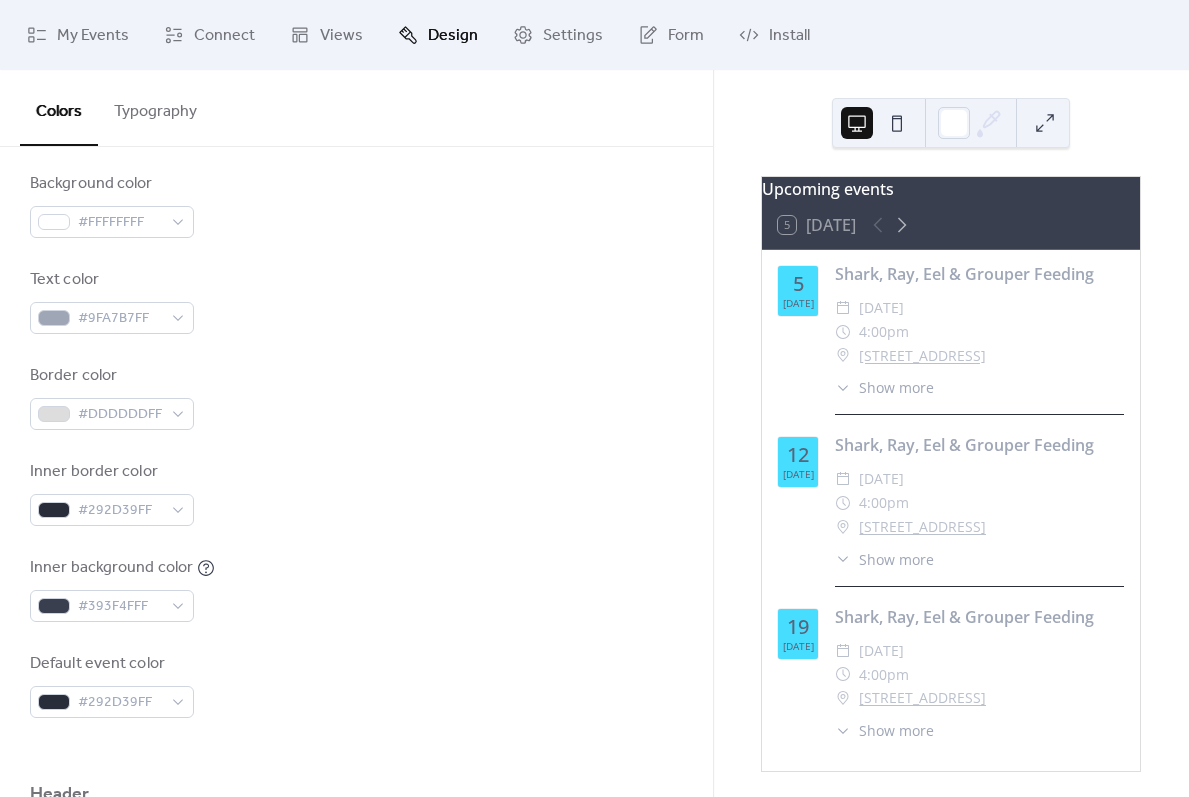 scroll, scrollTop: 0, scrollLeft: 0, axis: both 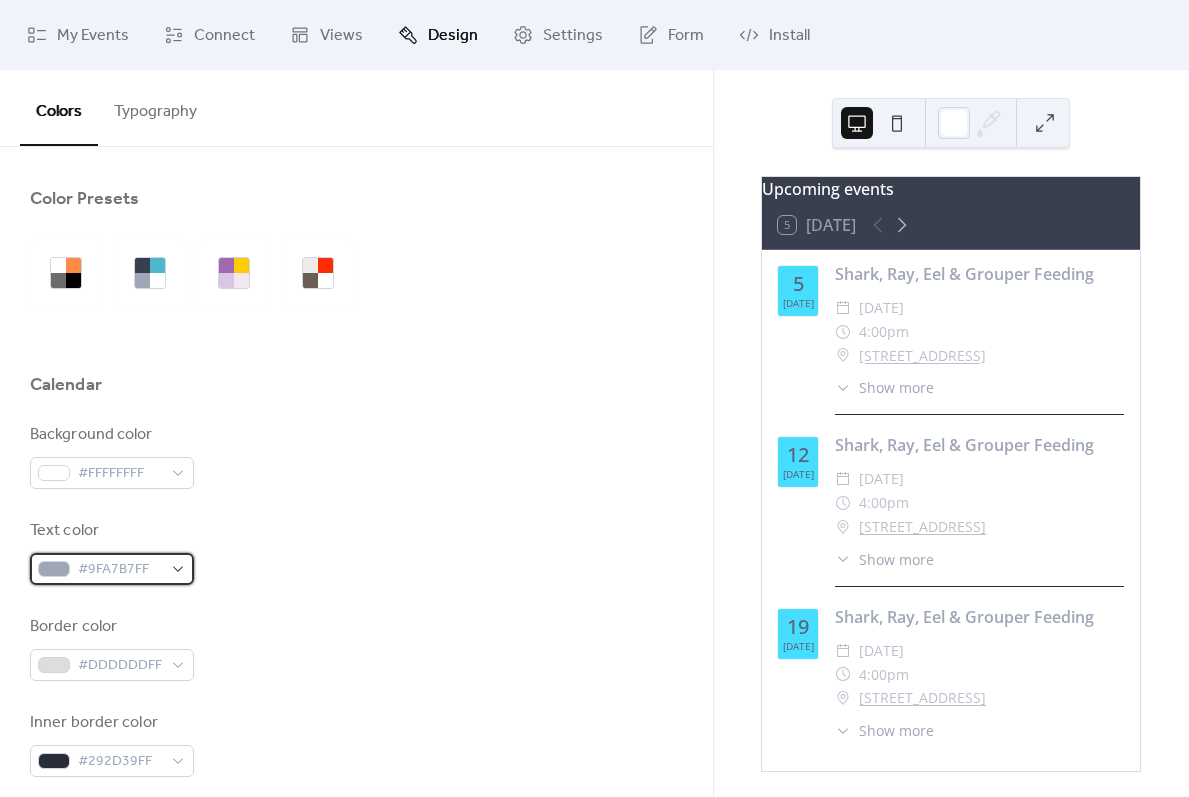 click on "#9FA7B7FF" at bounding box center [120, 570] 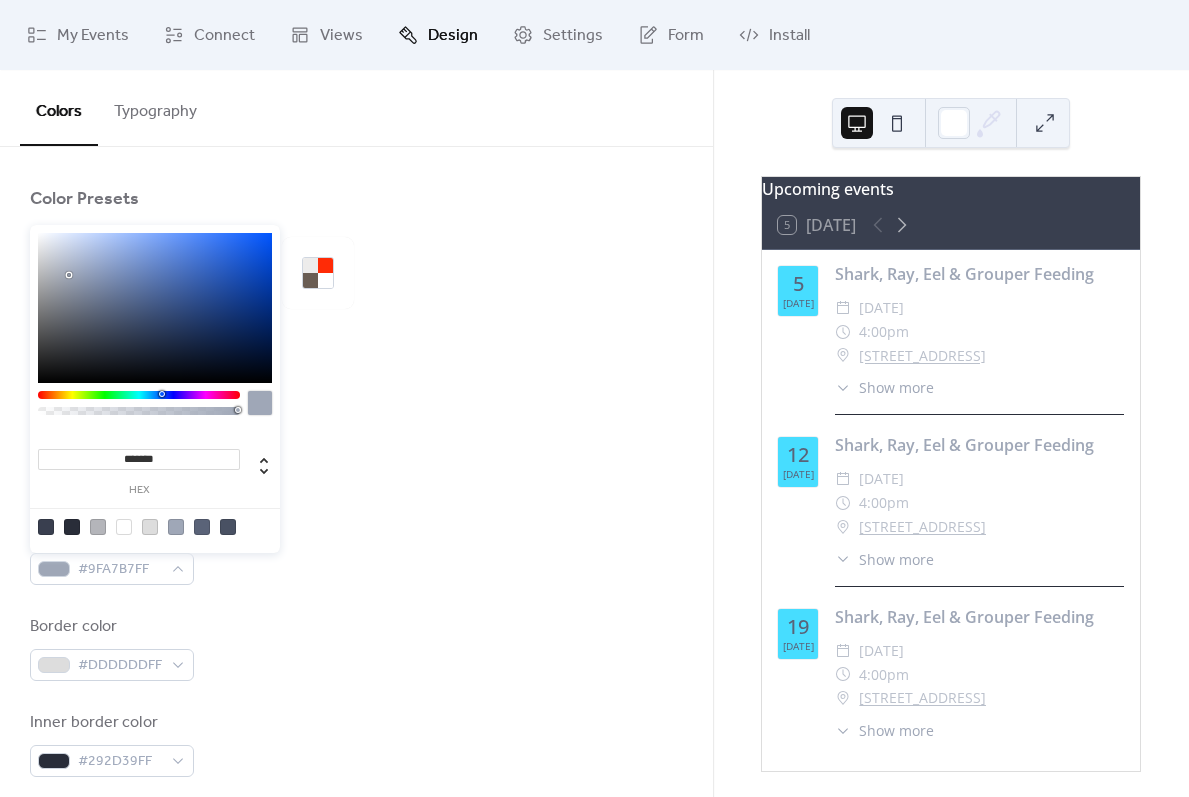 click at bounding box center [72, 527] 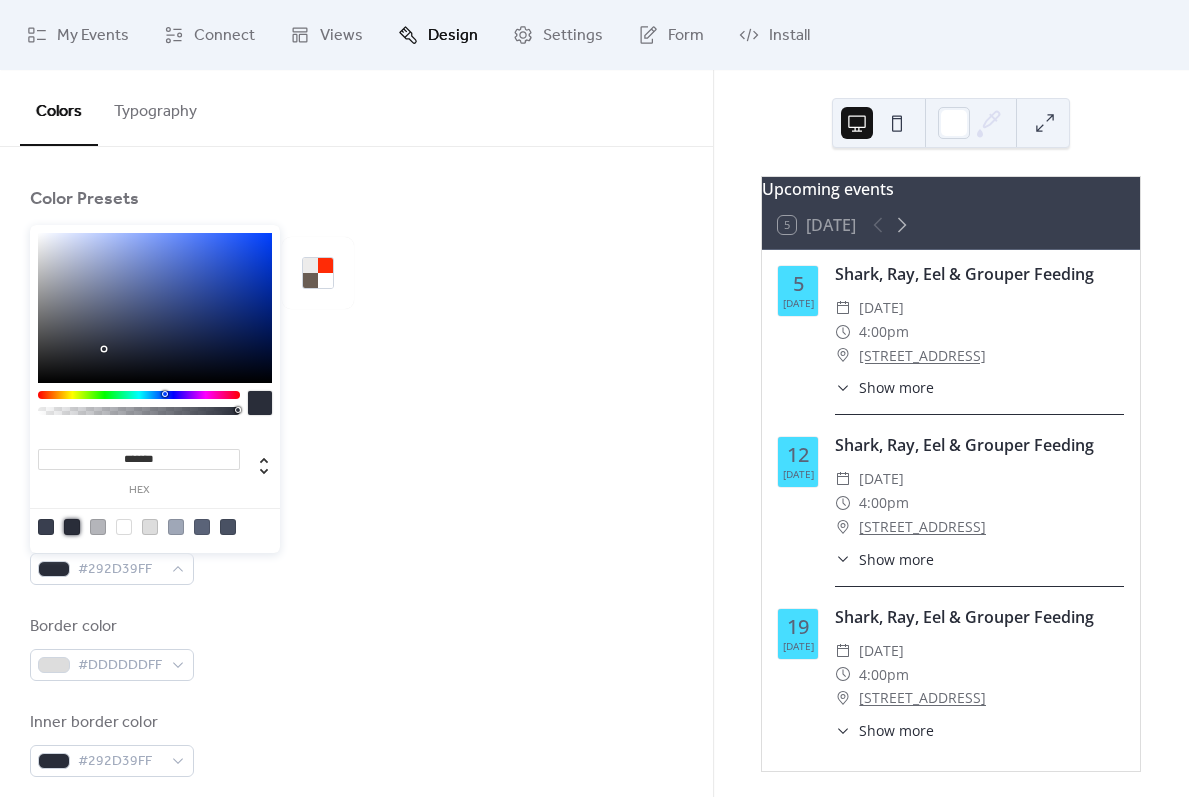 click on "Background color #FFFFFFFF" at bounding box center [356, 456] 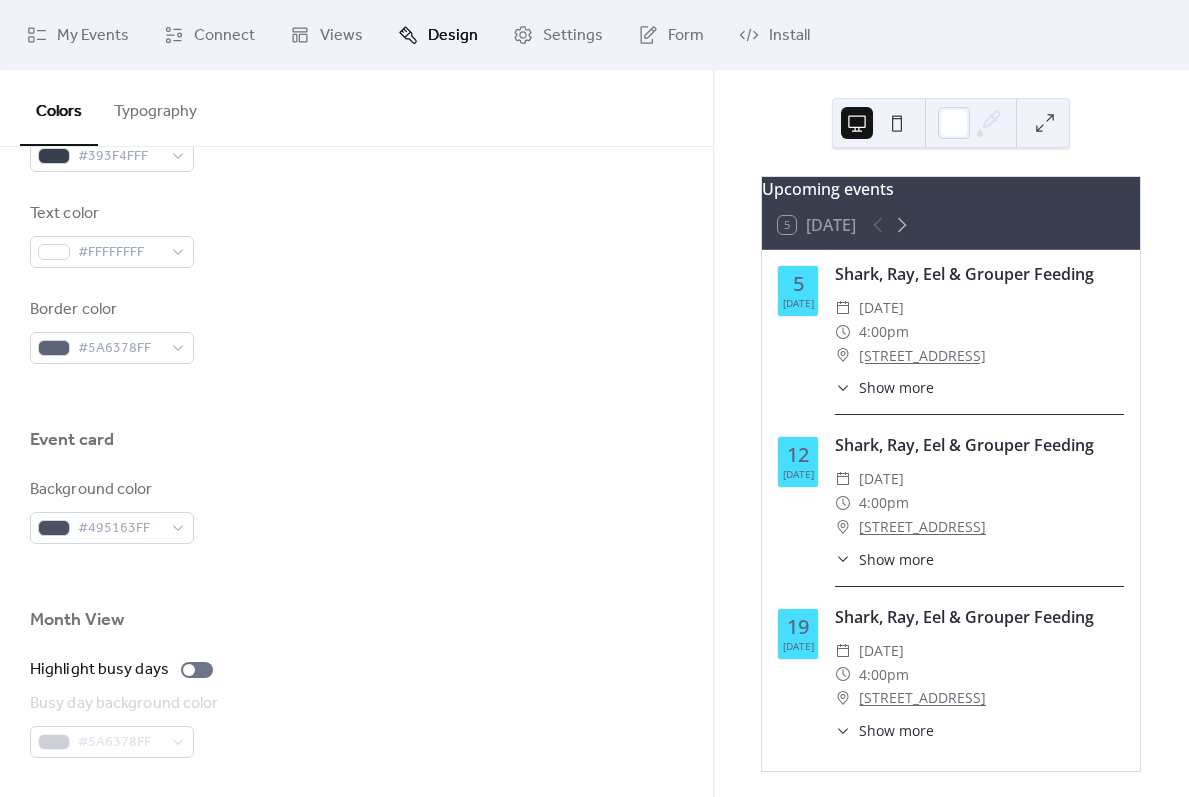 scroll, scrollTop: 1288, scrollLeft: 0, axis: vertical 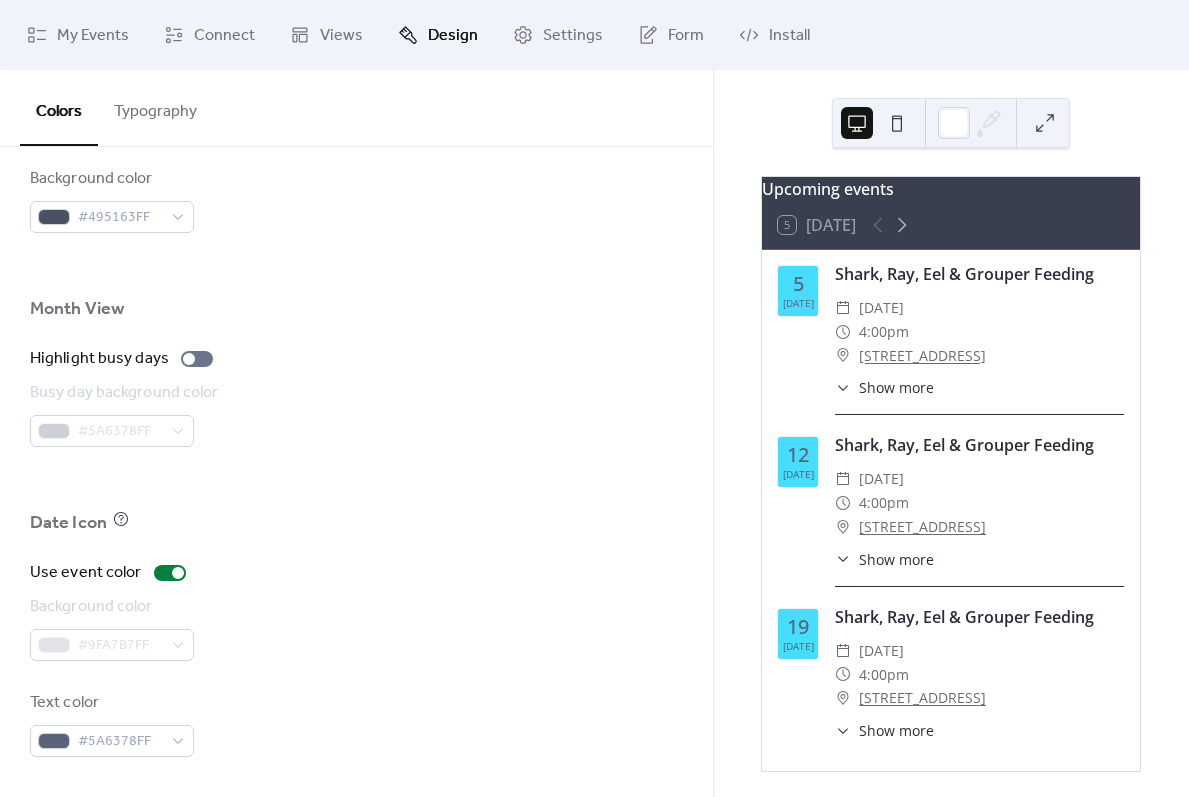click on "[DATE]" at bounding box center [798, 634] 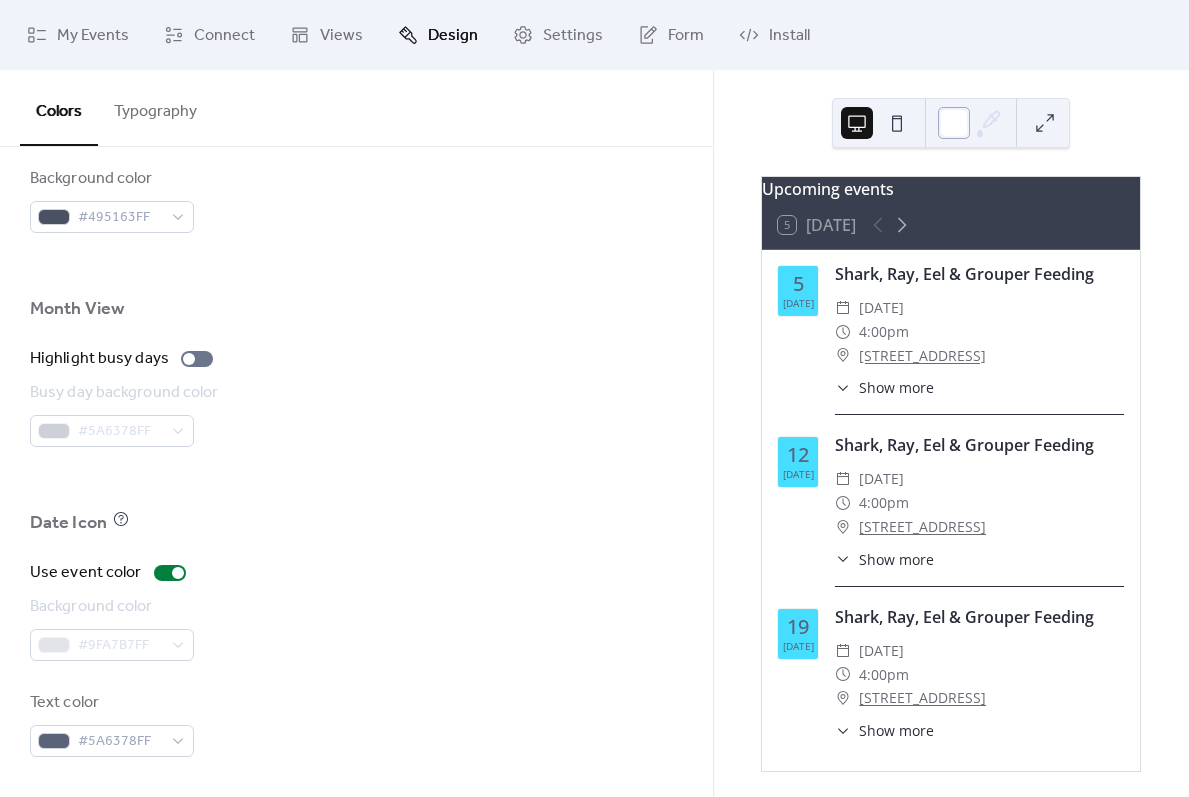 click at bounding box center (954, 123) 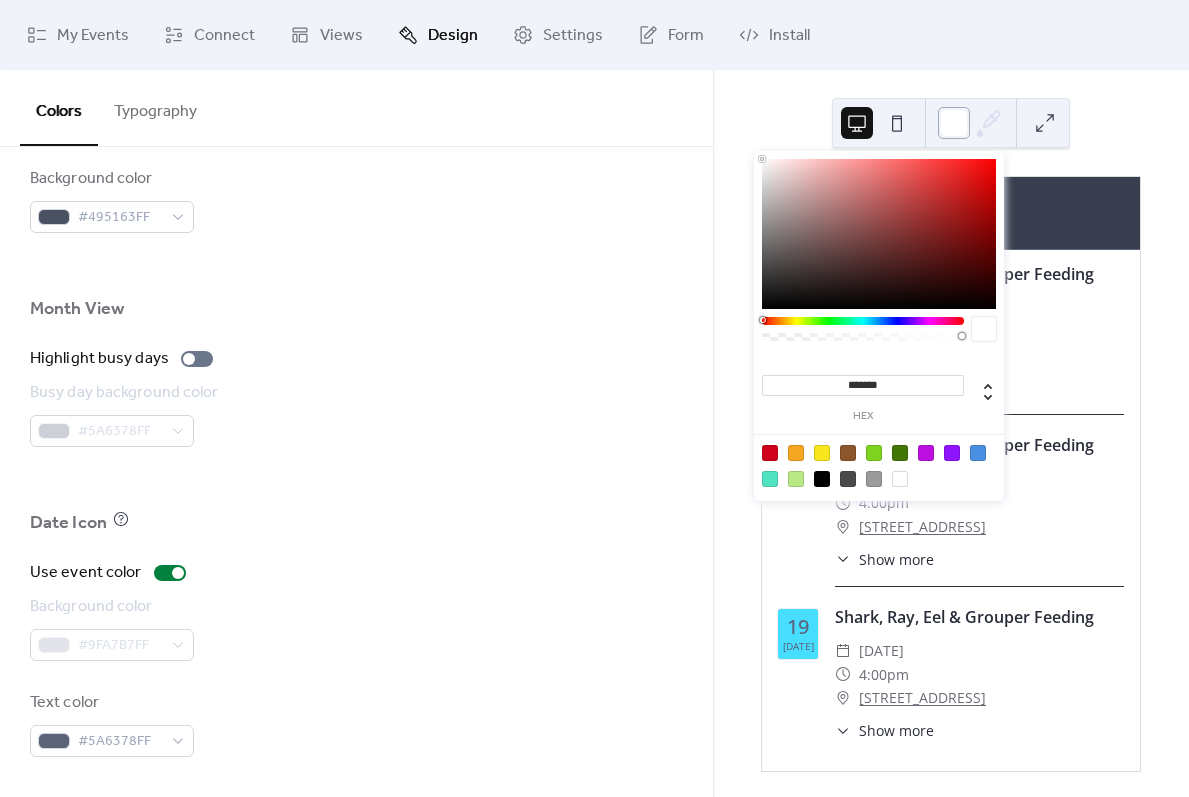 click at bounding box center (954, 123) 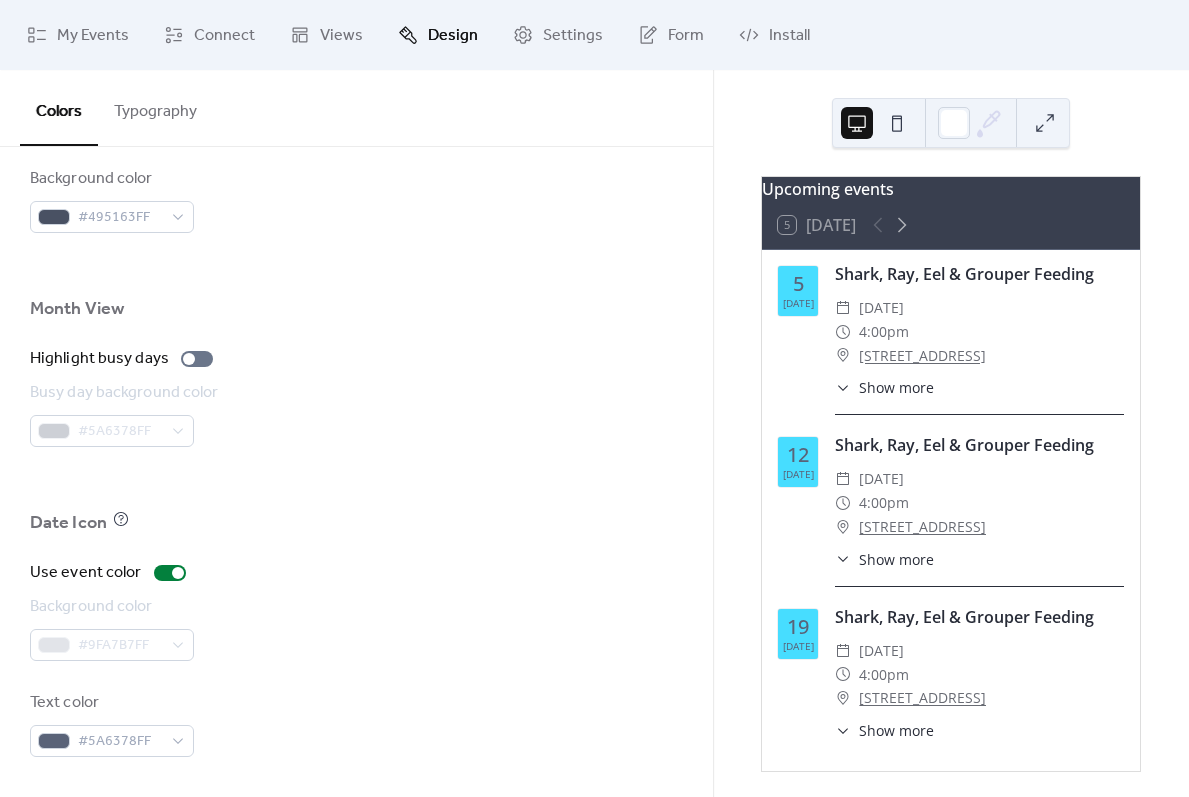 click 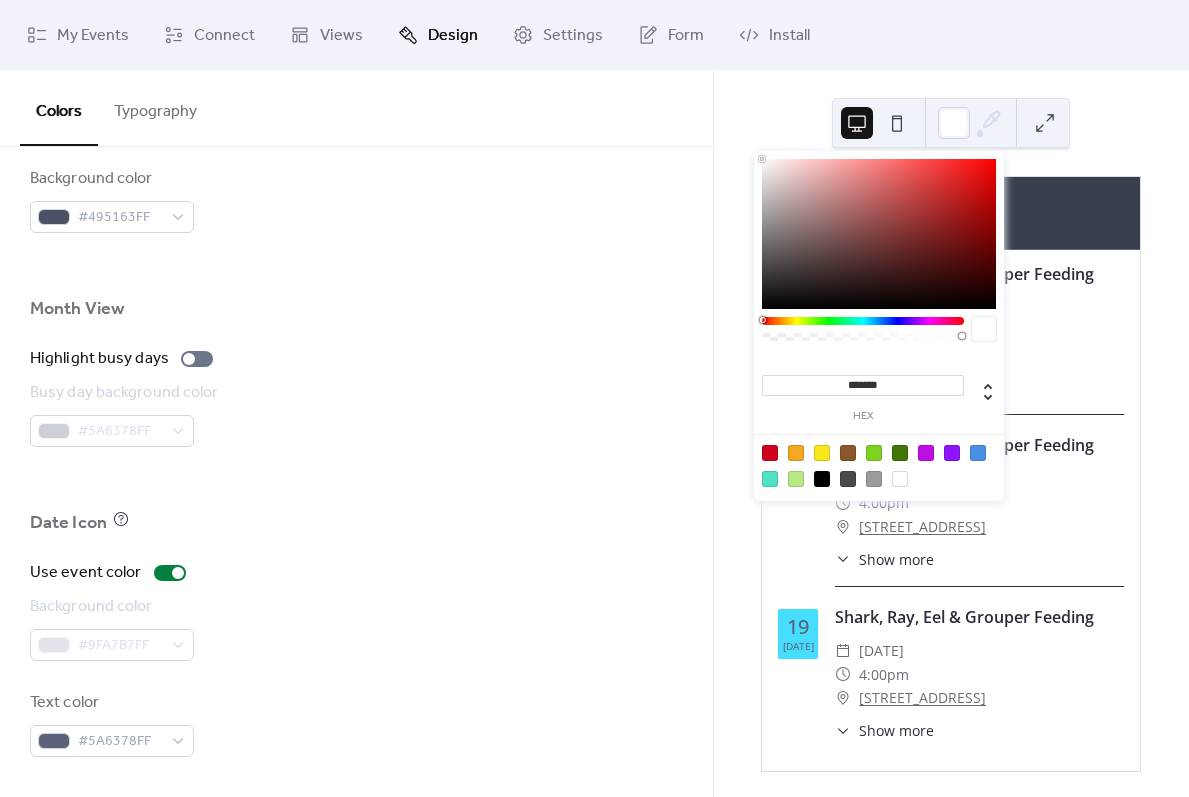 click 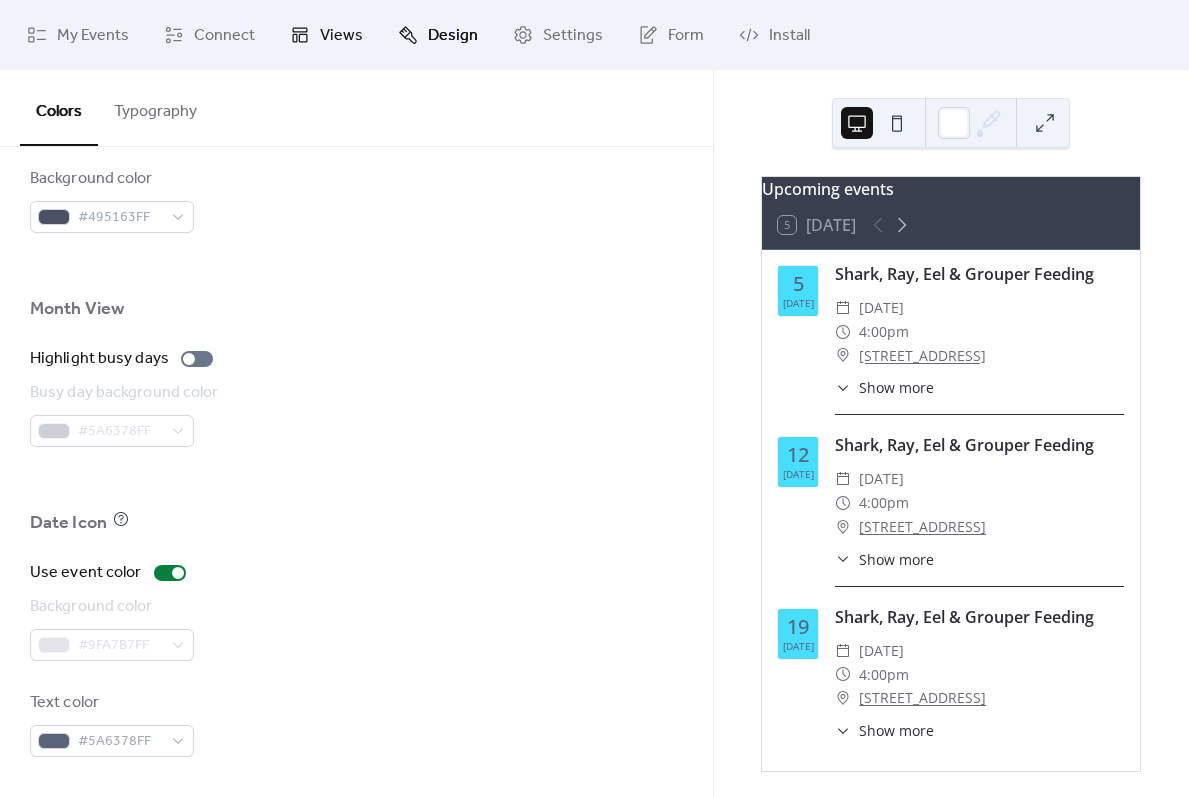 click on "Views" at bounding box center [326, 35] 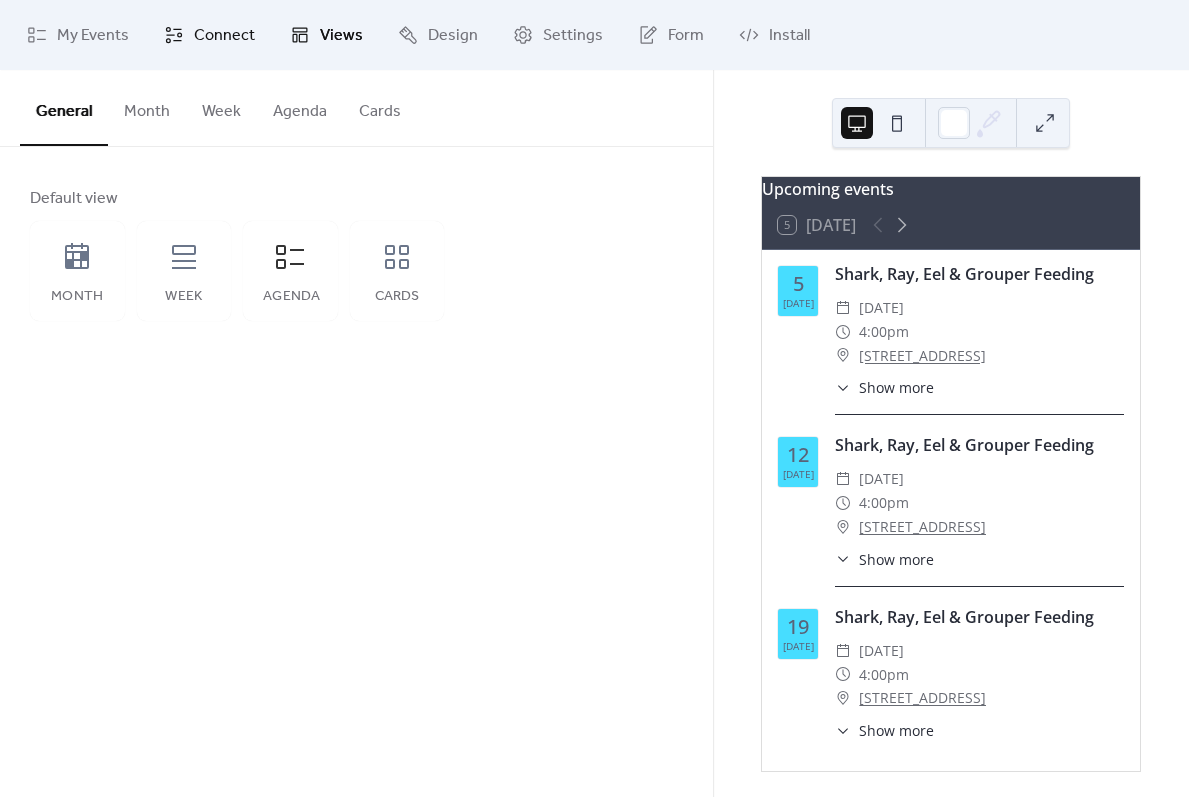 click on "Connect" at bounding box center (224, 36) 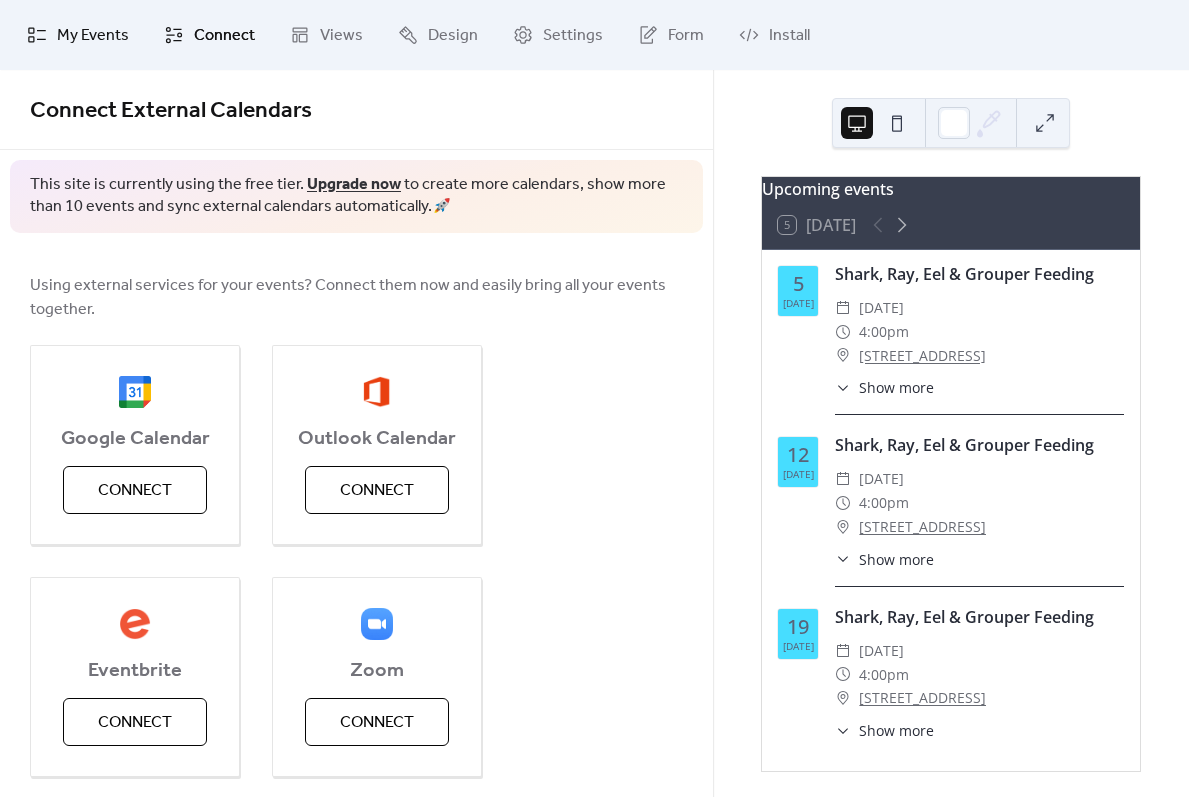 click on "My Events" at bounding box center [78, 35] 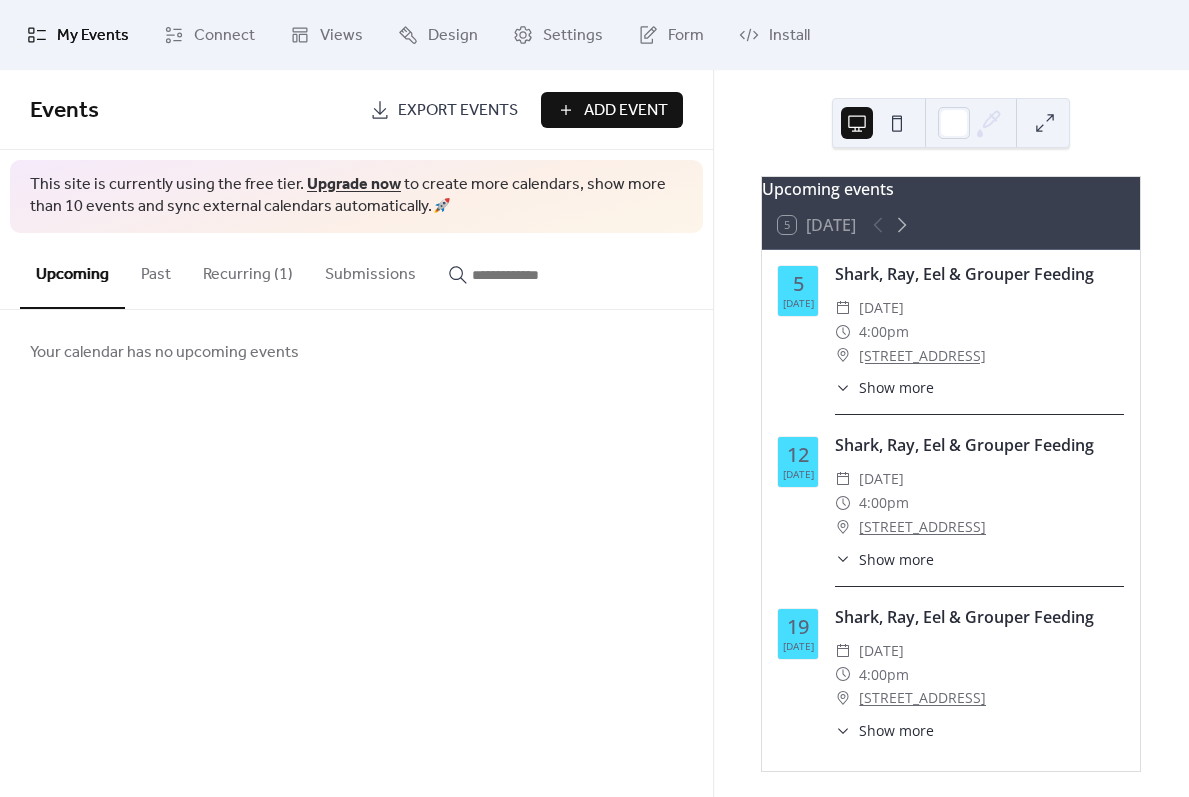 click on "Recurring  (1)" at bounding box center (248, 270) 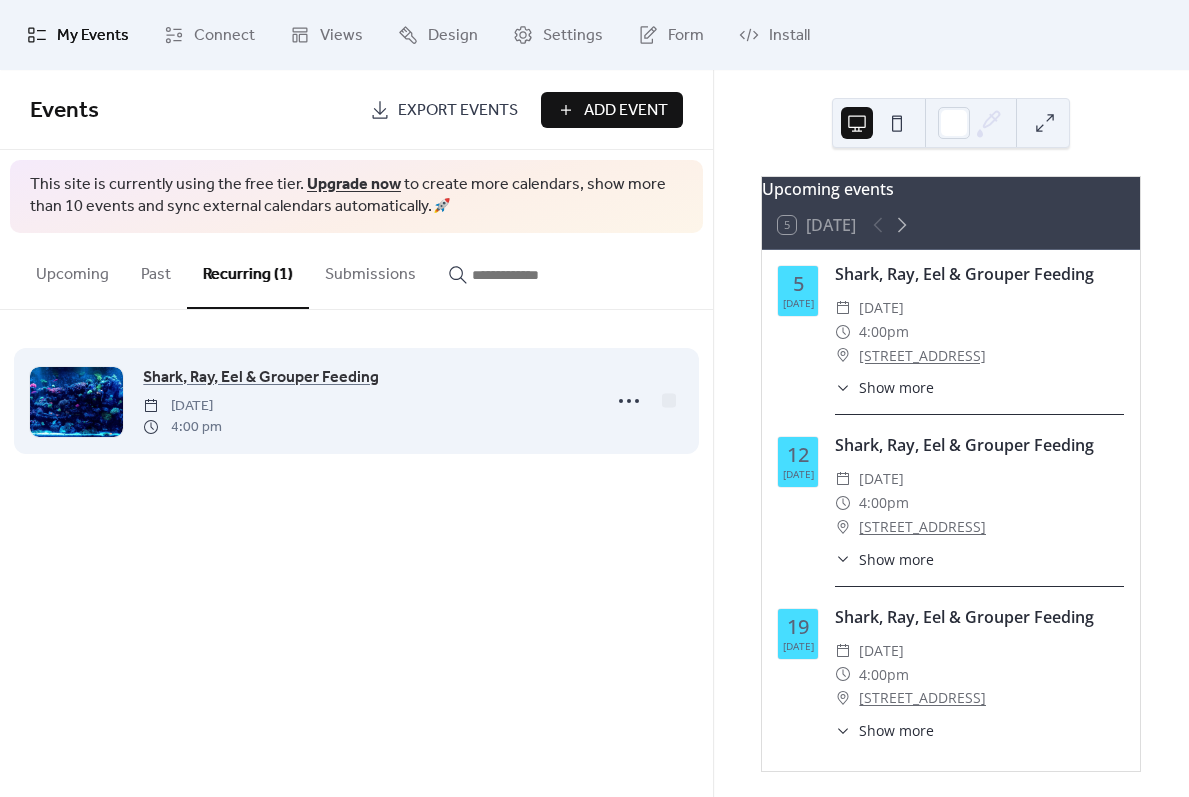 click on "Shark, Ray, Eel & Grouper Feeding [DATE] 4:00 pm" at bounding box center [366, 401] 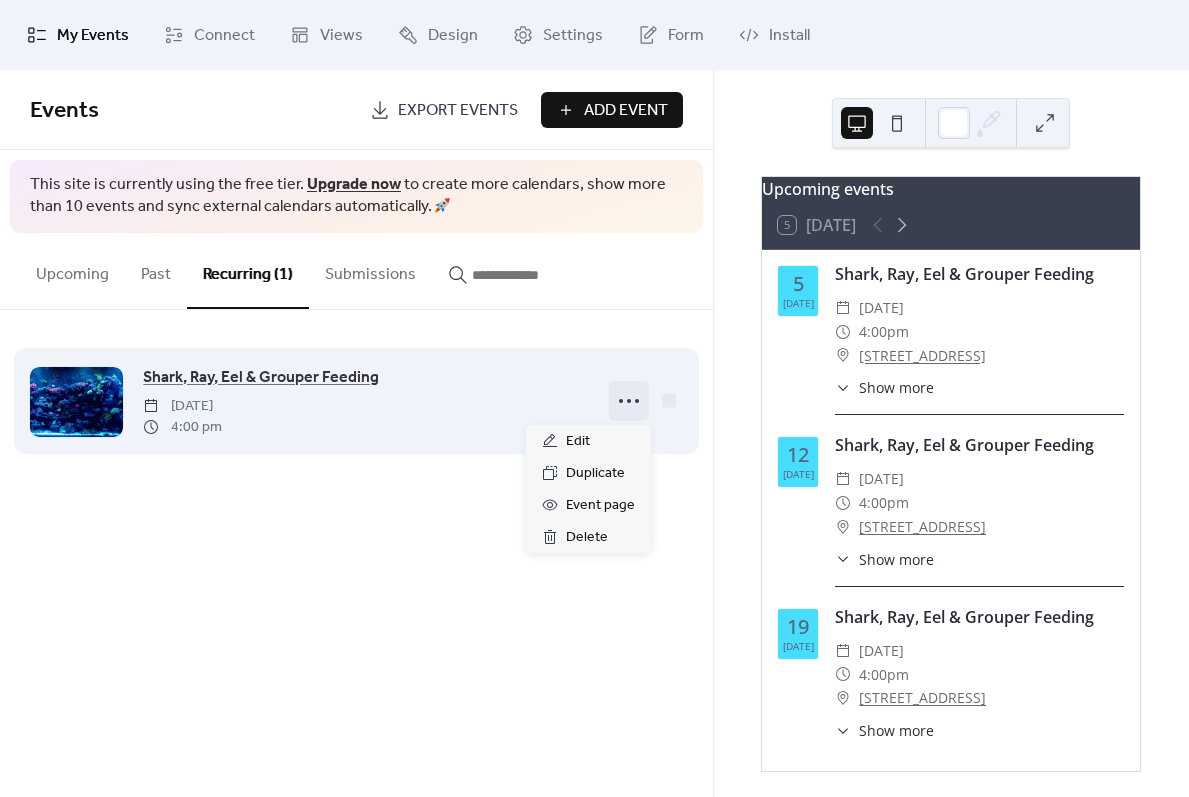 click 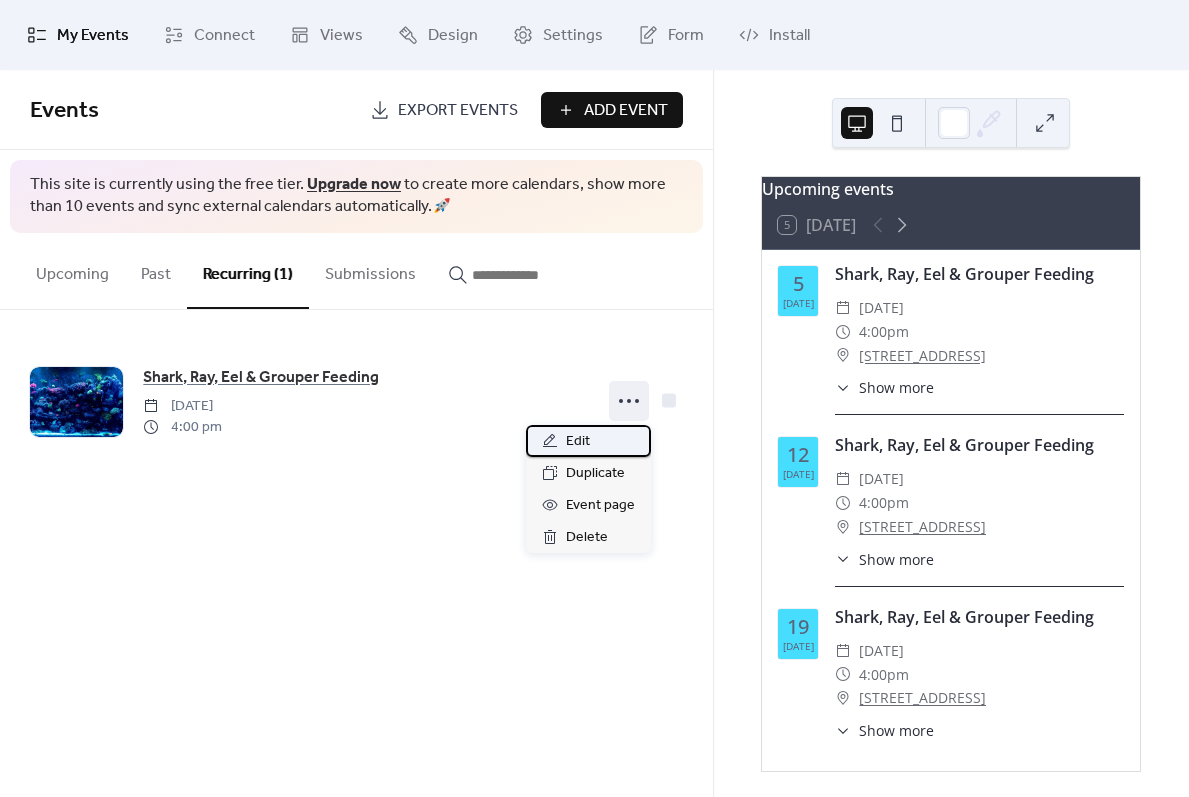click on "Edit" at bounding box center [588, 441] 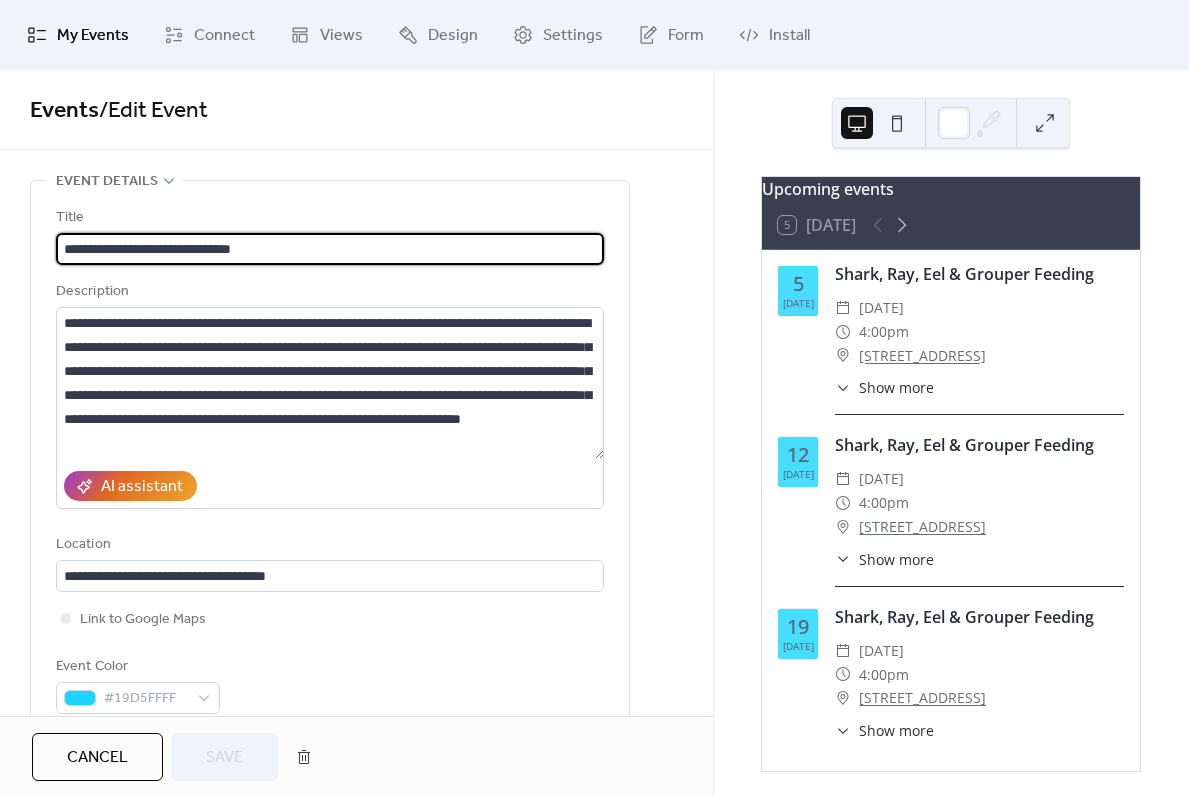 type on "**********" 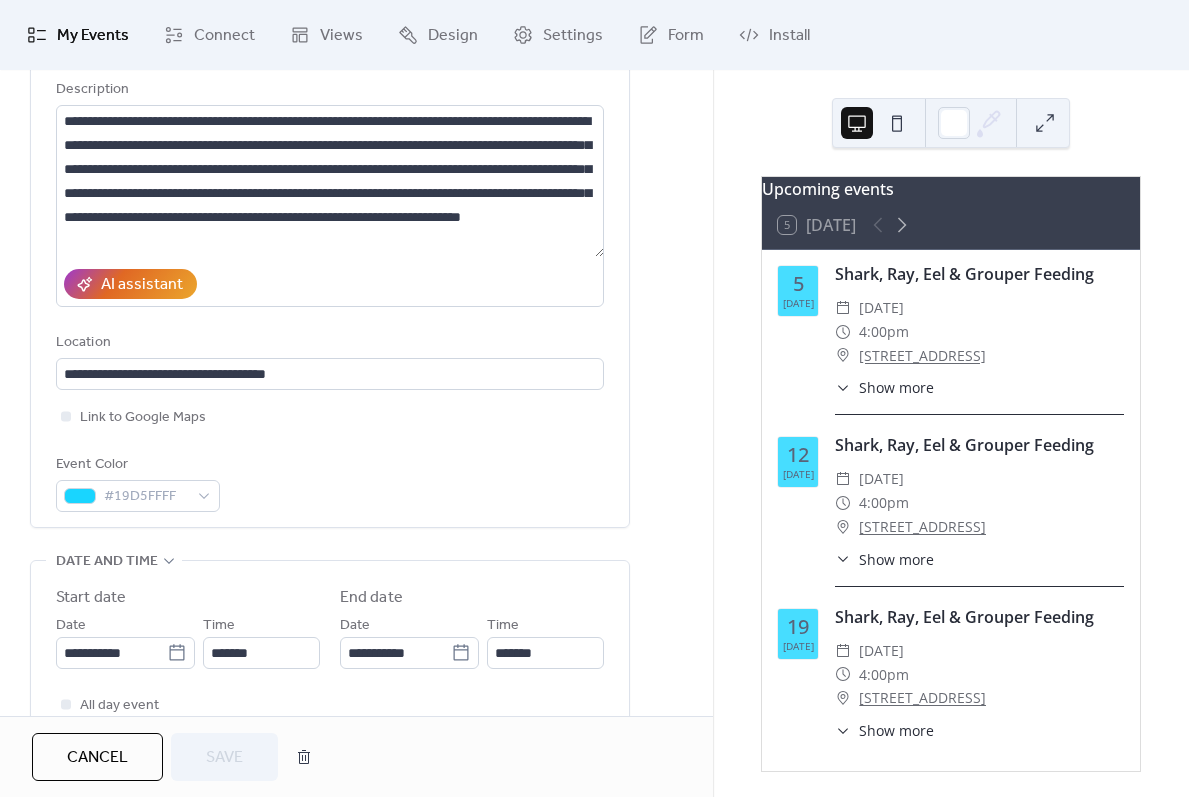 scroll, scrollTop: 200, scrollLeft: 0, axis: vertical 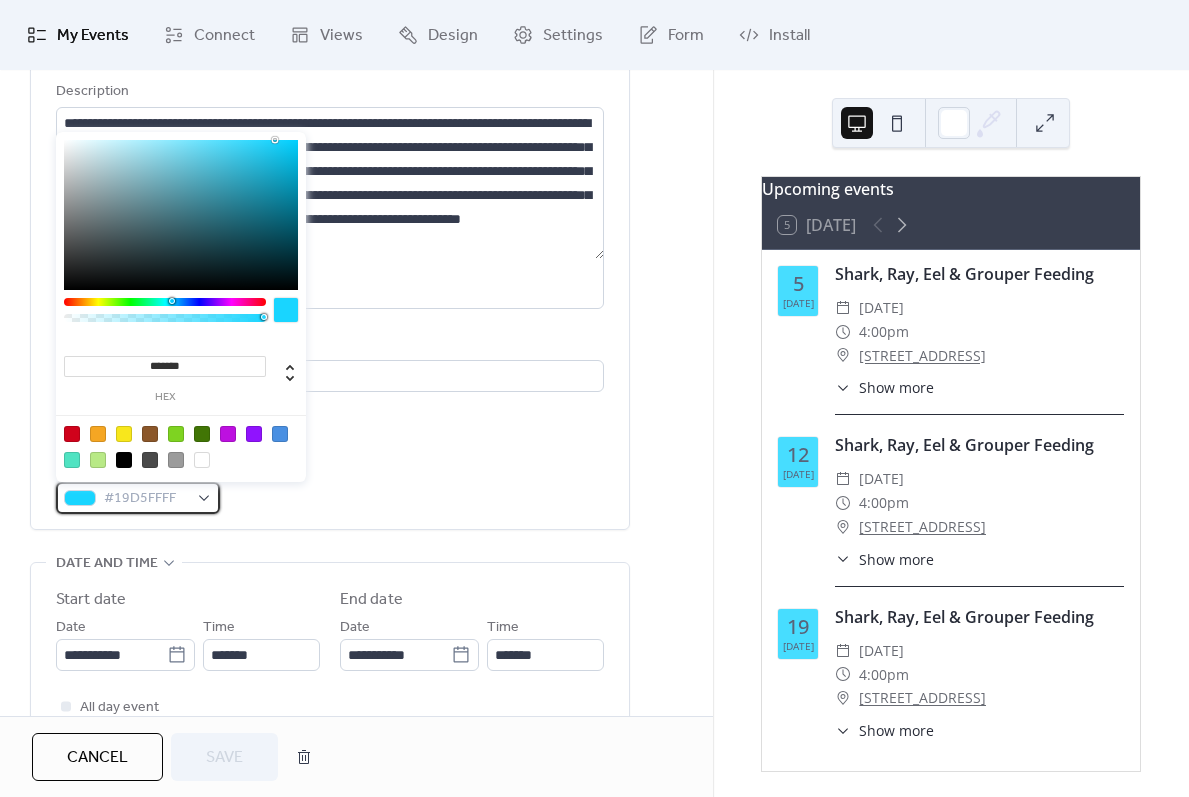 click on "#19D5FFFF" at bounding box center [146, 499] 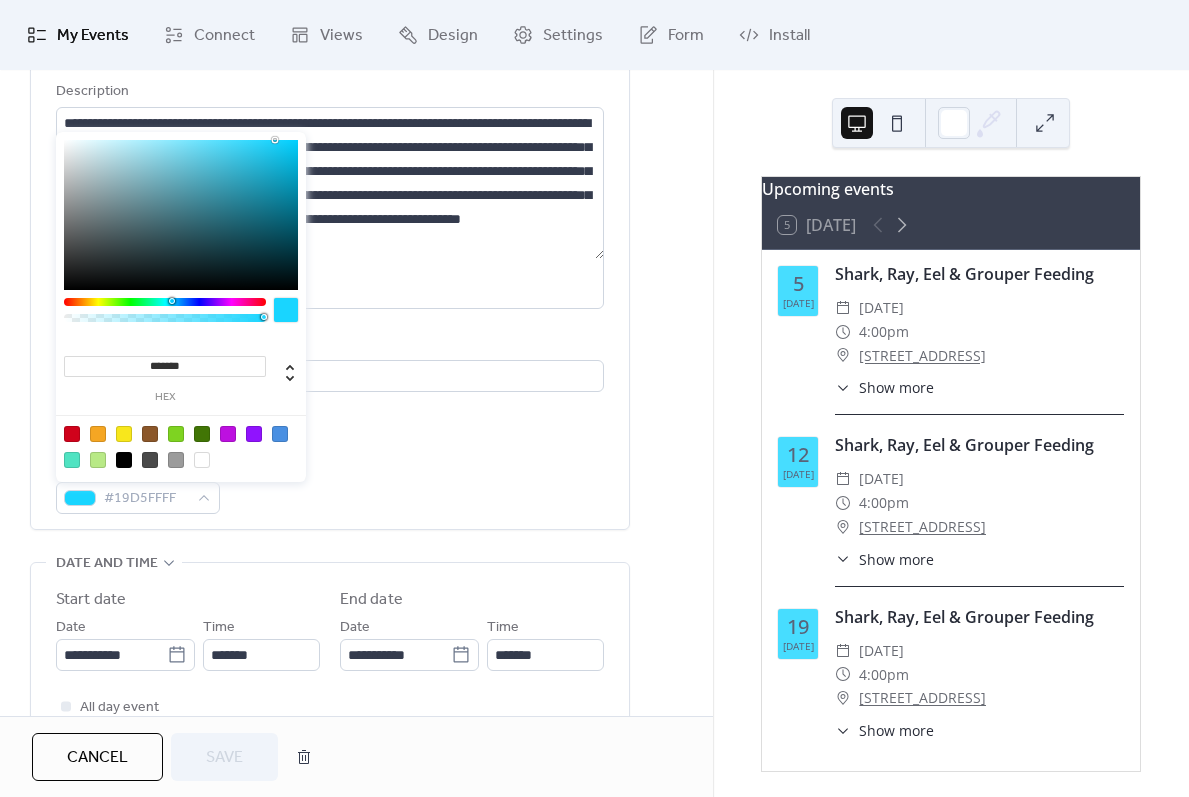 click at bounding box center (202, 460) 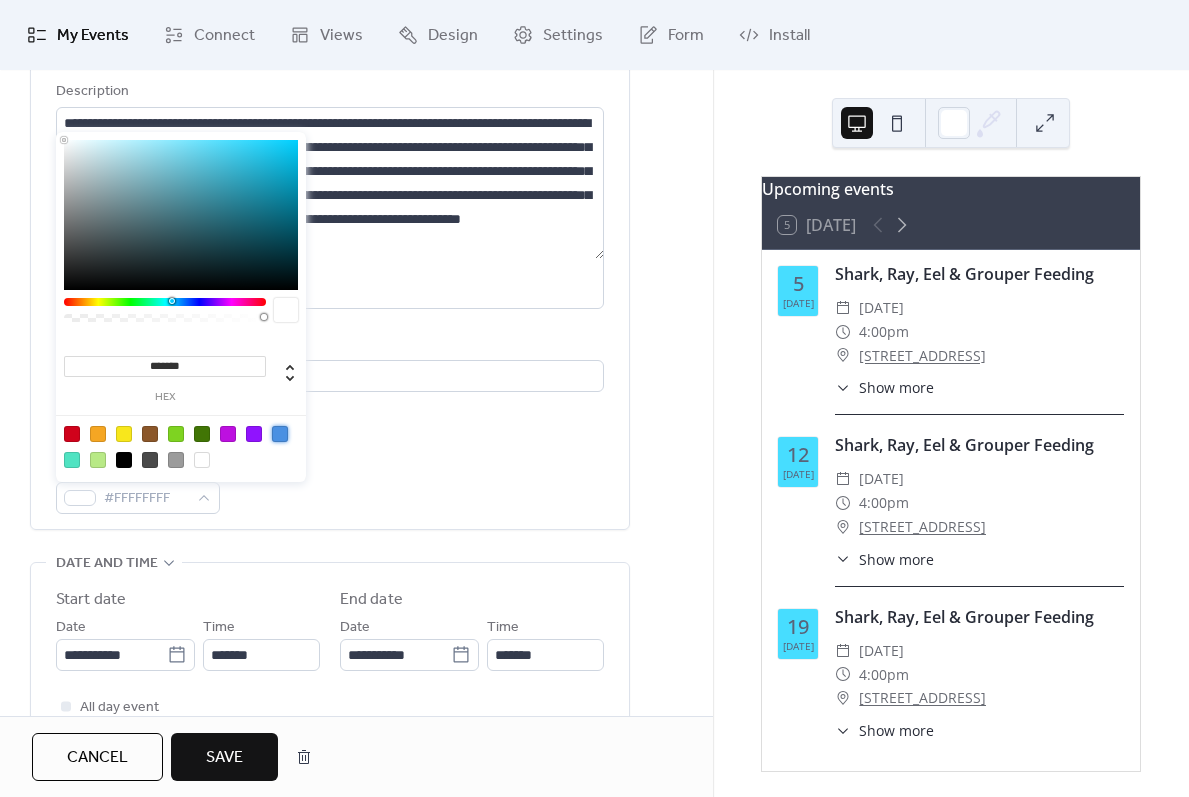 click at bounding box center [280, 434] 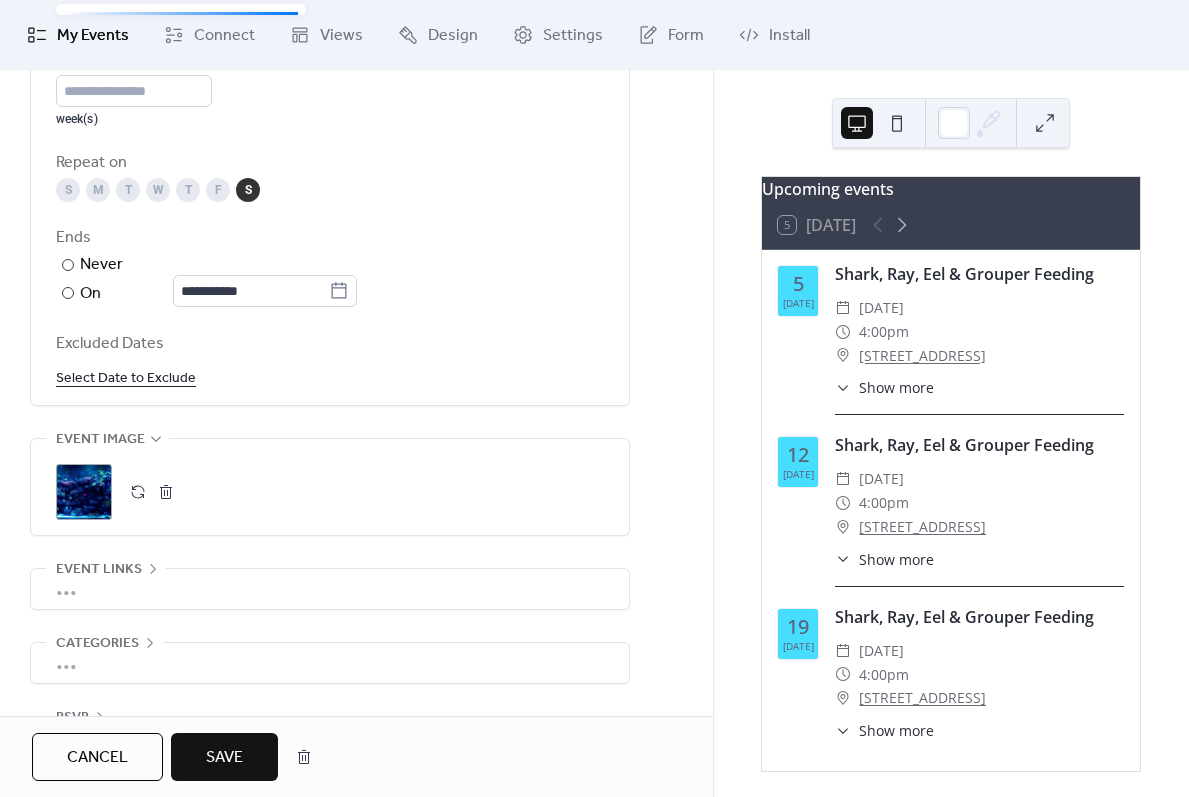 scroll, scrollTop: 1100, scrollLeft: 0, axis: vertical 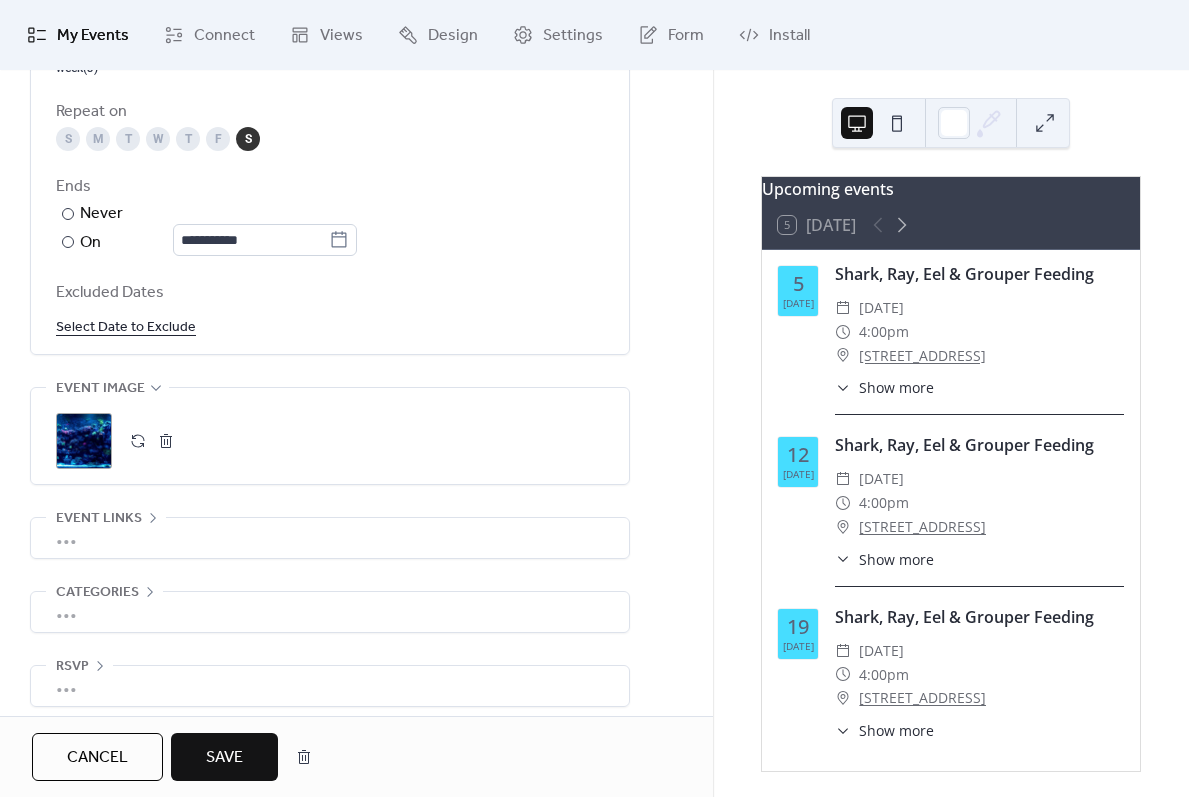 click at bounding box center (166, 441) 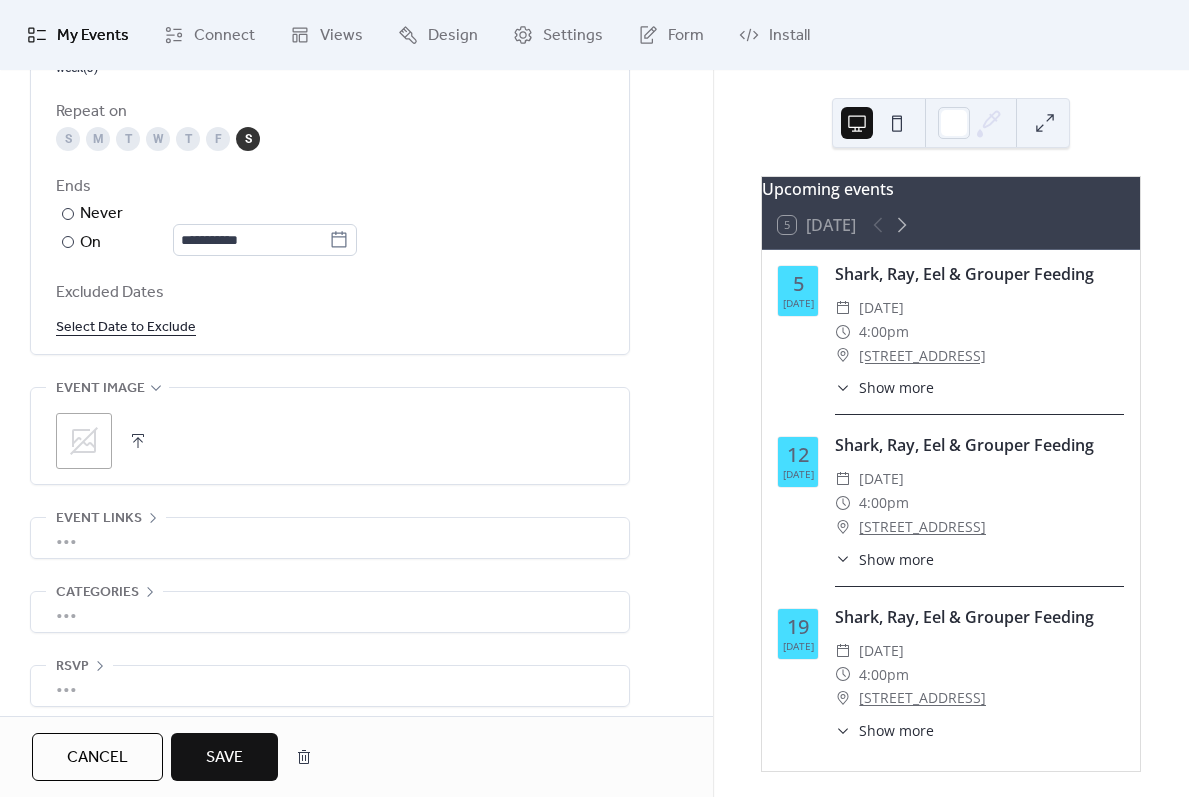 click on "Save" at bounding box center (224, 757) 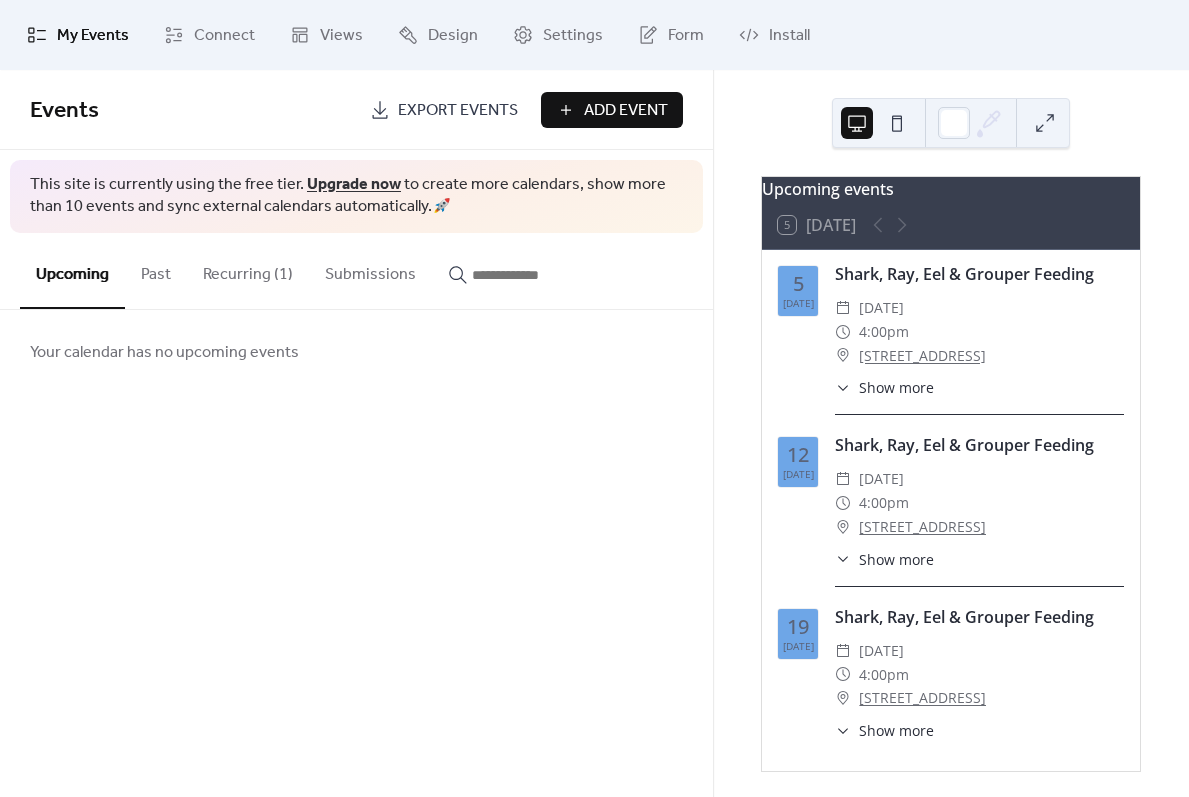 click on "[DATE]" at bounding box center [798, 291] 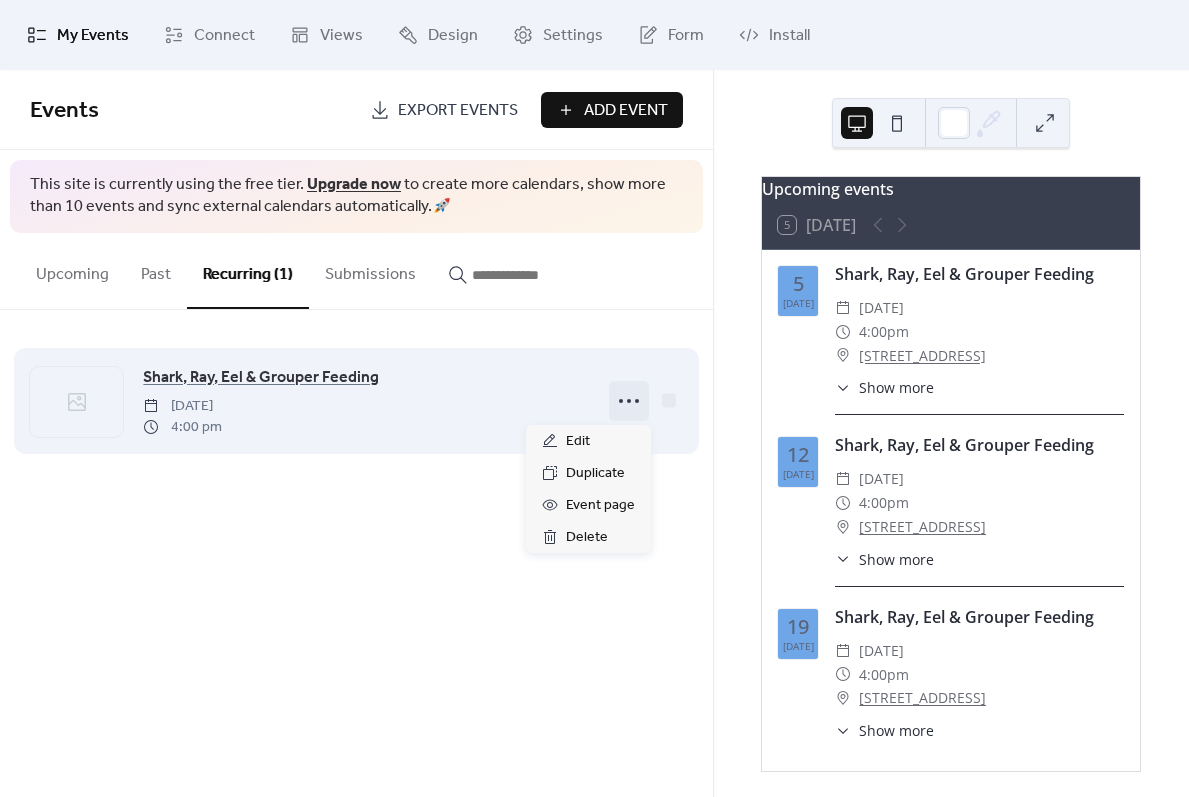 click 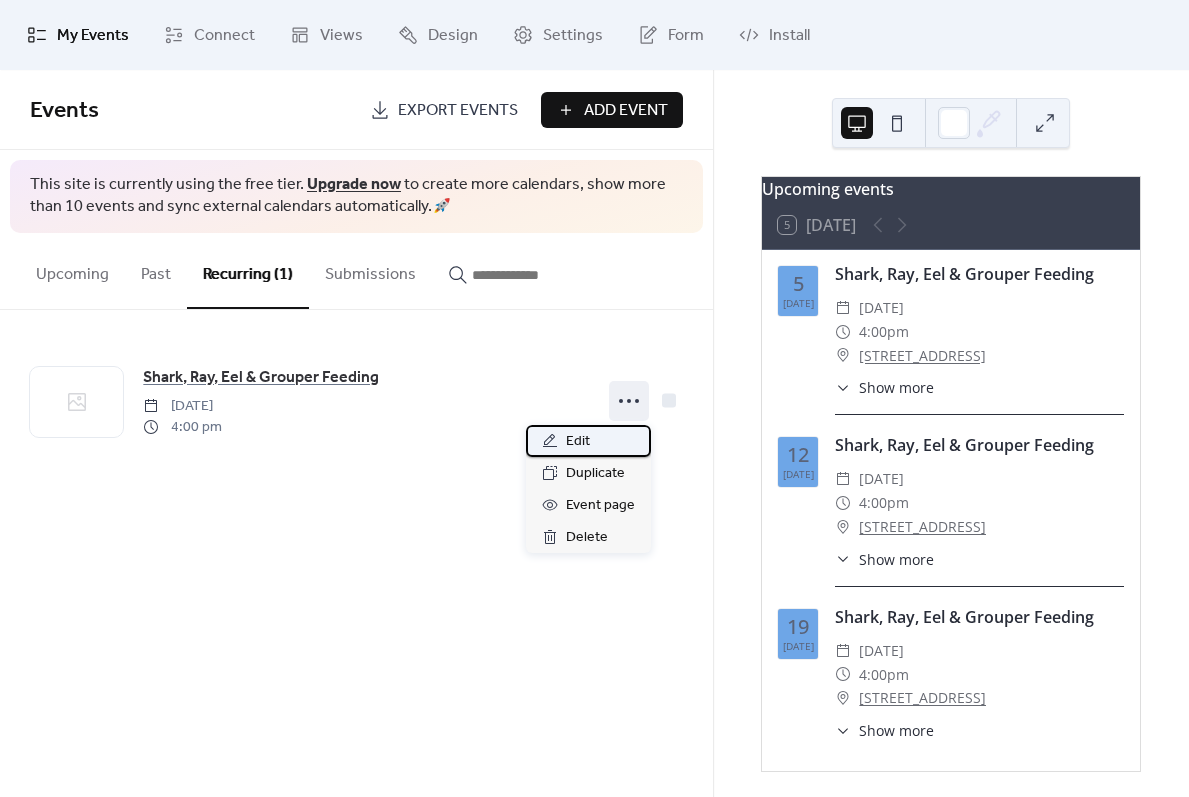 click on "Edit" at bounding box center (578, 442) 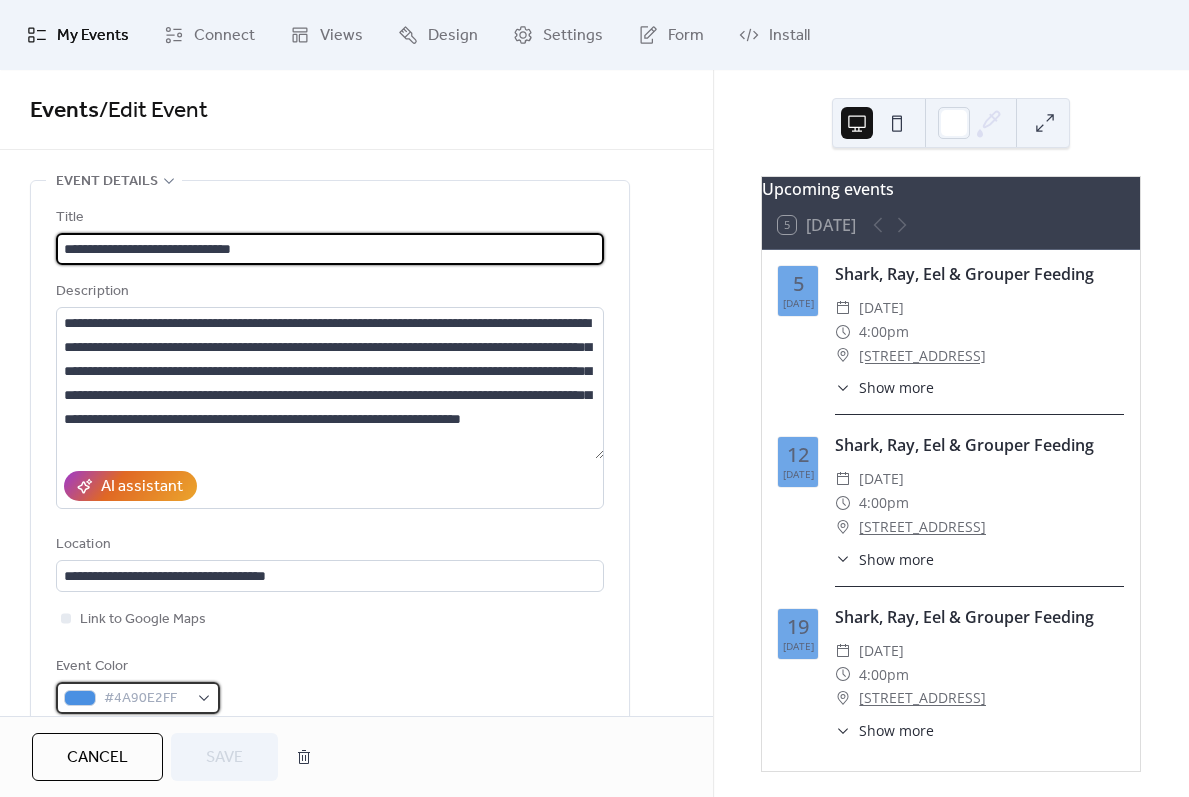 click on "#4A90E2FF" at bounding box center [146, 699] 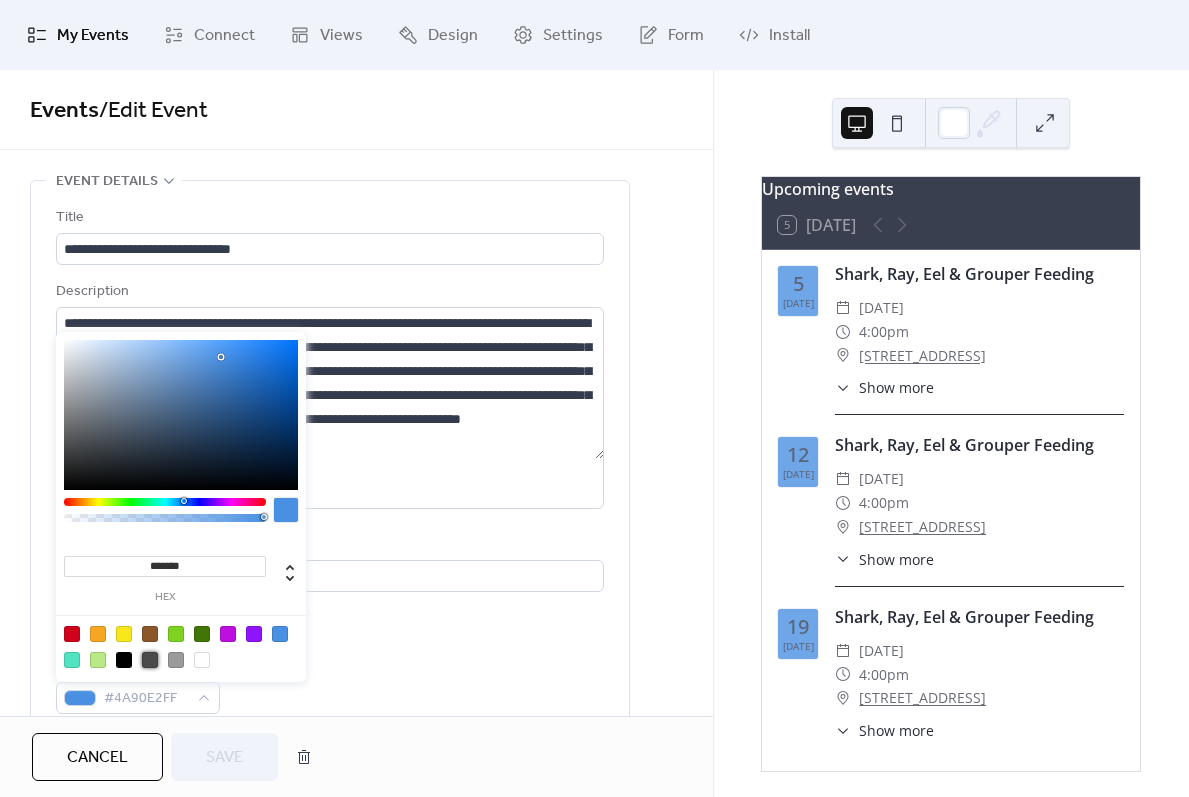 click at bounding box center [150, 660] 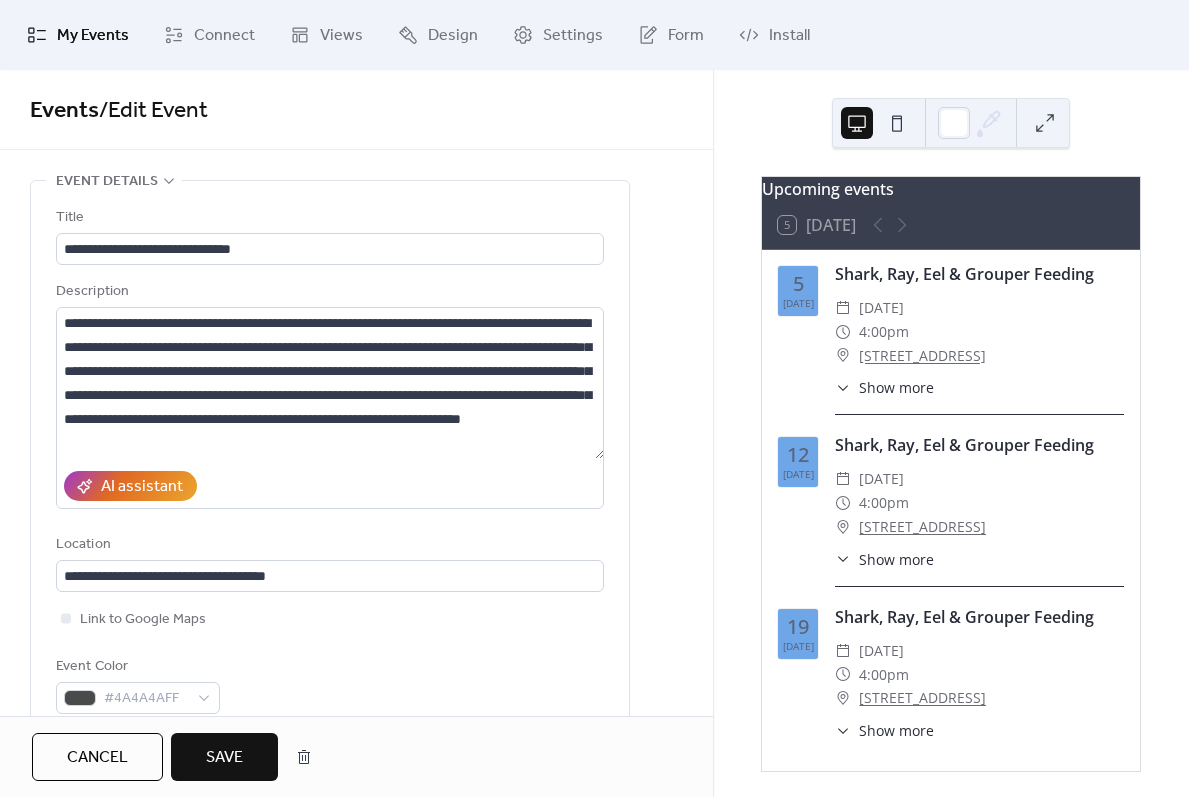 click on "Save" at bounding box center [224, 758] 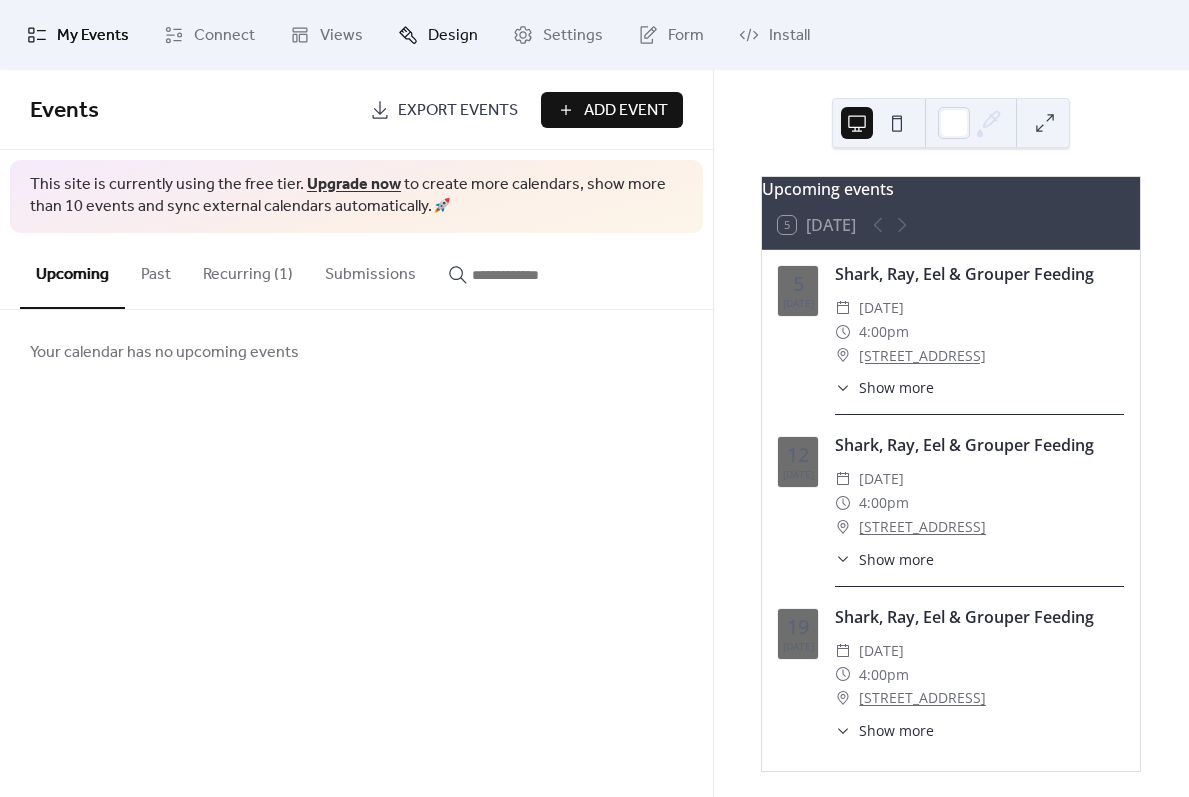 click on "Design" at bounding box center [453, 36] 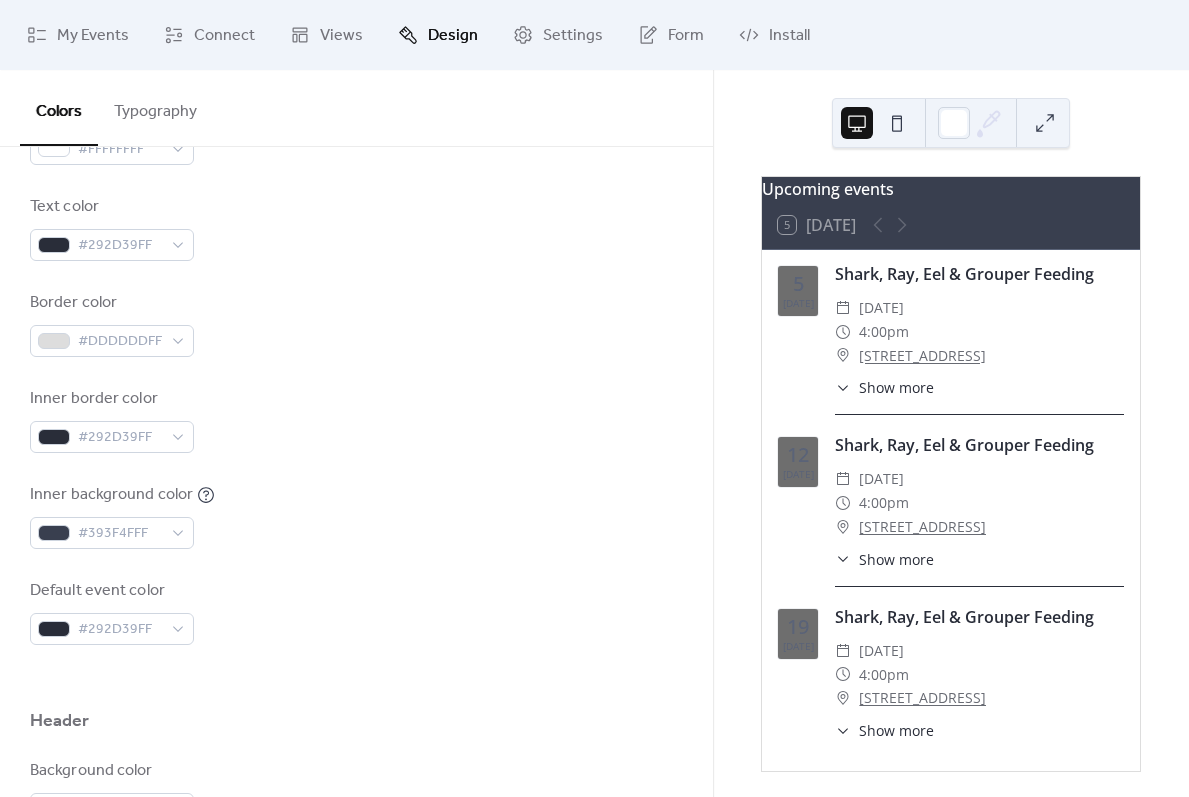 scroll, scrollTop: 200, scrollLeft: 0, axis: vertical 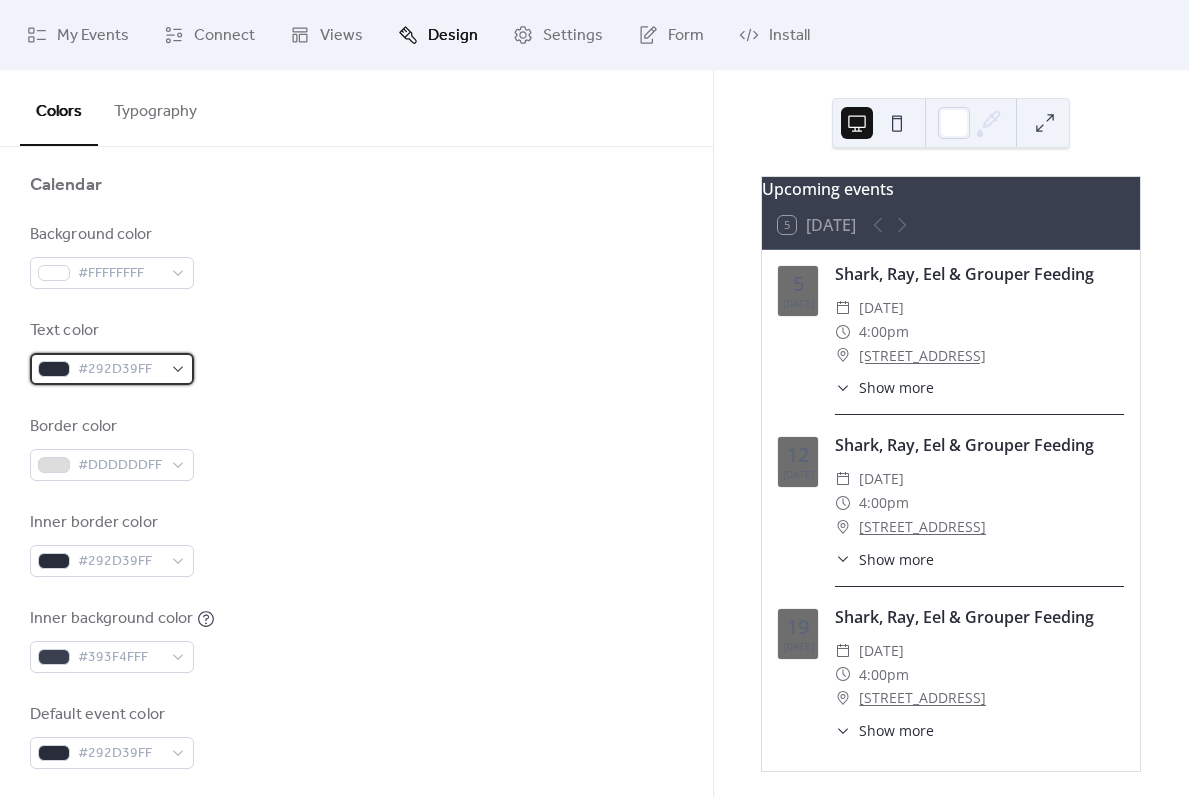 click on "#292D39FF" at bounding box center [120, 370] 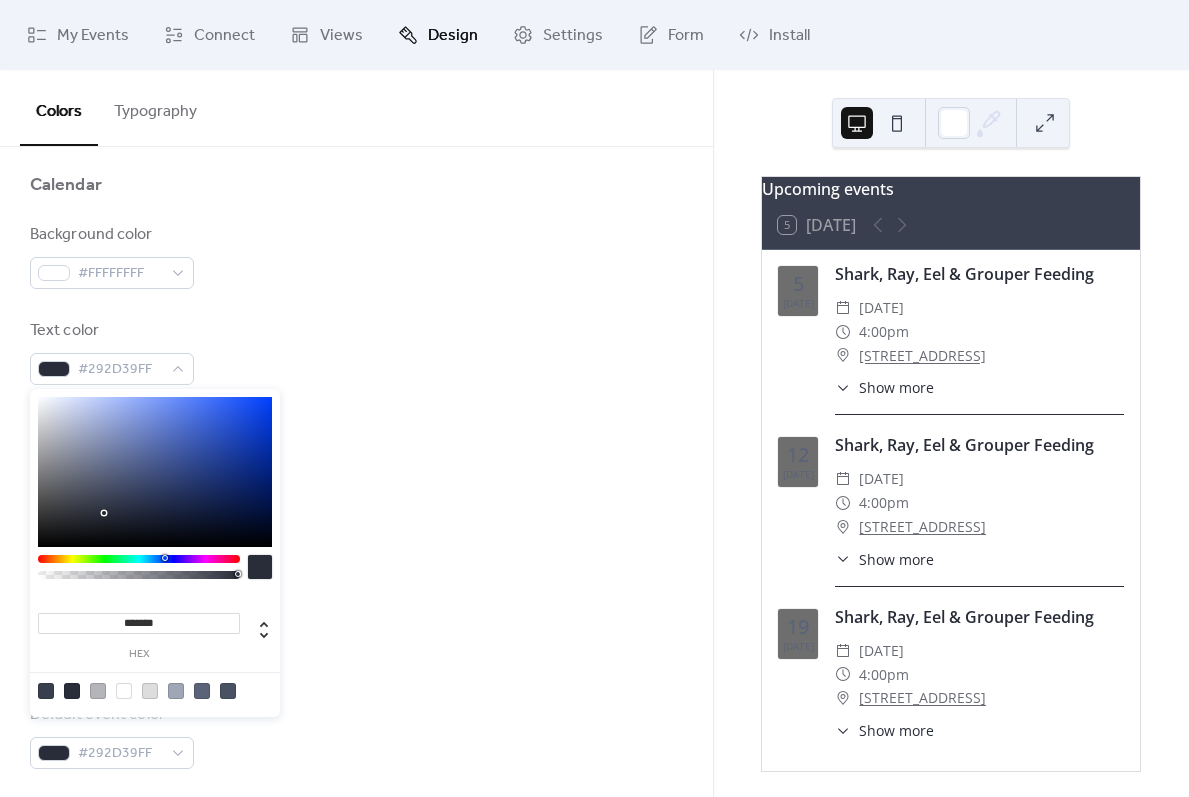 click at bounding box center [124, 691] 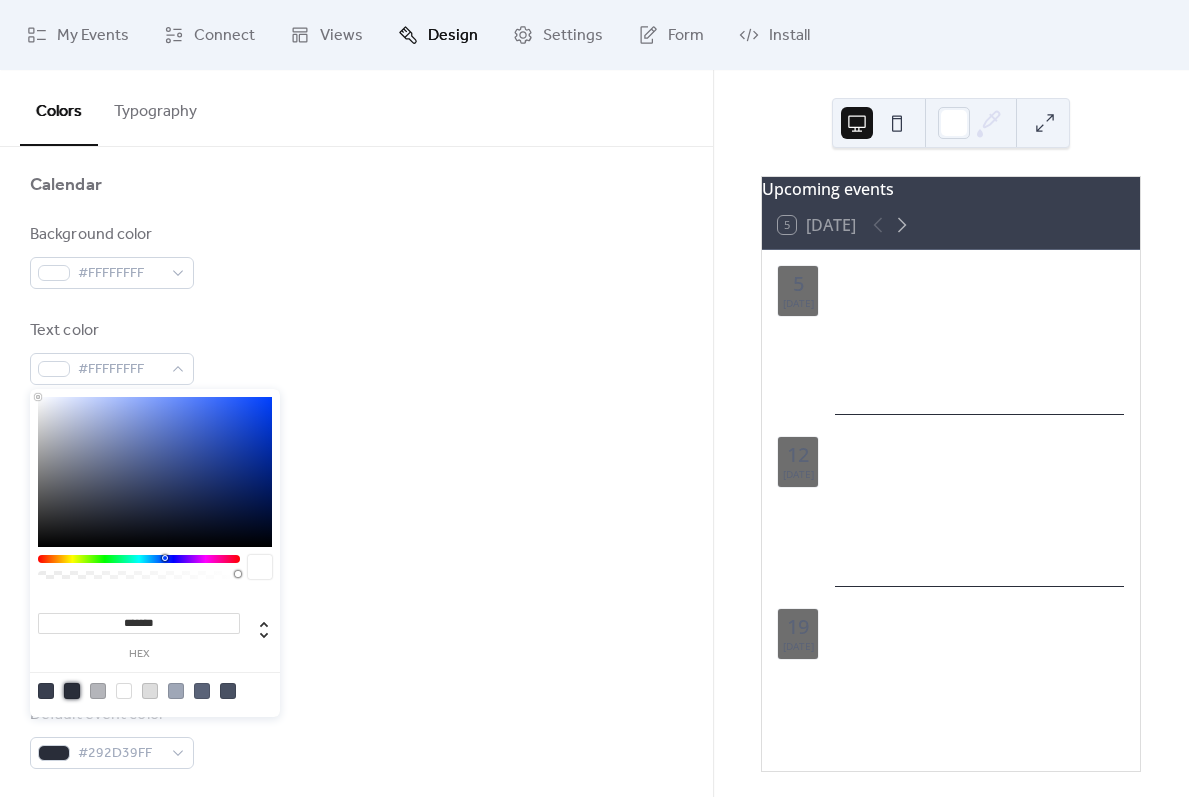 click at bounding box center [72, 691] 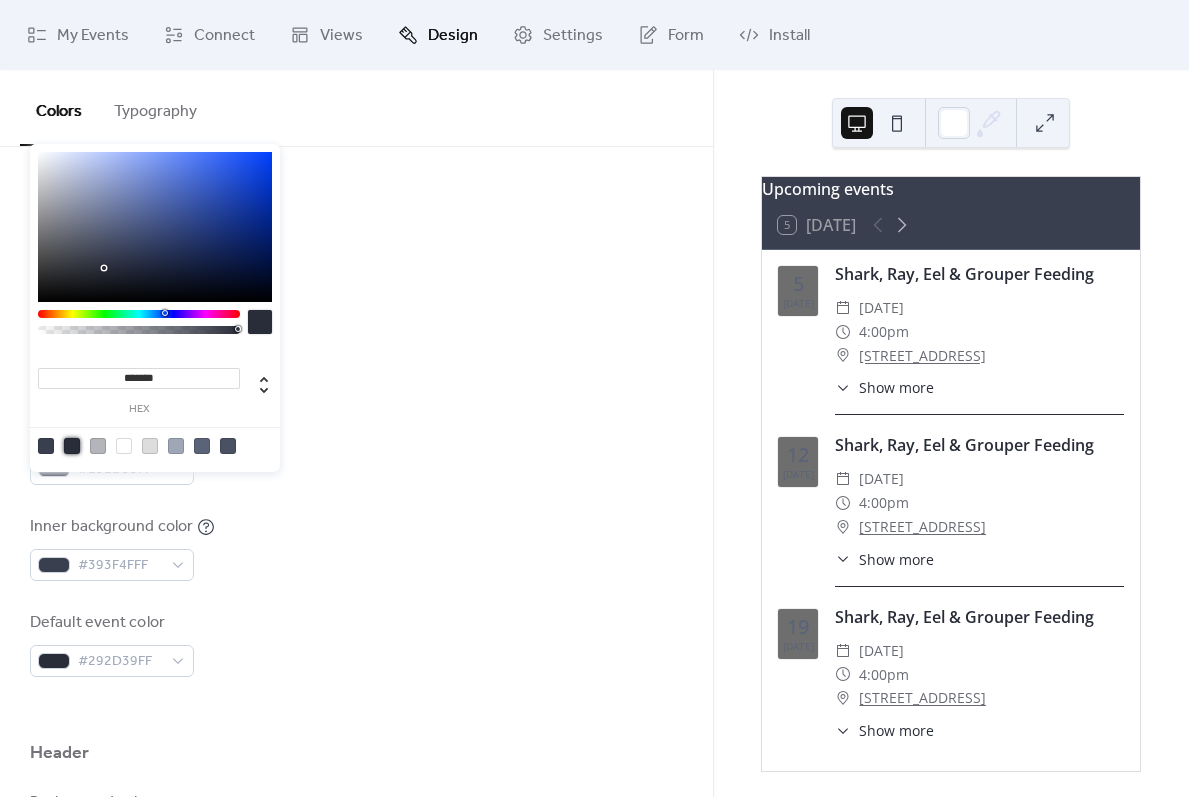 scroll, scrollTop: 700, scrollLeft: 0, axis: vertical 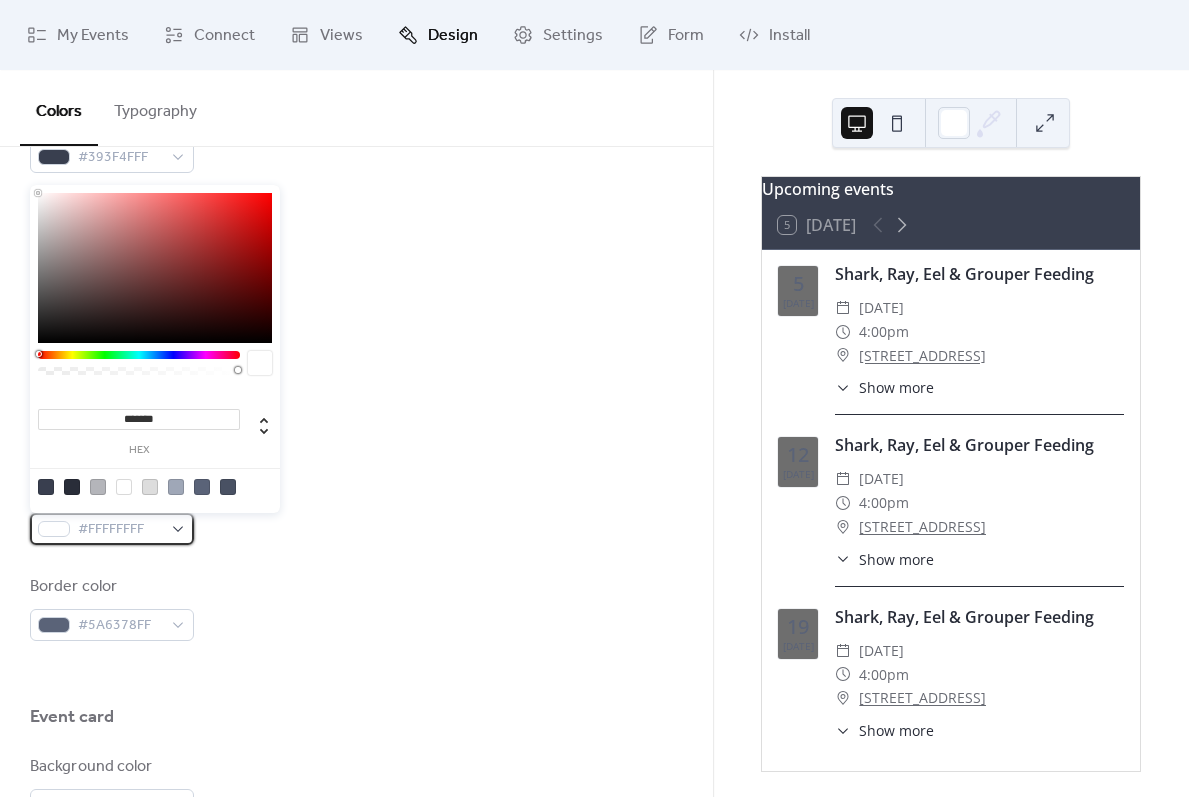 click on "#FFFFFFFF" at bounding box center (120, 530) 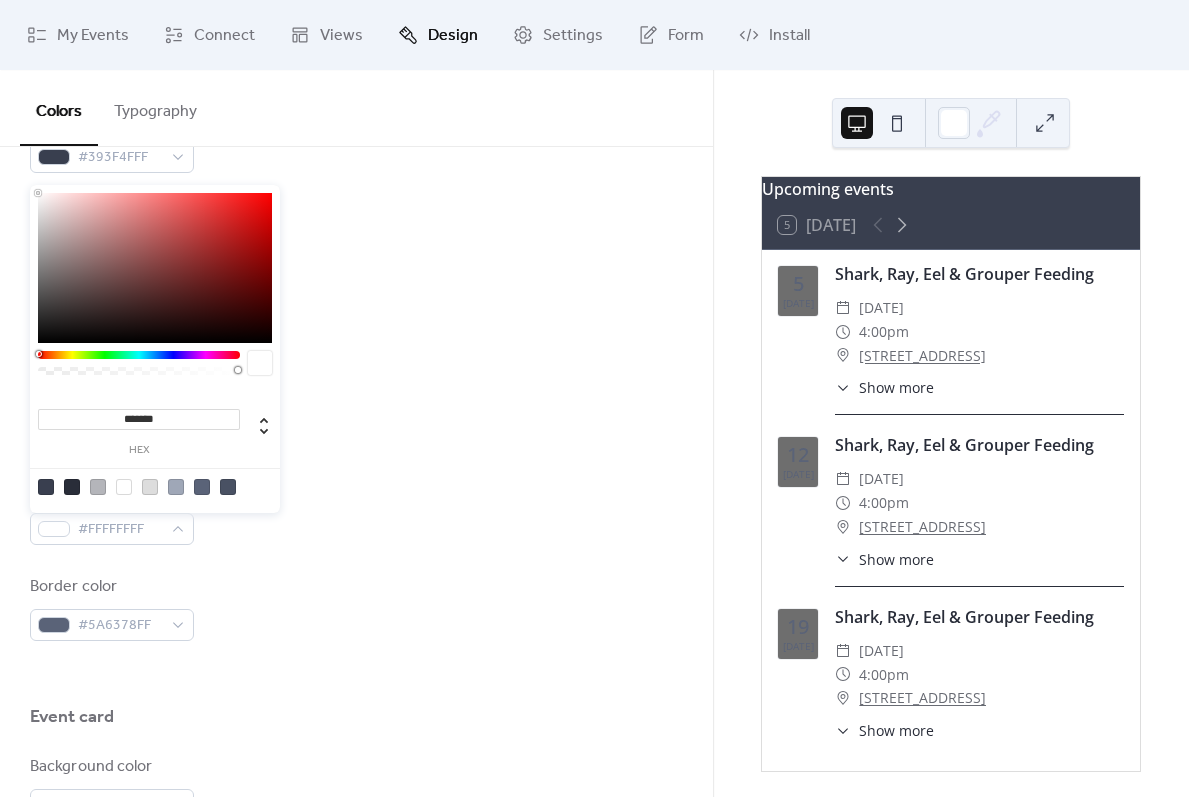 click on "Background color #393F4FFF" at bounding box center [356, 416] 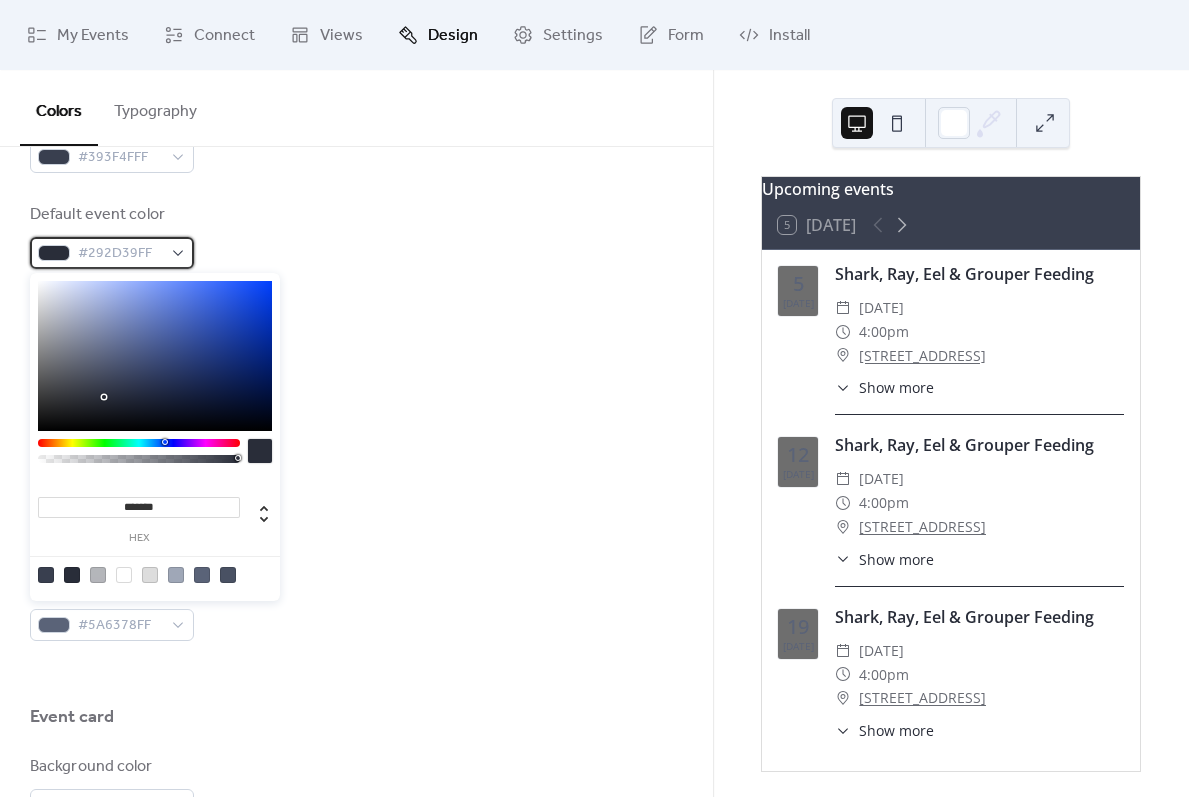 click on "#292D39FF" at bounding box center (120, 254) 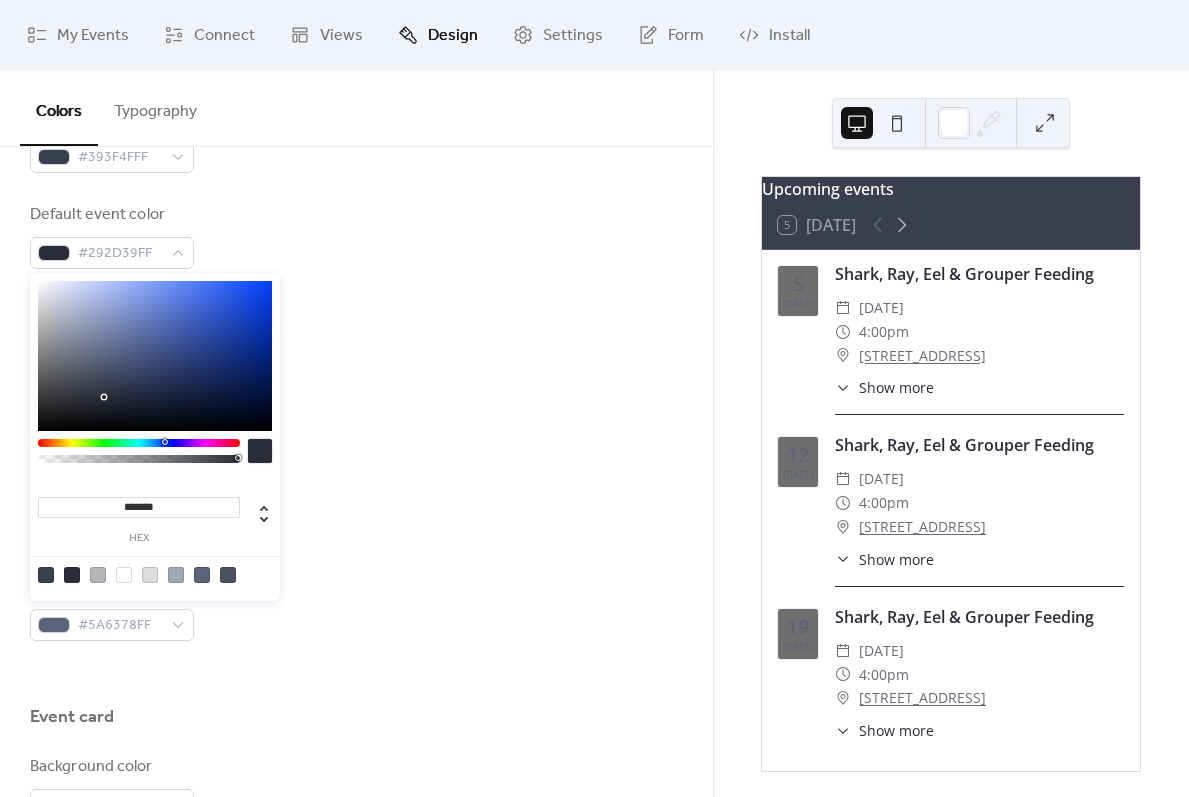 click at bounding box center (124, 575) 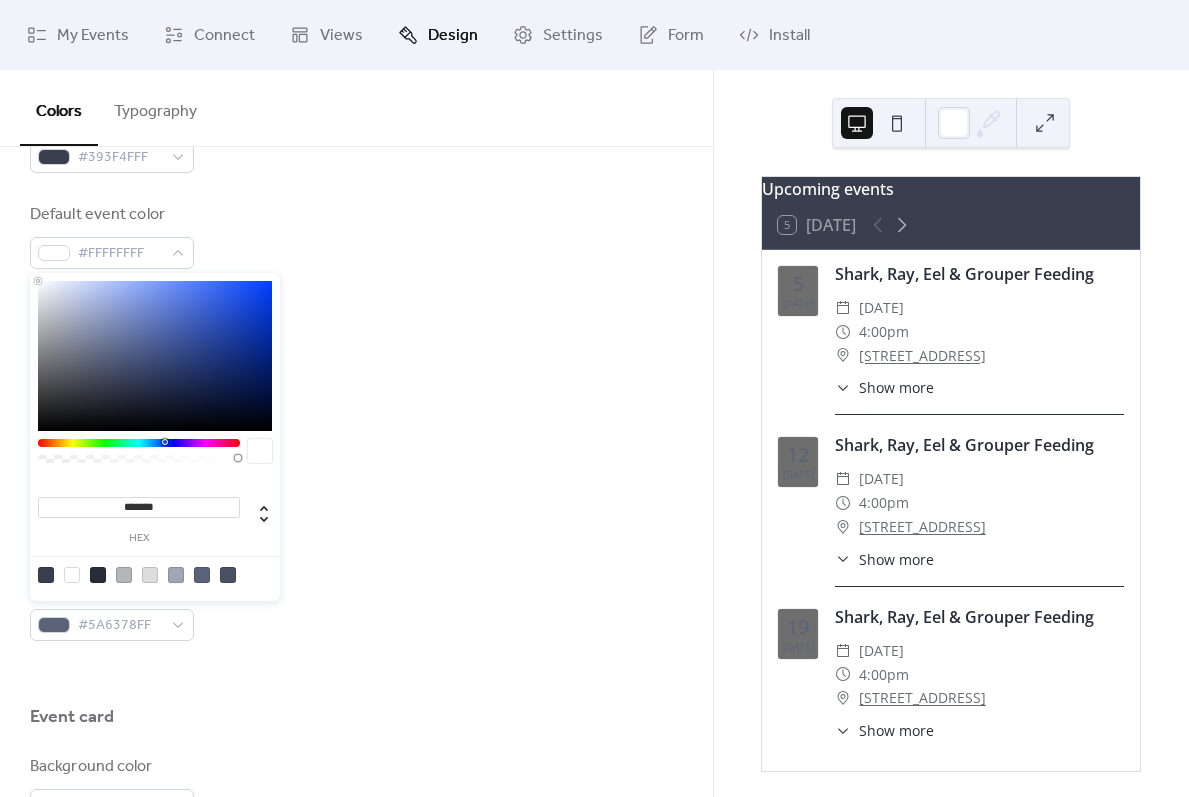 click at bounding box center [155, 574] 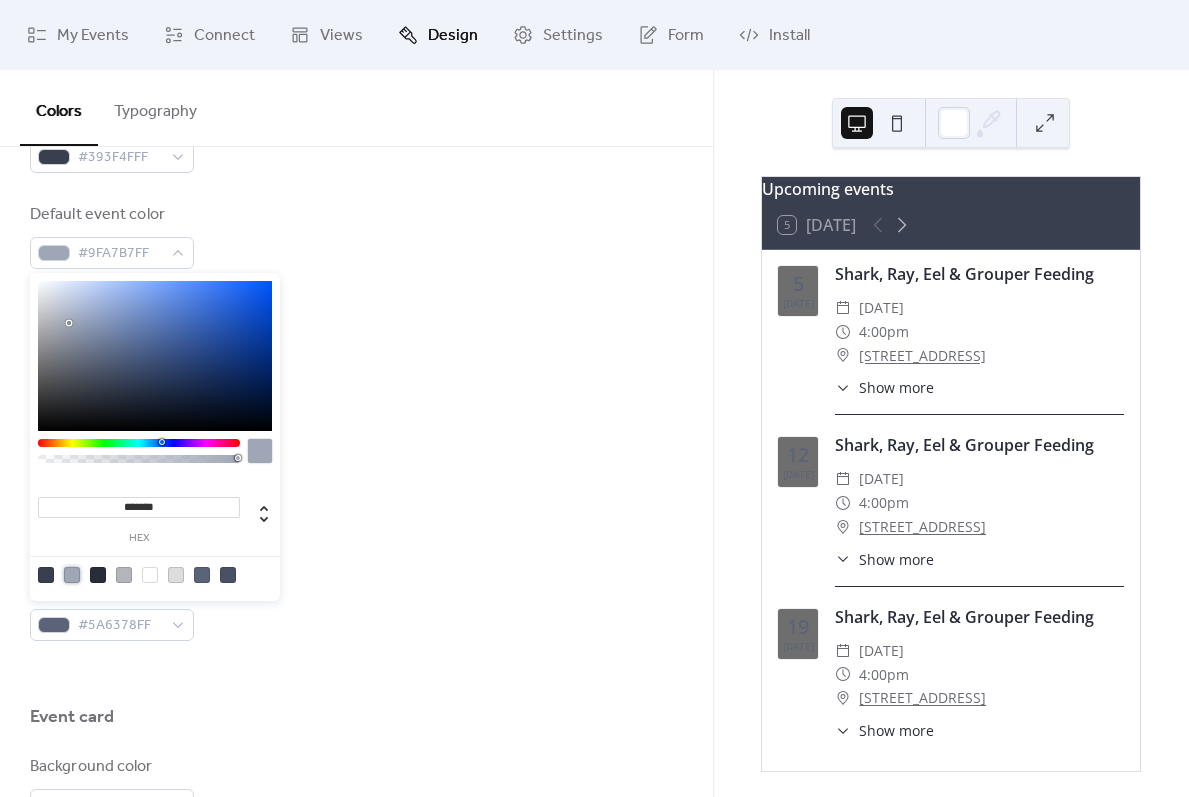 click at bounding box center [356, 301] 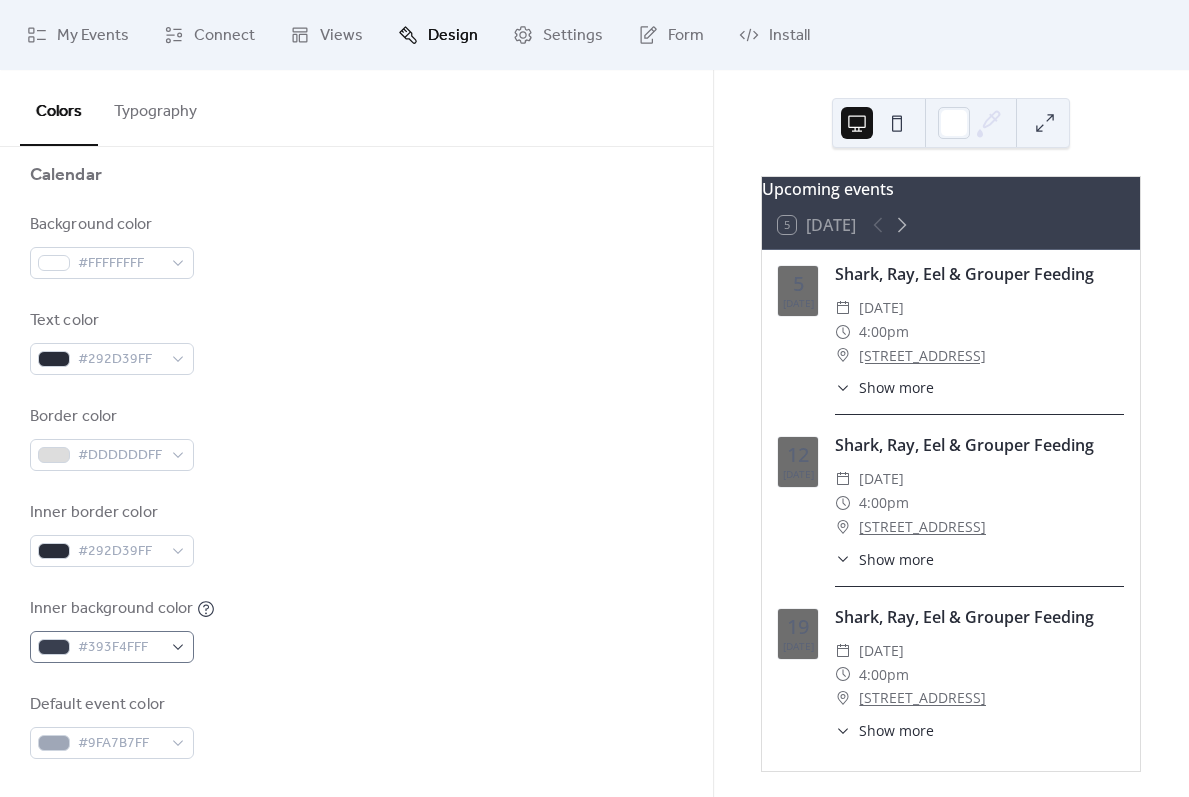 scroll, scrollTop: 200, scrollLeft: 0, axis: vertical 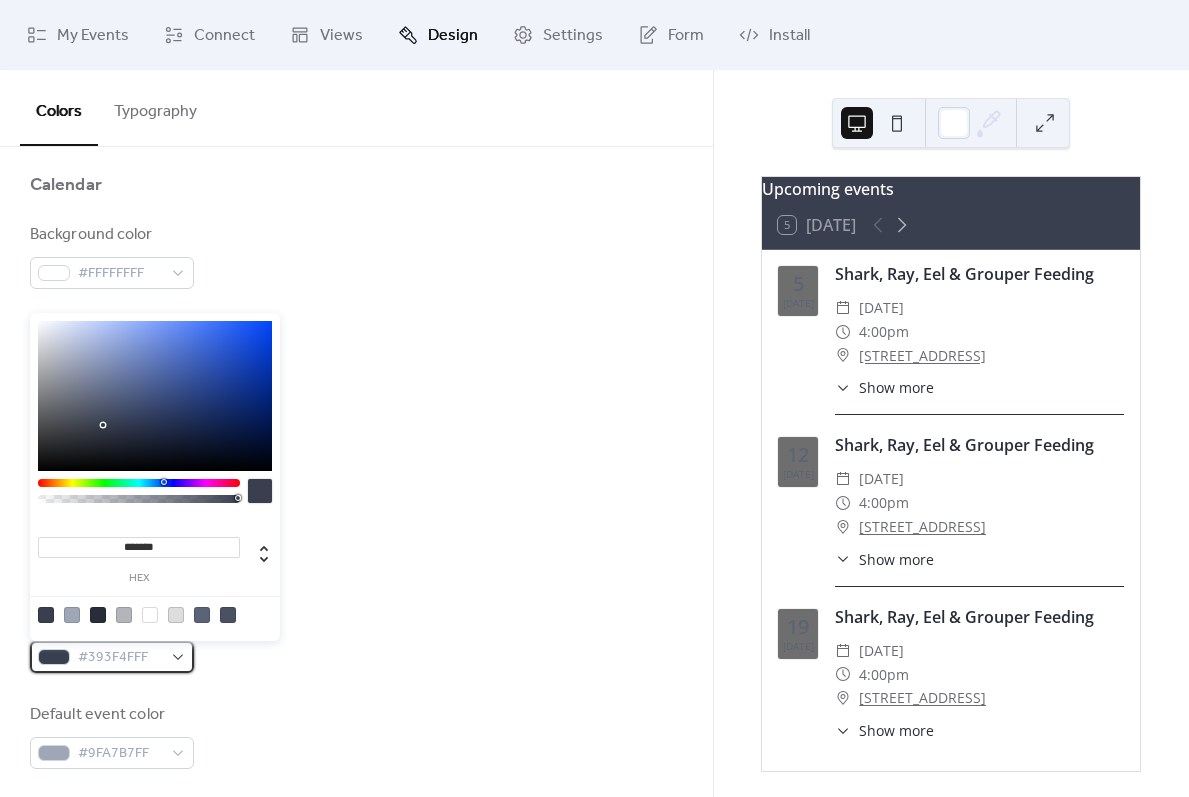 click on "#393F4FFF" at bounding box center (120, 658) 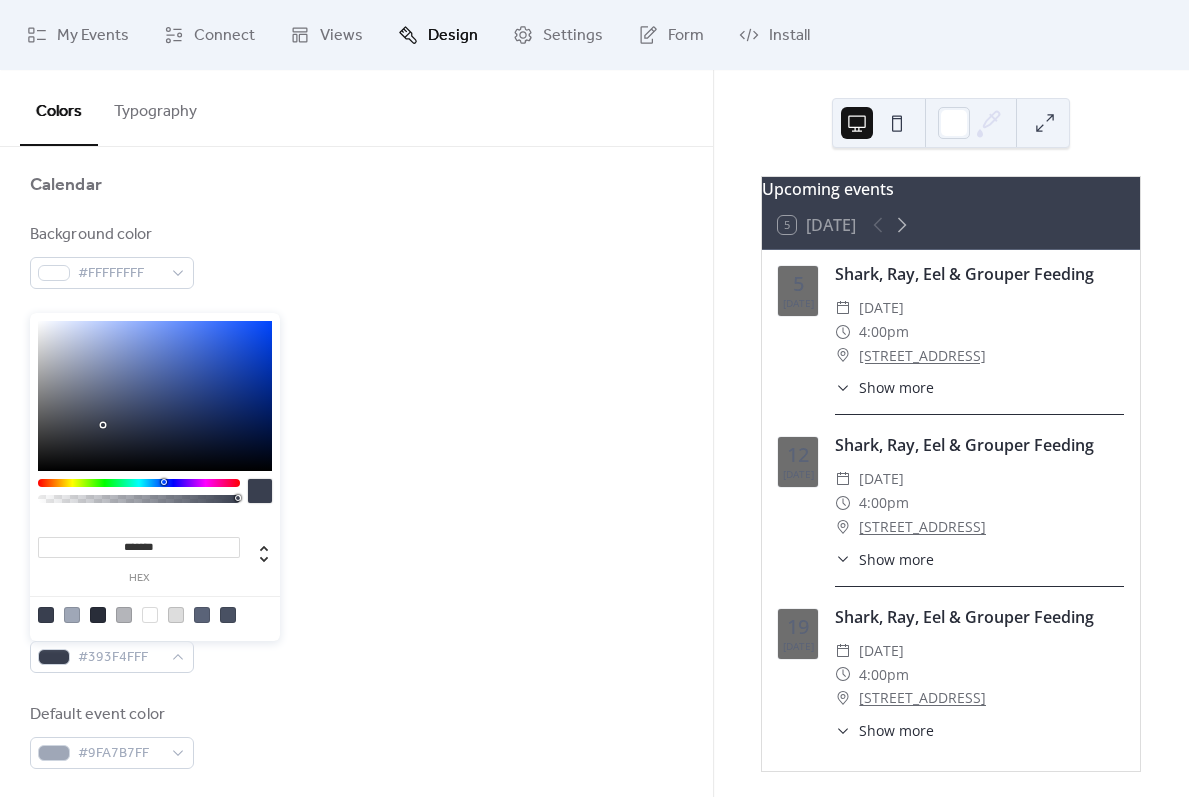 click at bounding box center (150, 615) 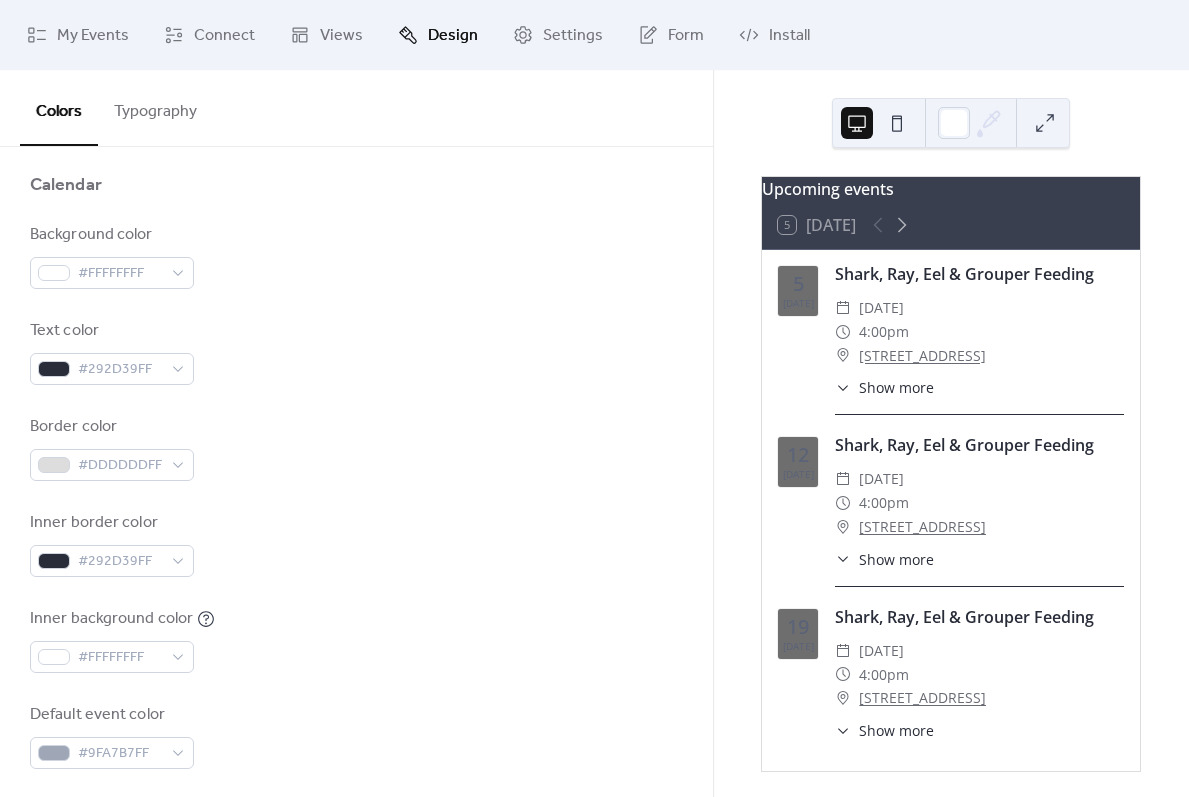 click on "Border color #DDDDDDFF" at bounding box center [356, 448] 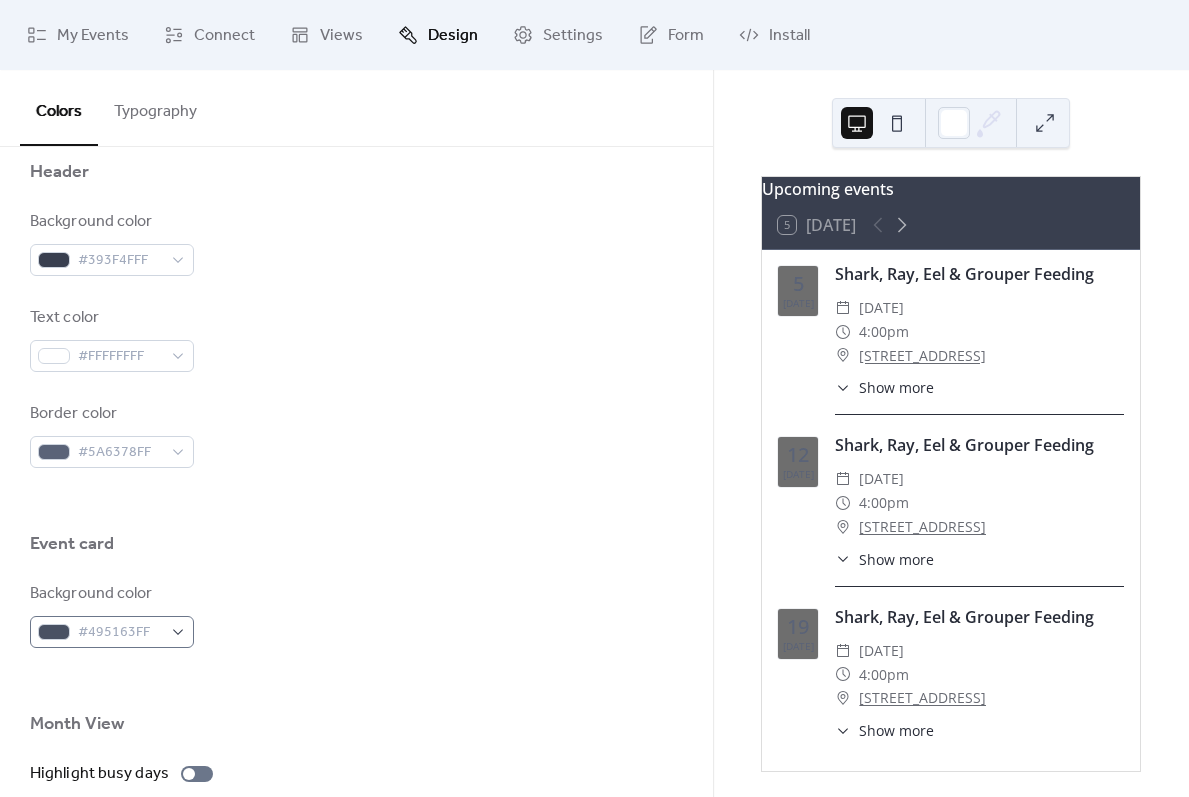 scroll, scrollTop: 1000, scrollLeft: 0, axis: vertical 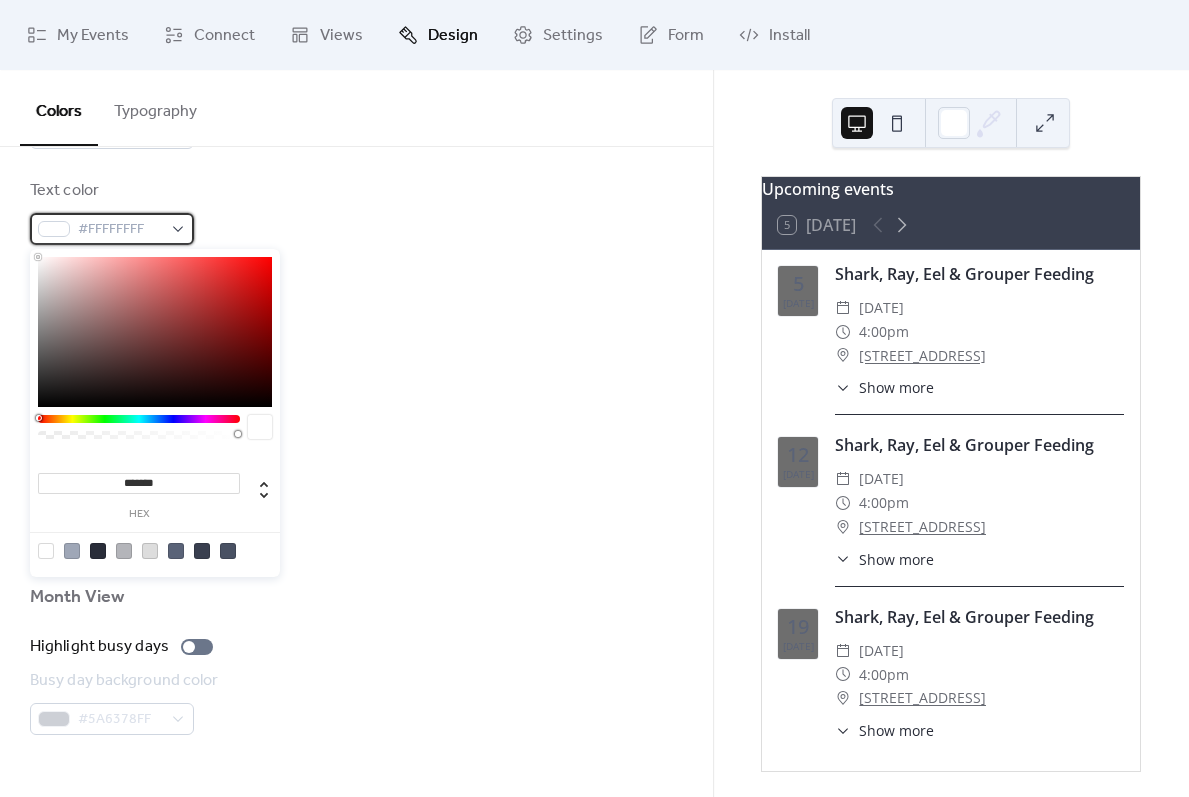 click on "#FFFFFFFF" at bounding box center (112, 229) 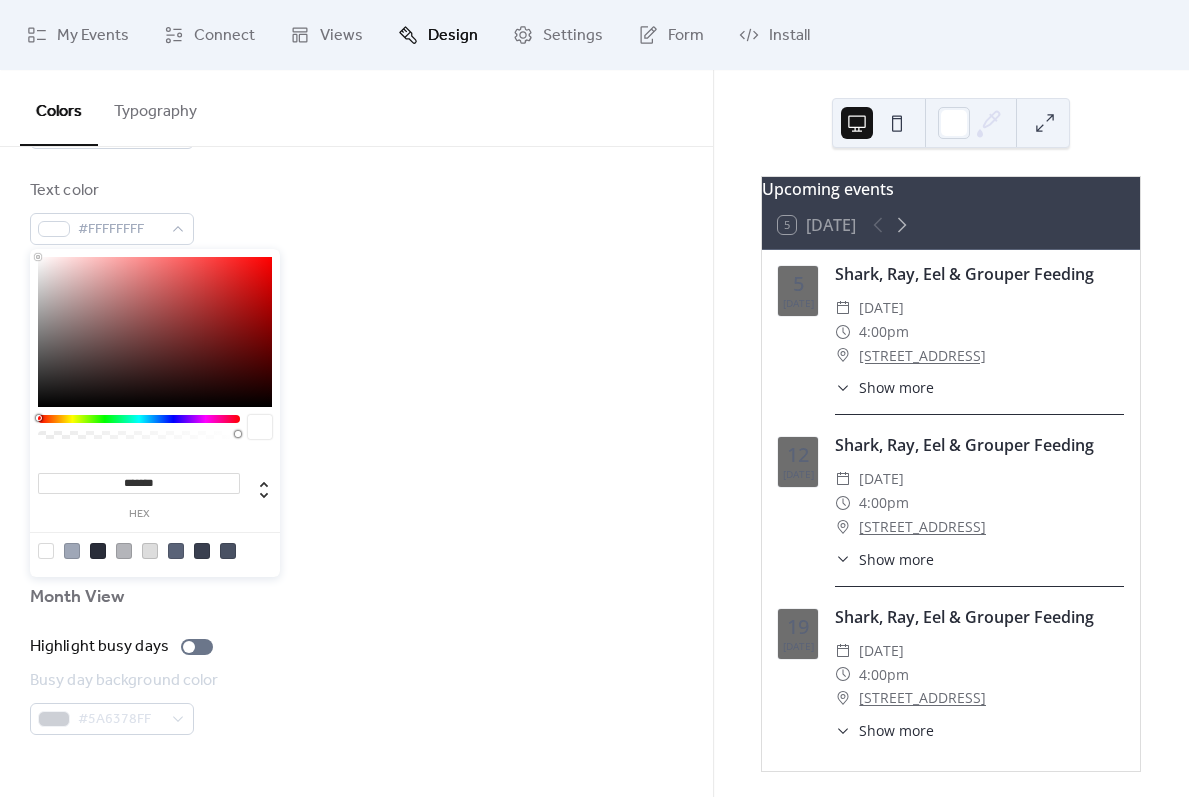 click on "Text color #FFFFFFFF" at bounding box center (356, 212) 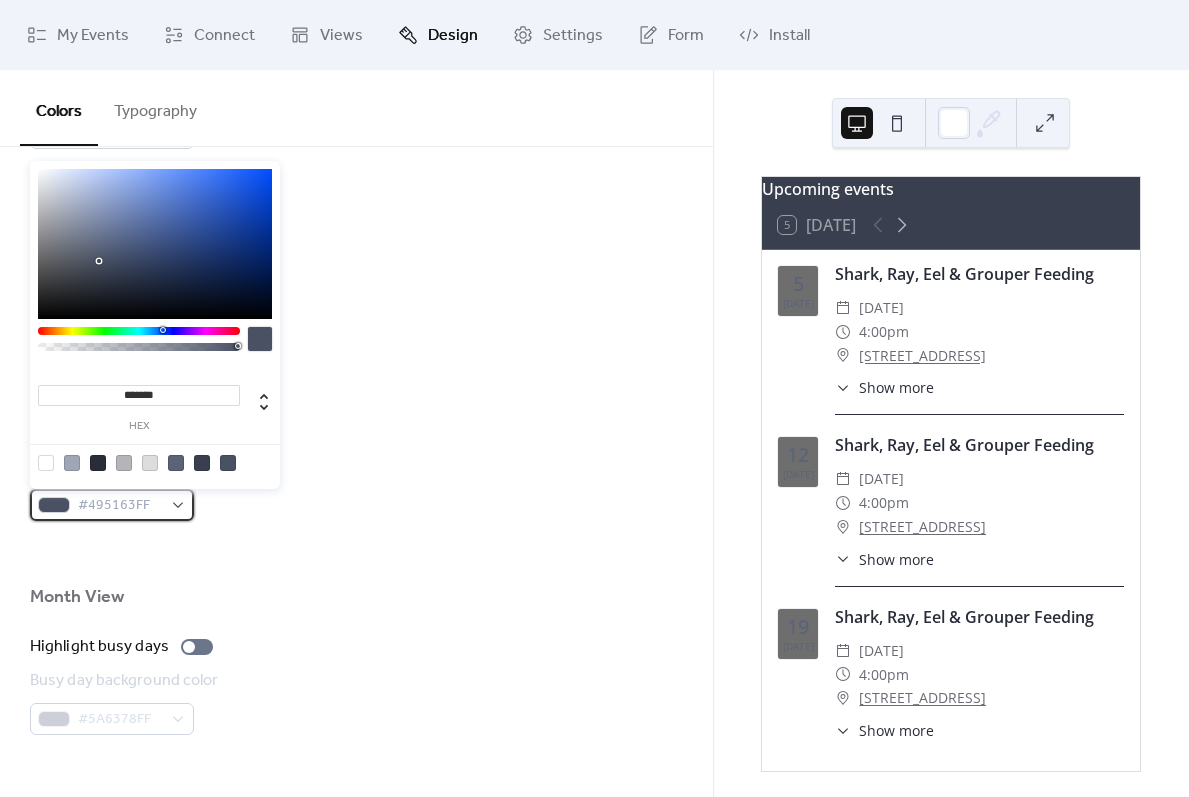 click on "#495163FF" at bounding box center [120, 506] 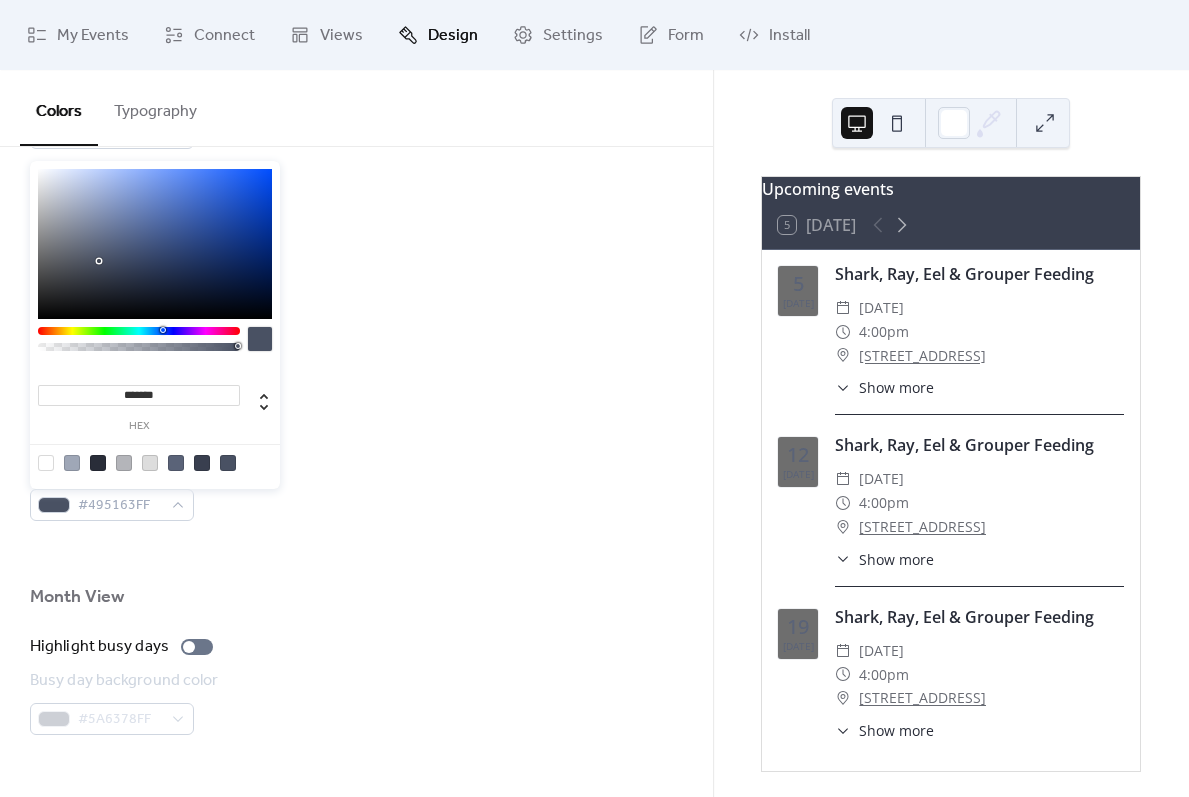click at bounding box center [150, 463] 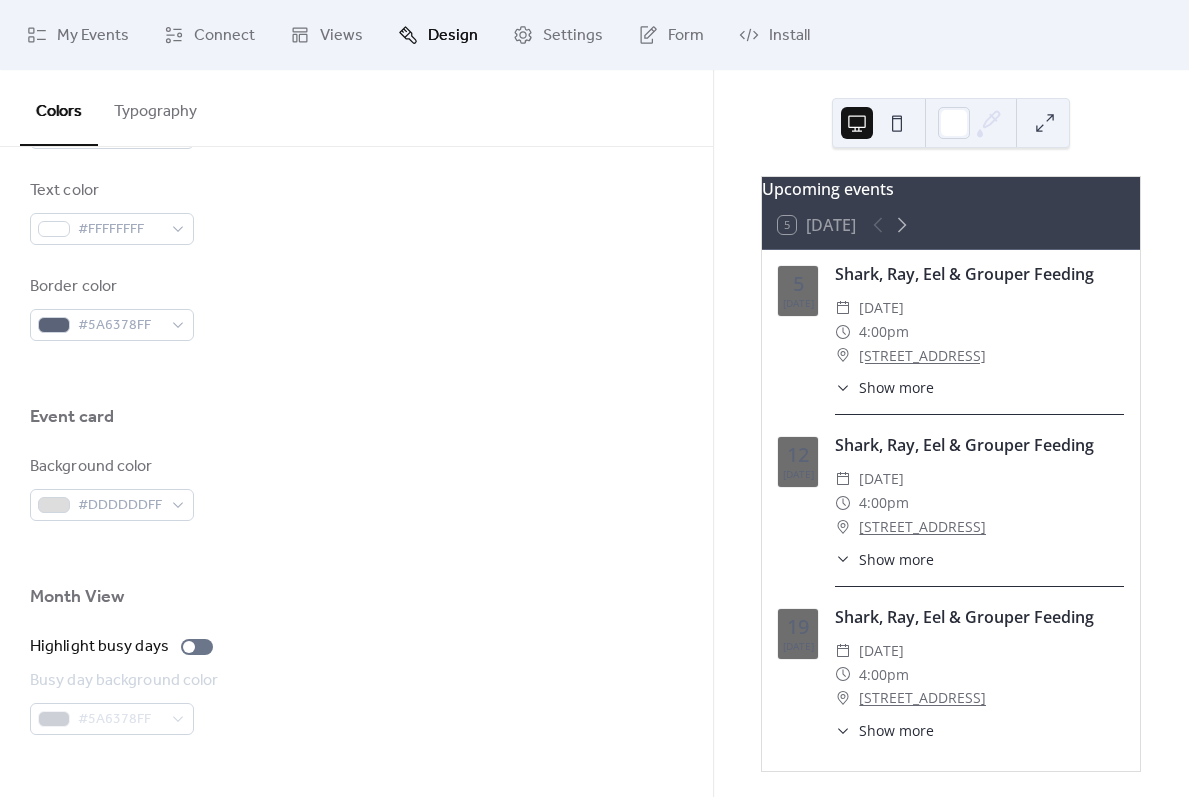 drag, startPoint x: 378, startPoint y: 337, endPoint x: 388, endPoint y: 348, distance: 14.866069 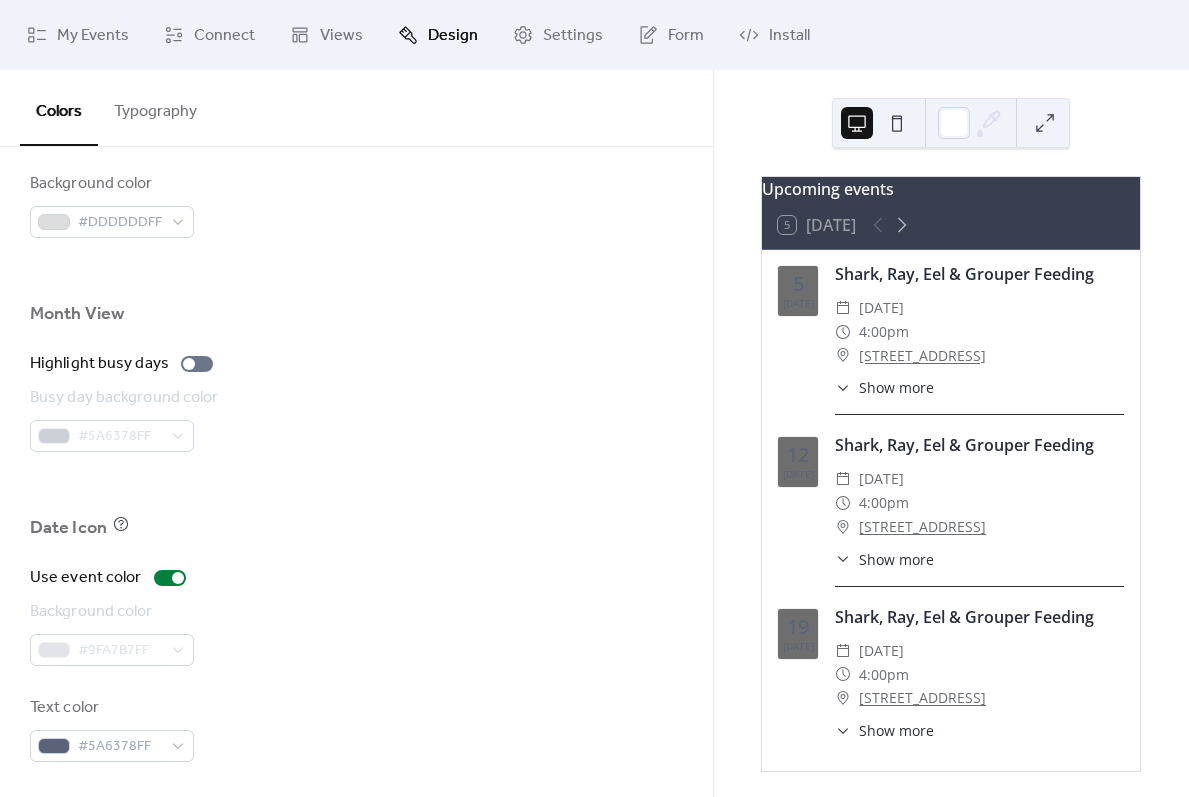 scroll, scrollTop: 1288, scrollLeft: 0, axis: vertical 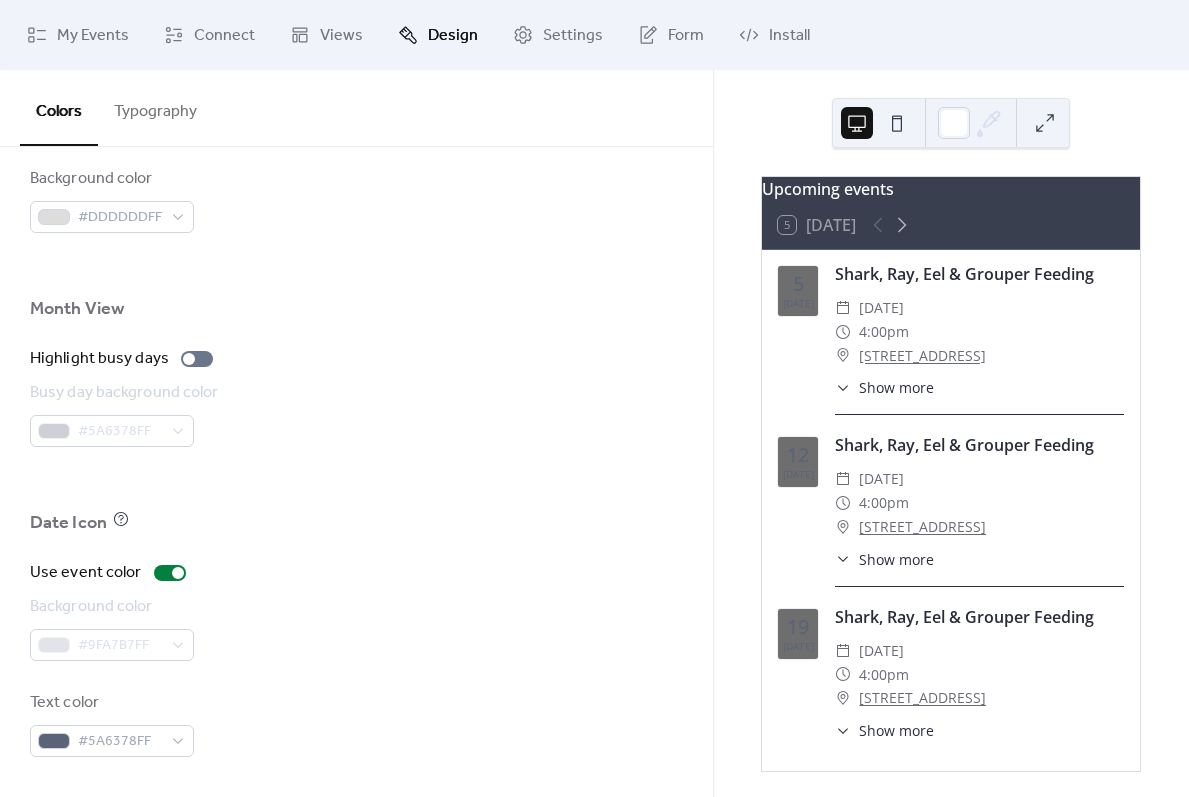 click on "#9FA7B7FF" at bounding box center (112, 645) 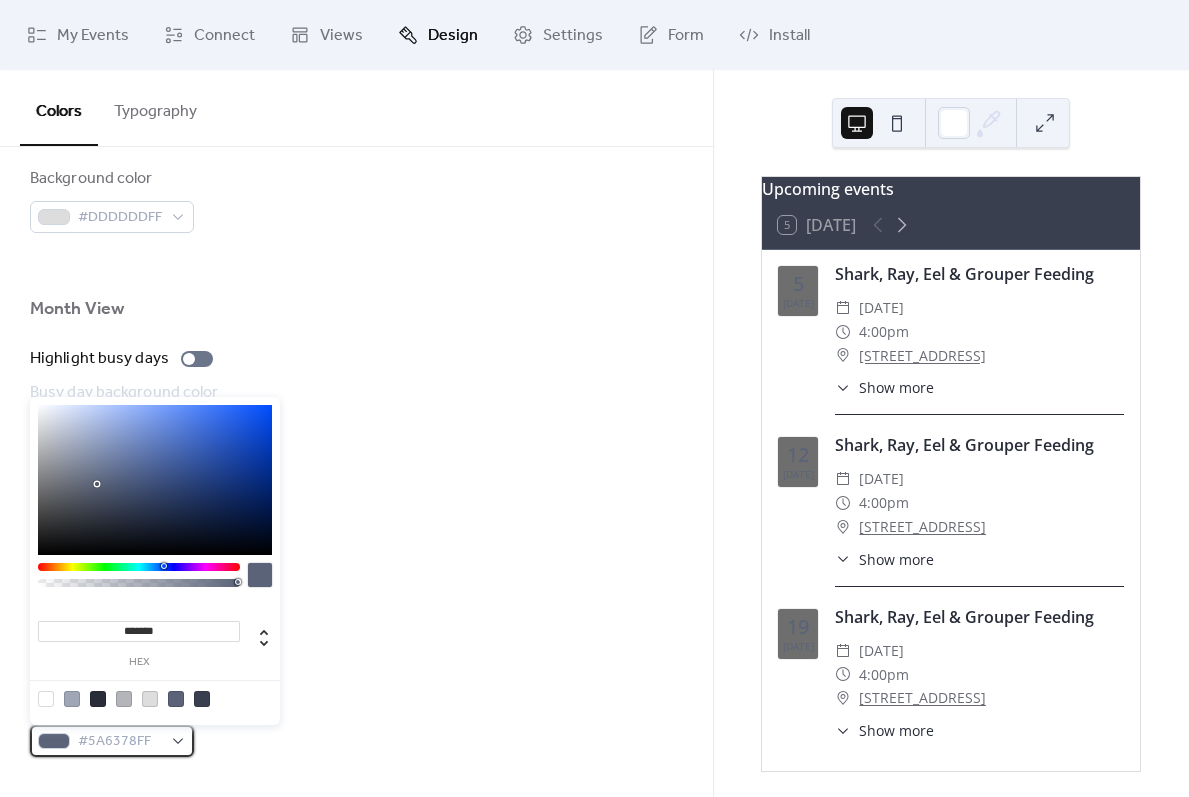 click on "#5A6378FF" at bounding box center [112, 741] 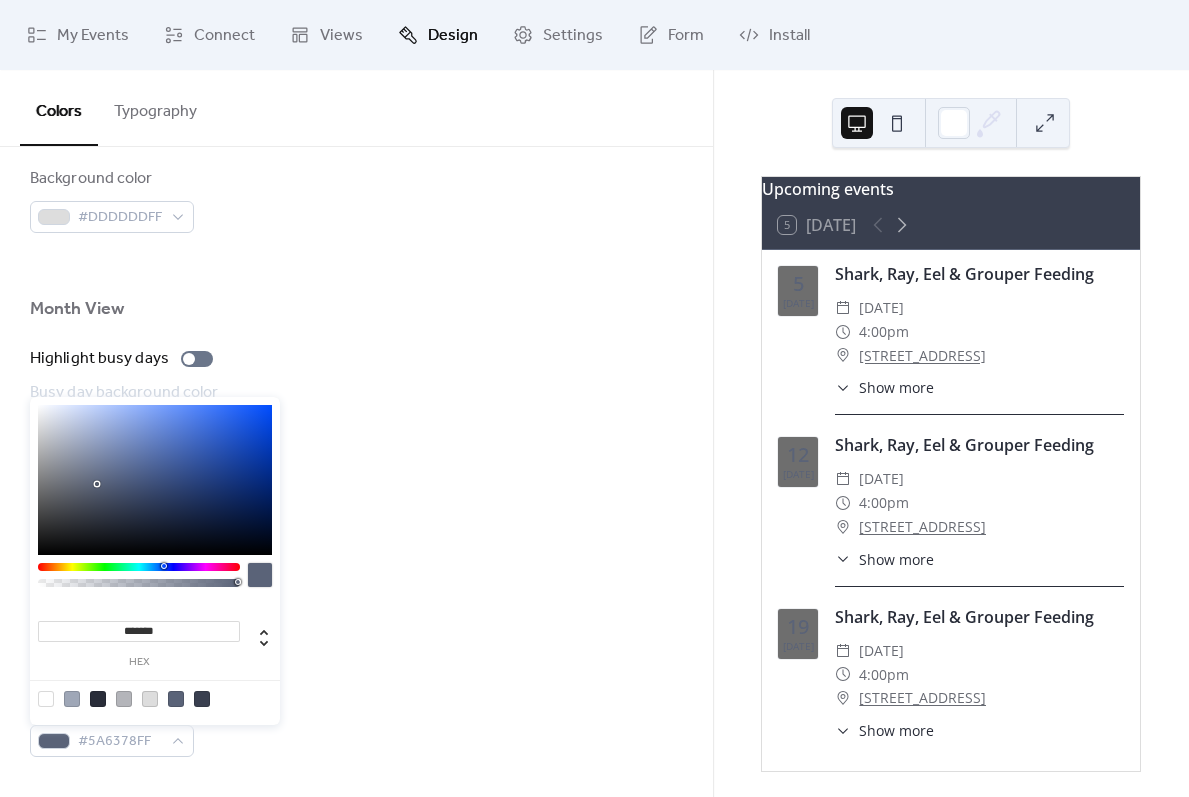 click at bounding box center [46, 699] 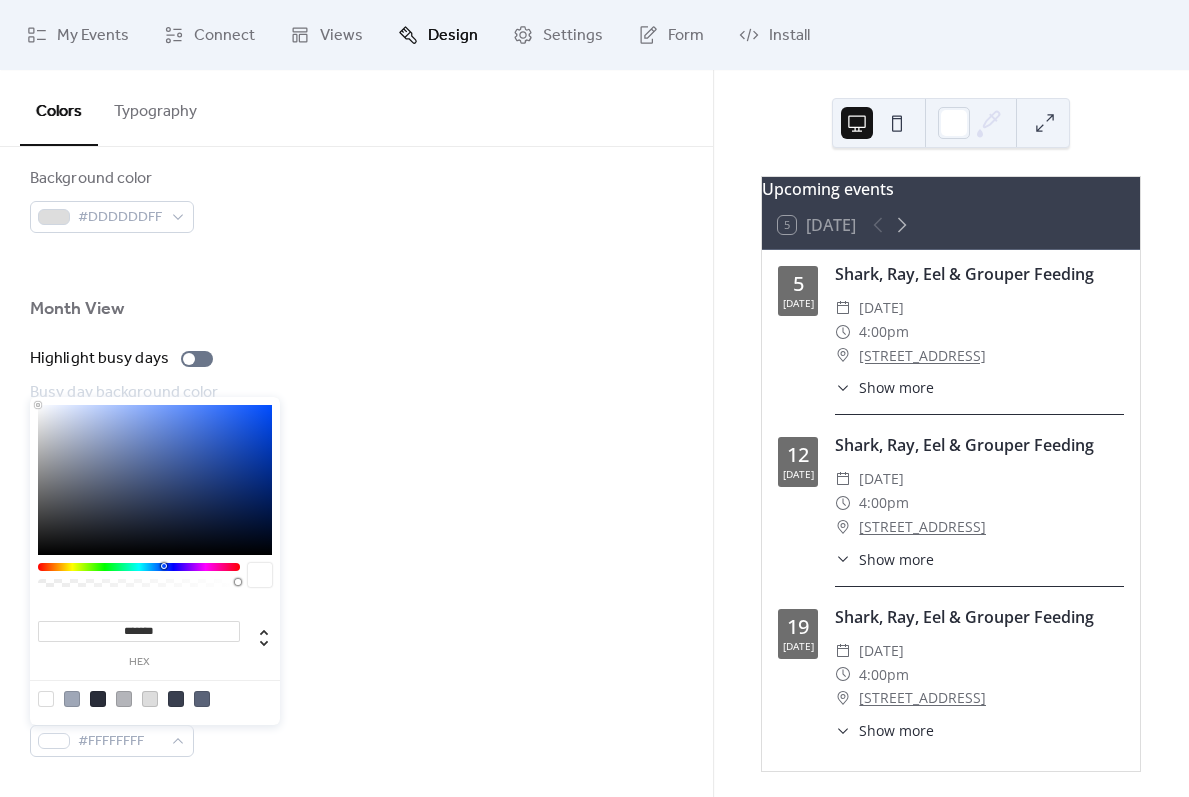 click on "Background color #9FA7B7FF" at bounding box center (356, 628) 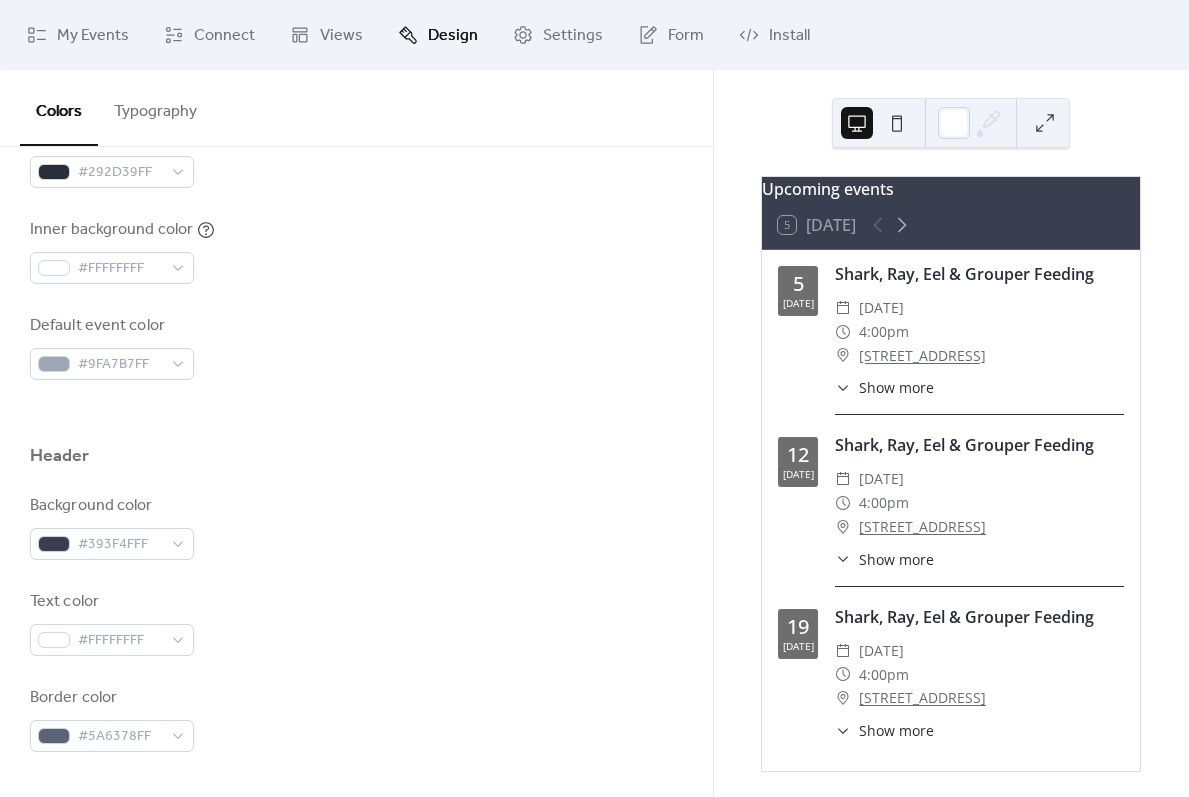 scroll, scrollTop: 600, scrollLeft: 0, axis: vertical 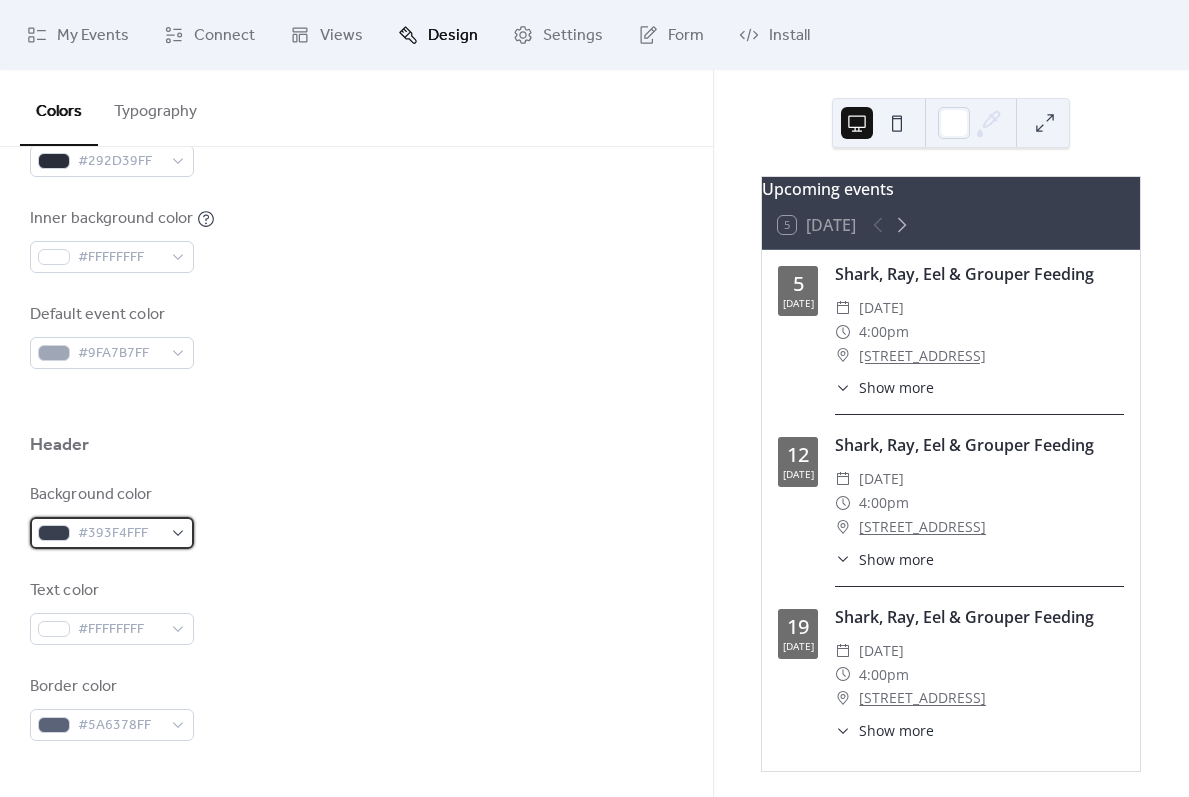 click on "#393F4FFF" at bounding box center (120, 534) 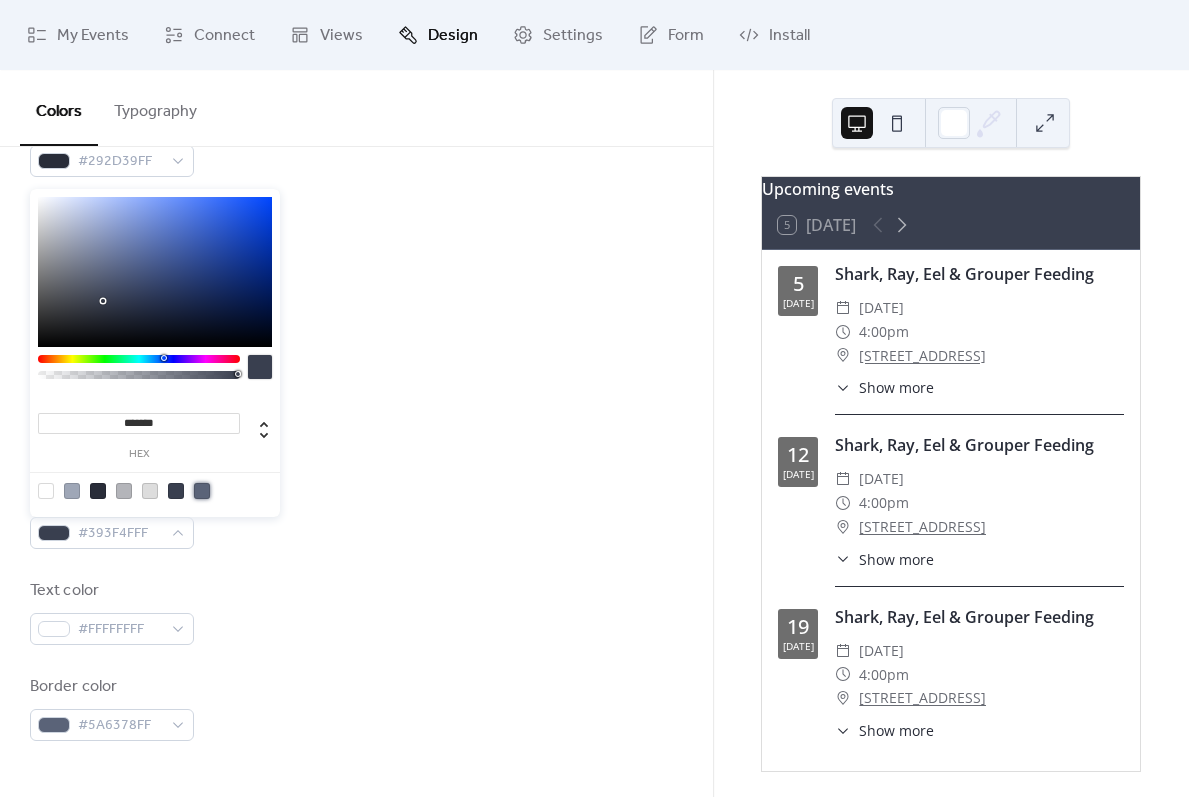 click at bounding box center [202, 491] 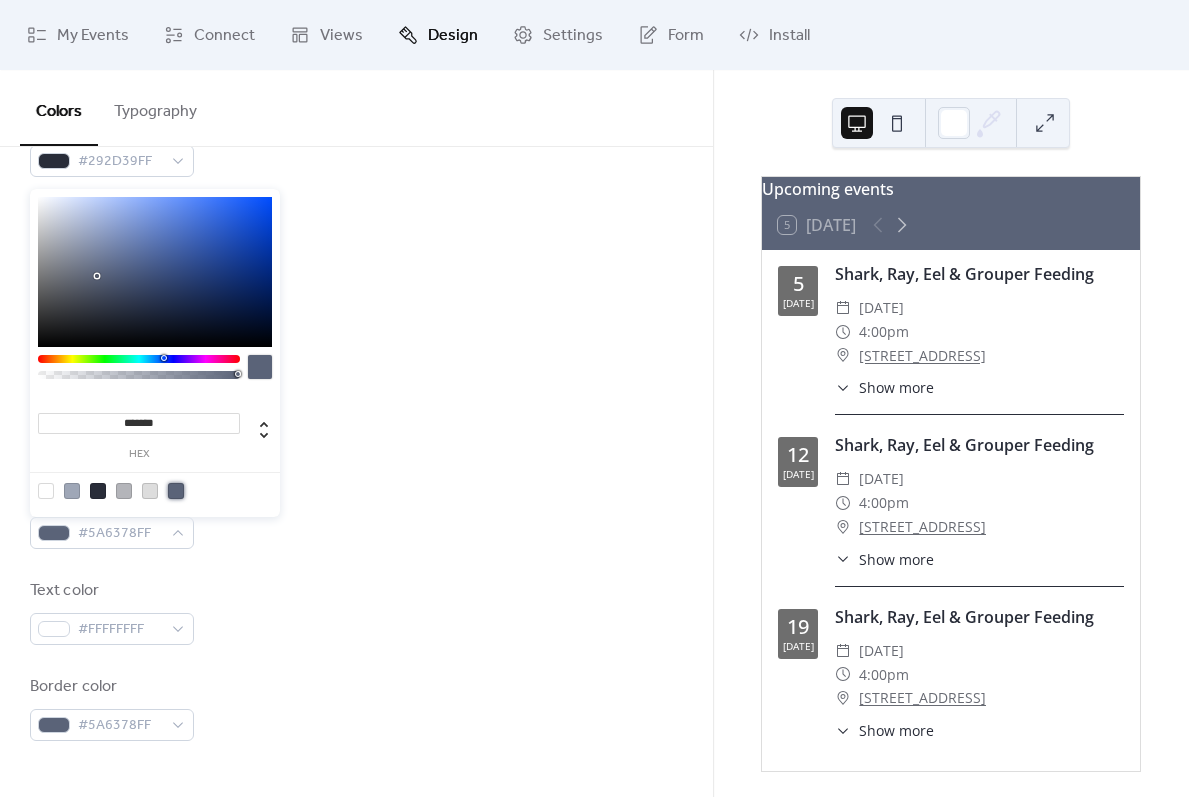 click at bounding box center [98, 491] 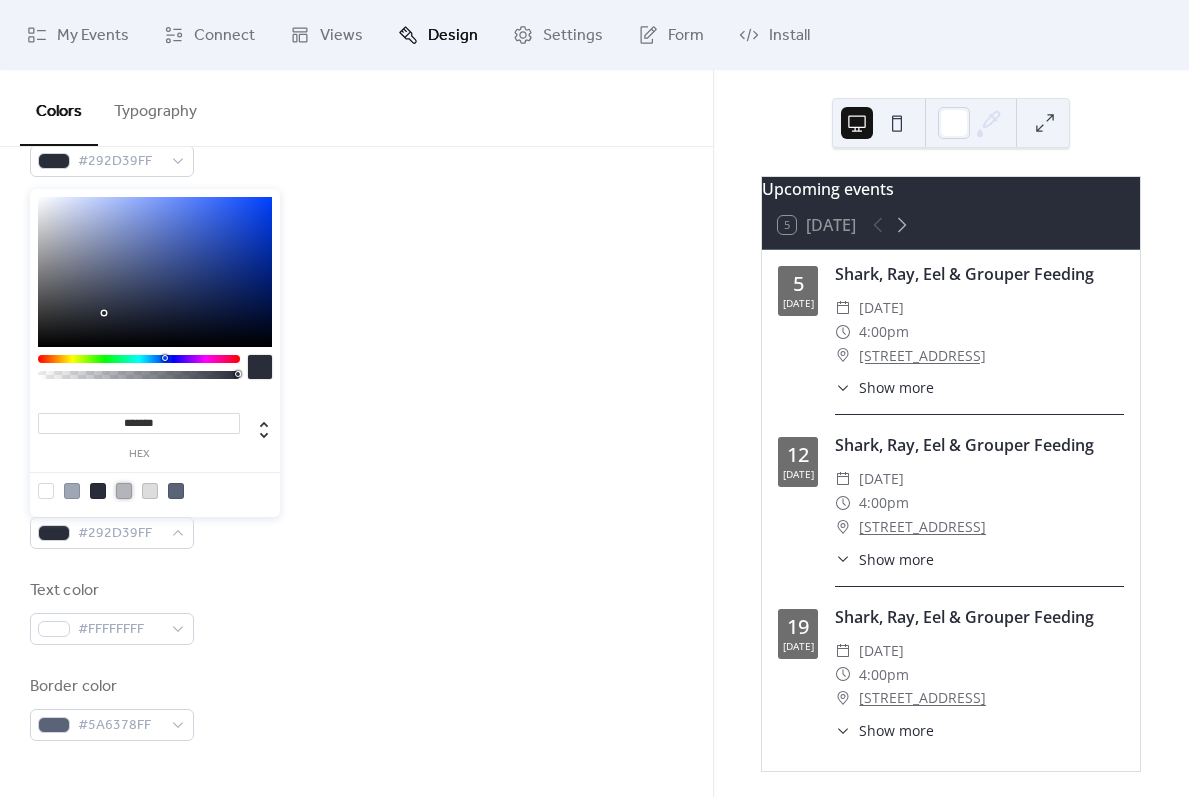 click at bounding box center (124, 491) 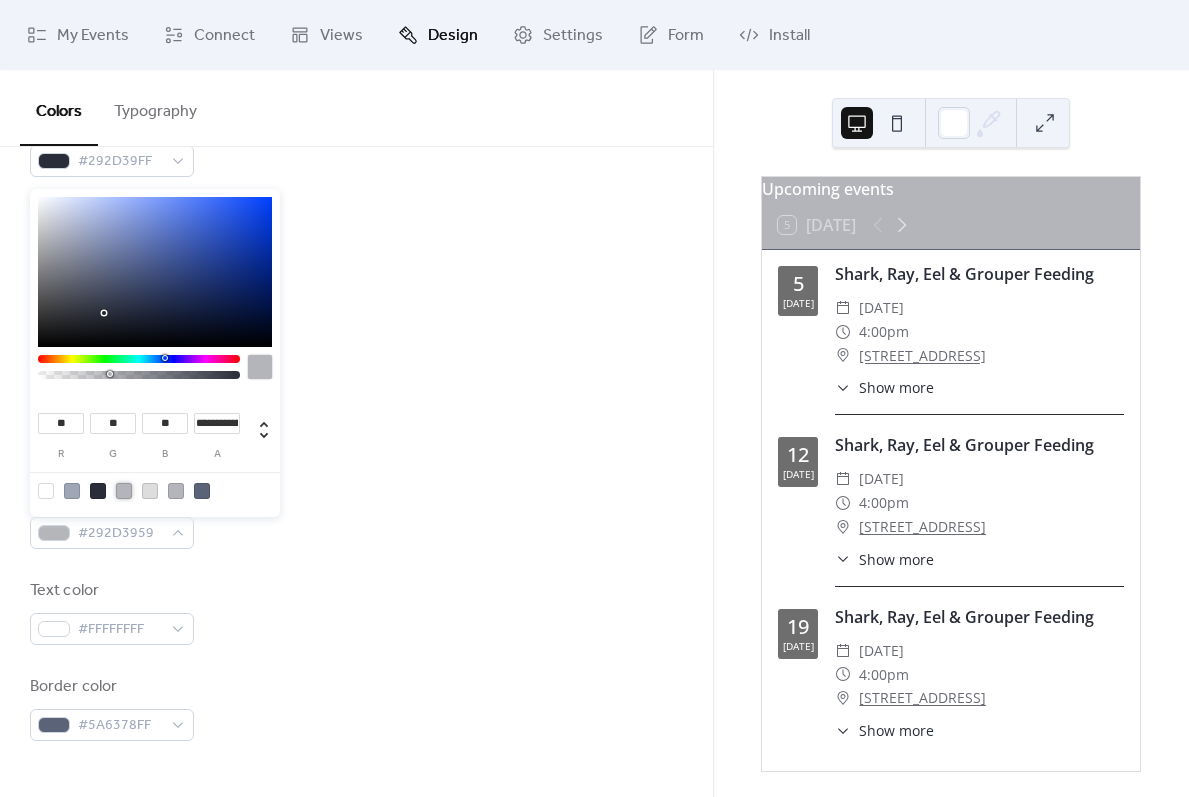 click at bounding box center [98, 491] 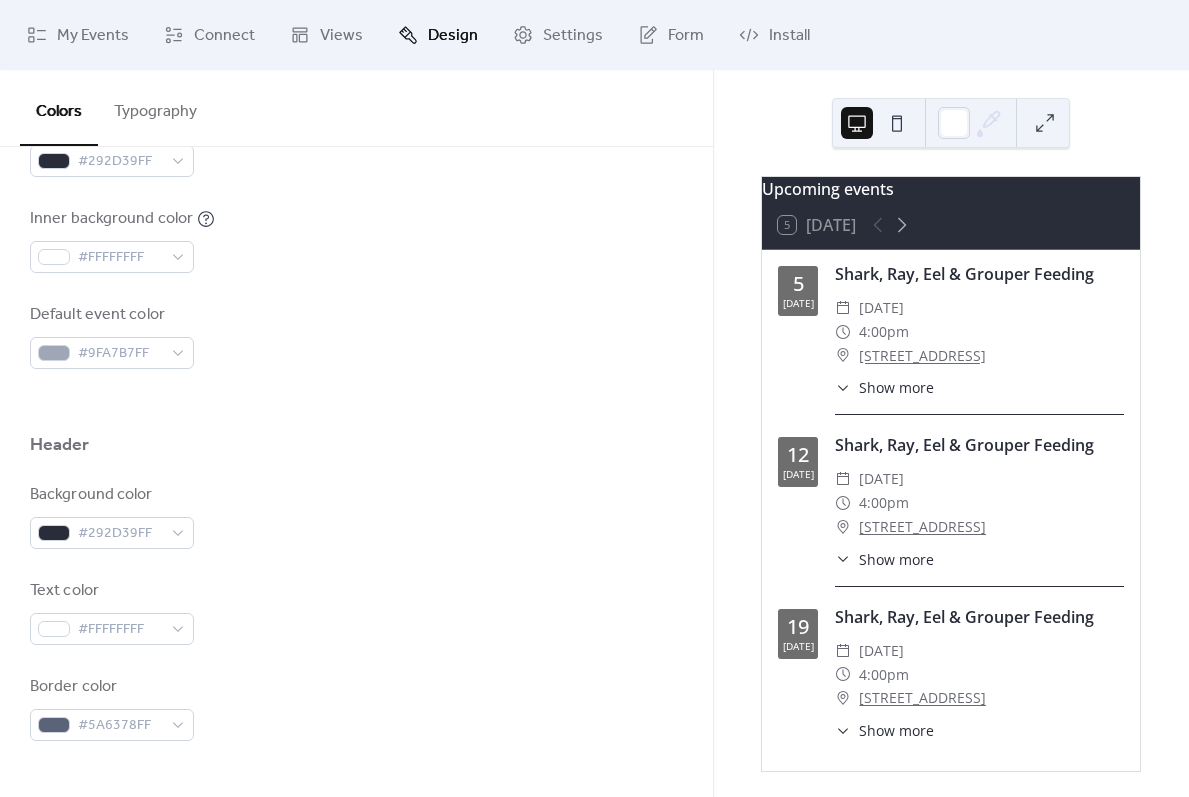 click at bounding box center (356, 401) 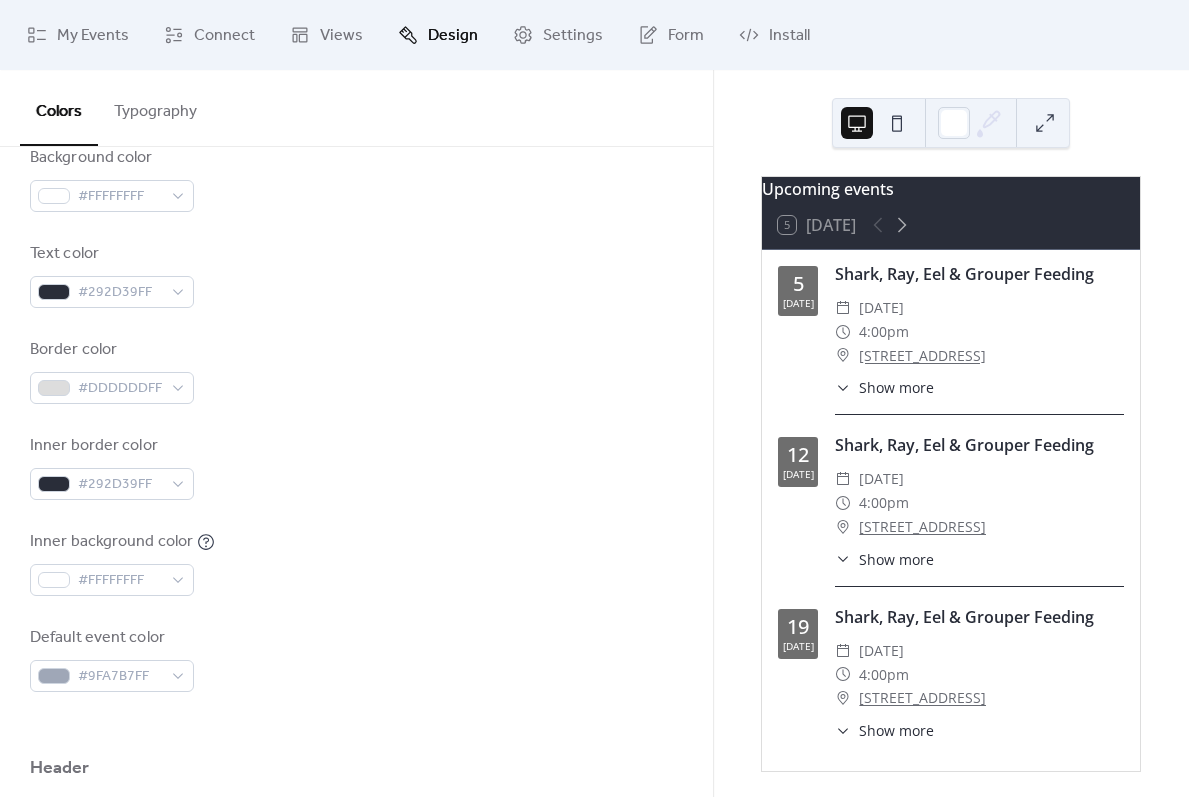 scroll, scrollTop: 188, scrollLeft: 0, axis: vertical 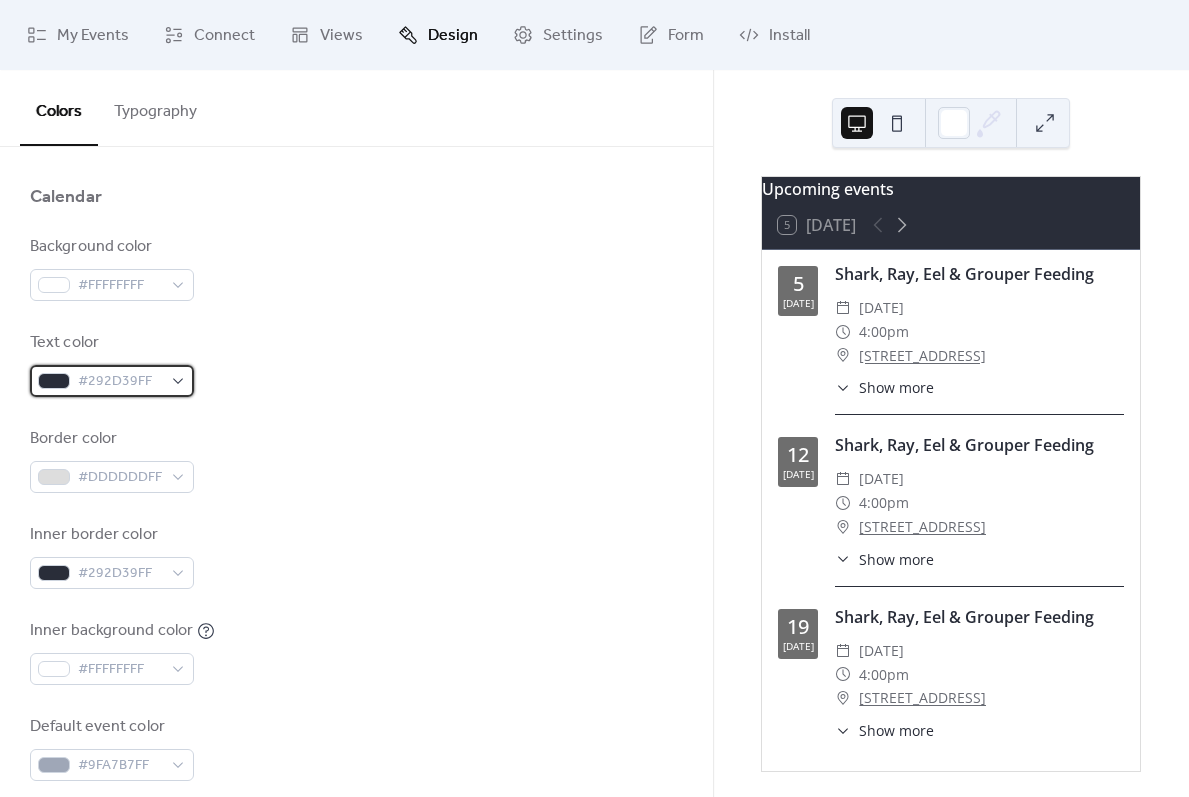 click on "#292D39FF" at bounding box center [112, 381] 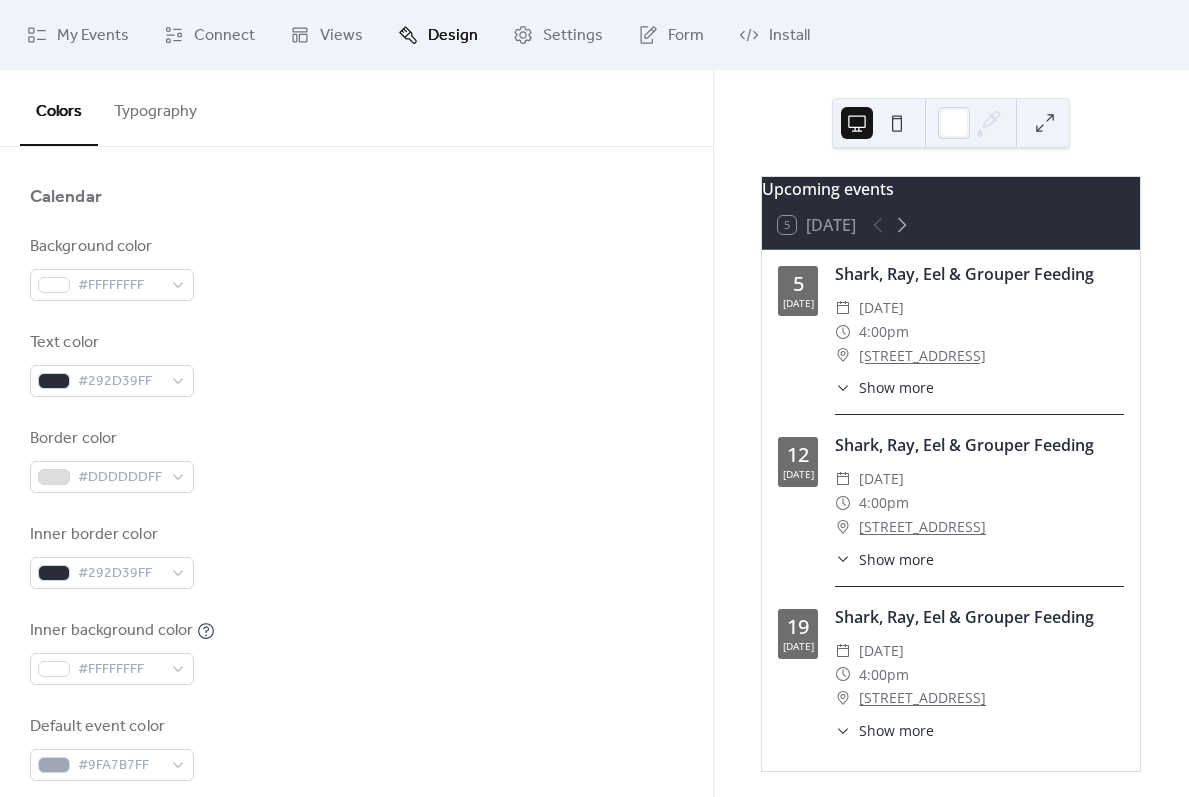 click on "Background color #FFFFFFFF" at bounding box center (356, 268) 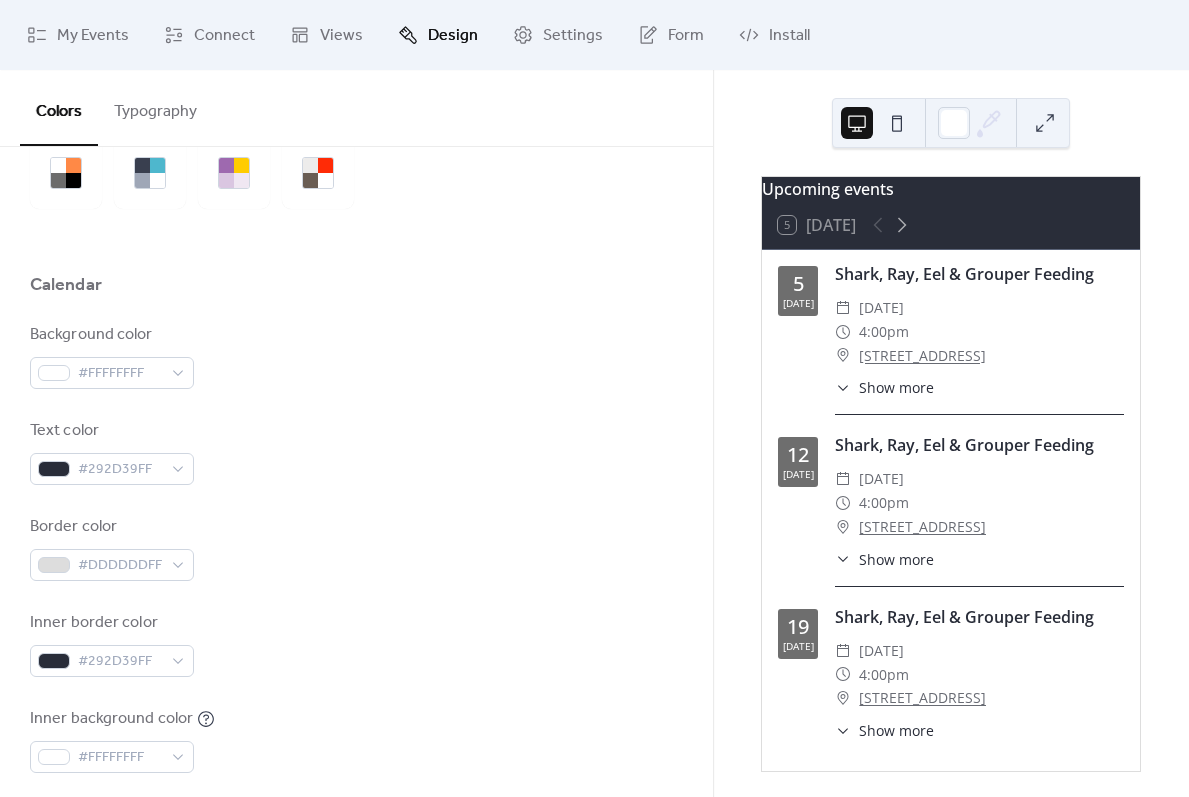 scroll, scrollTop: 600, scrollLeft: 0, axis: vertical 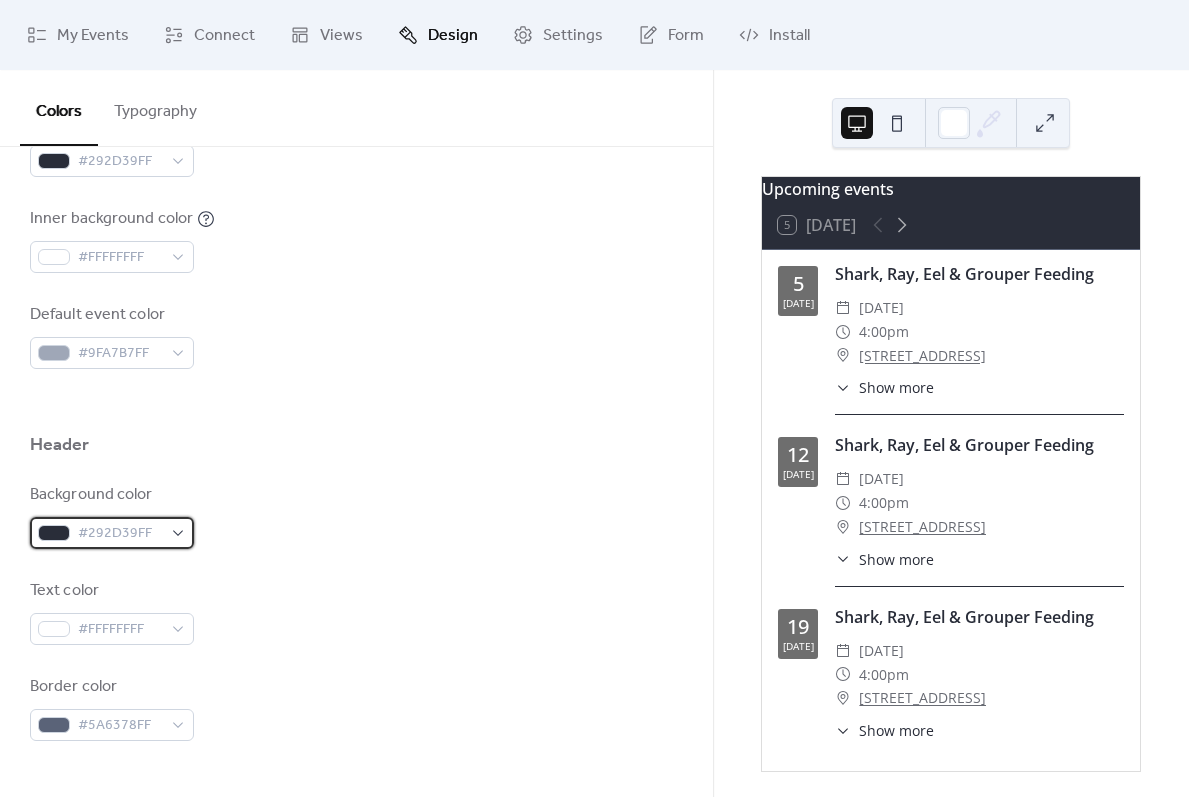 click on "#292D39FF" at bounding box center [120, 534] 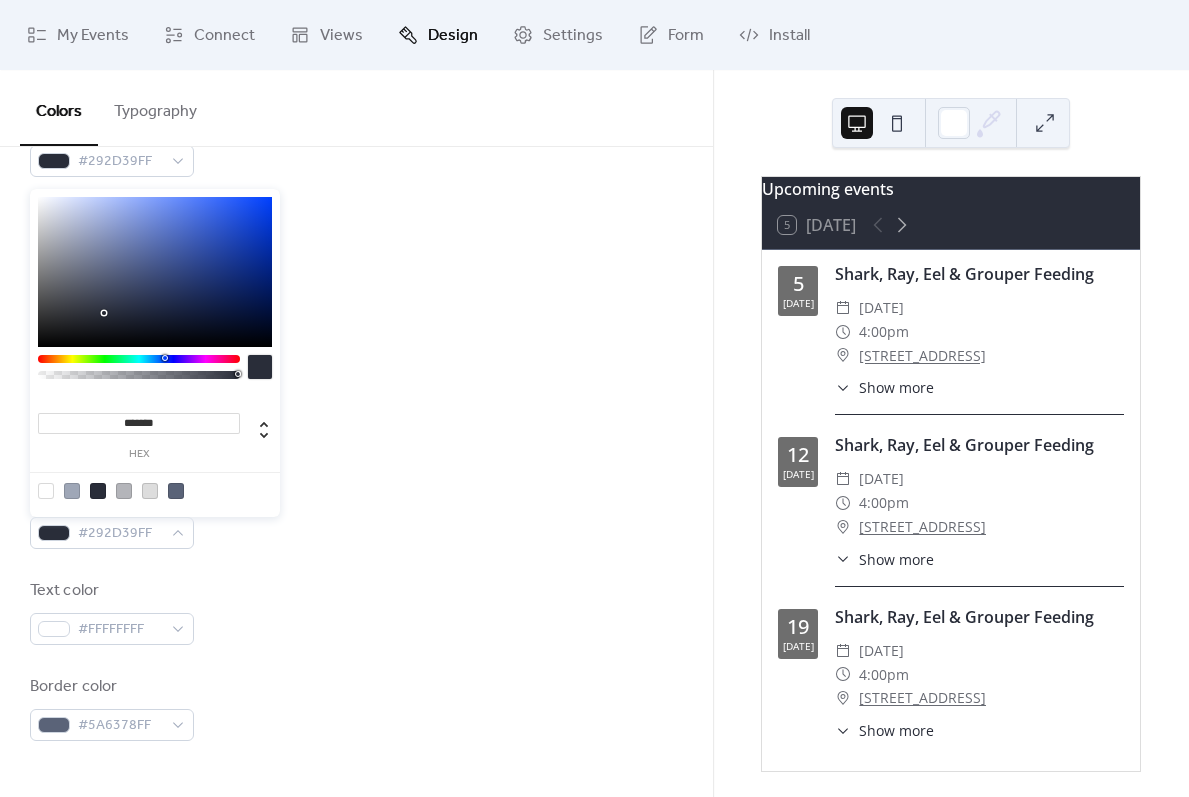 click 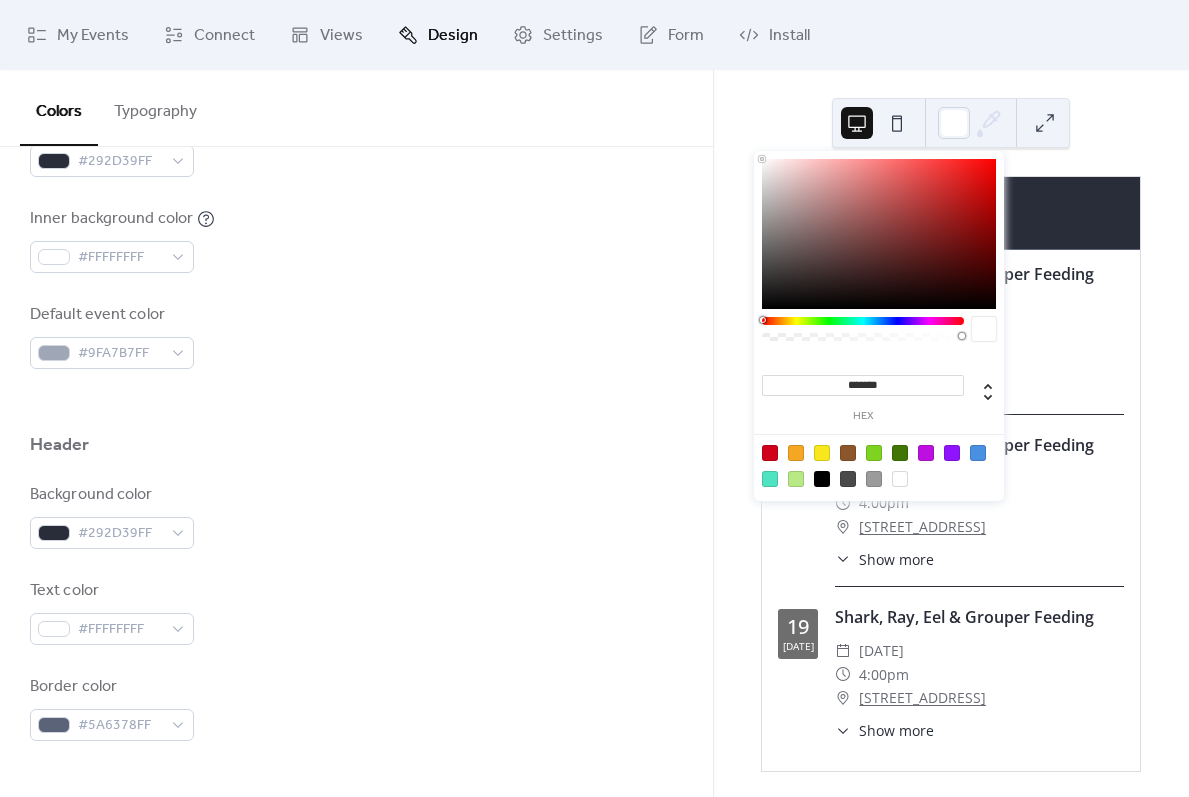 click on "Upcoming events" at bounding box center (951, 189) 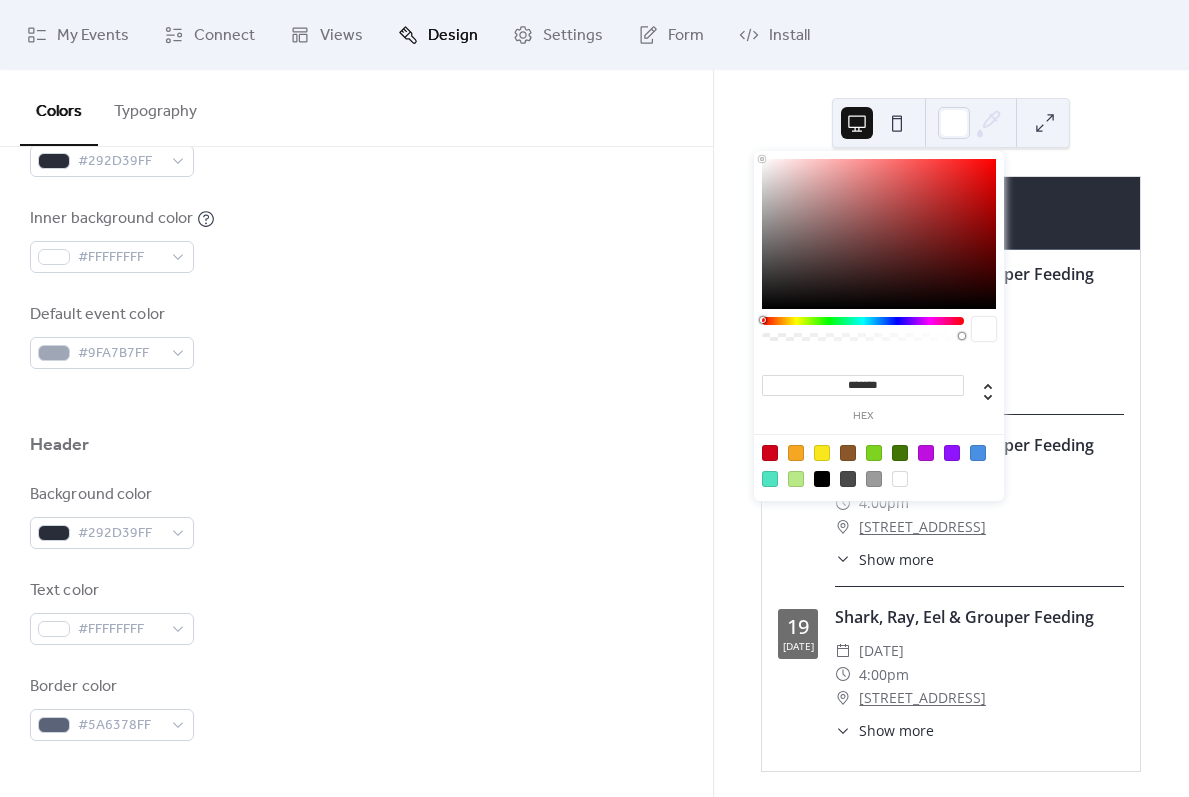 drag, startPoint x: 1000, startPoint y: 125, endPoint x: 868, endPoint y: 213, distance: 158.64426 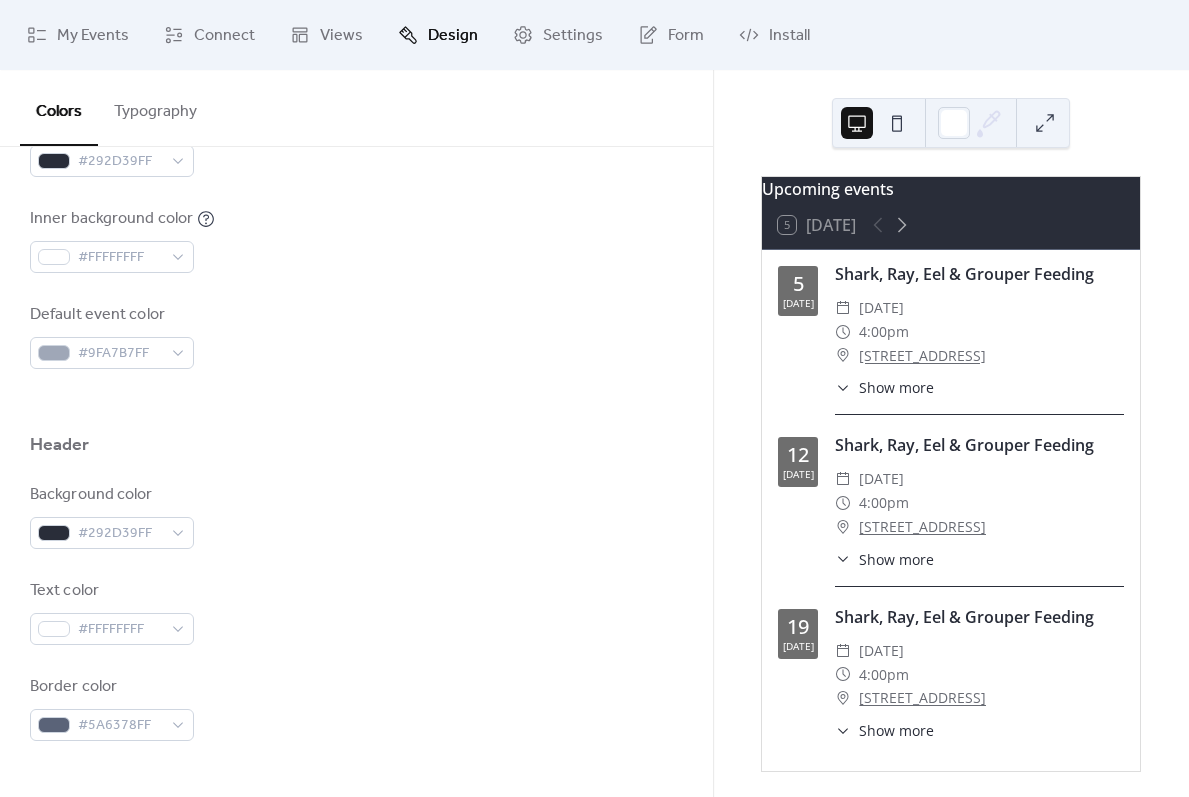 click on "Upcoming events" at bounding box center (951, 189) 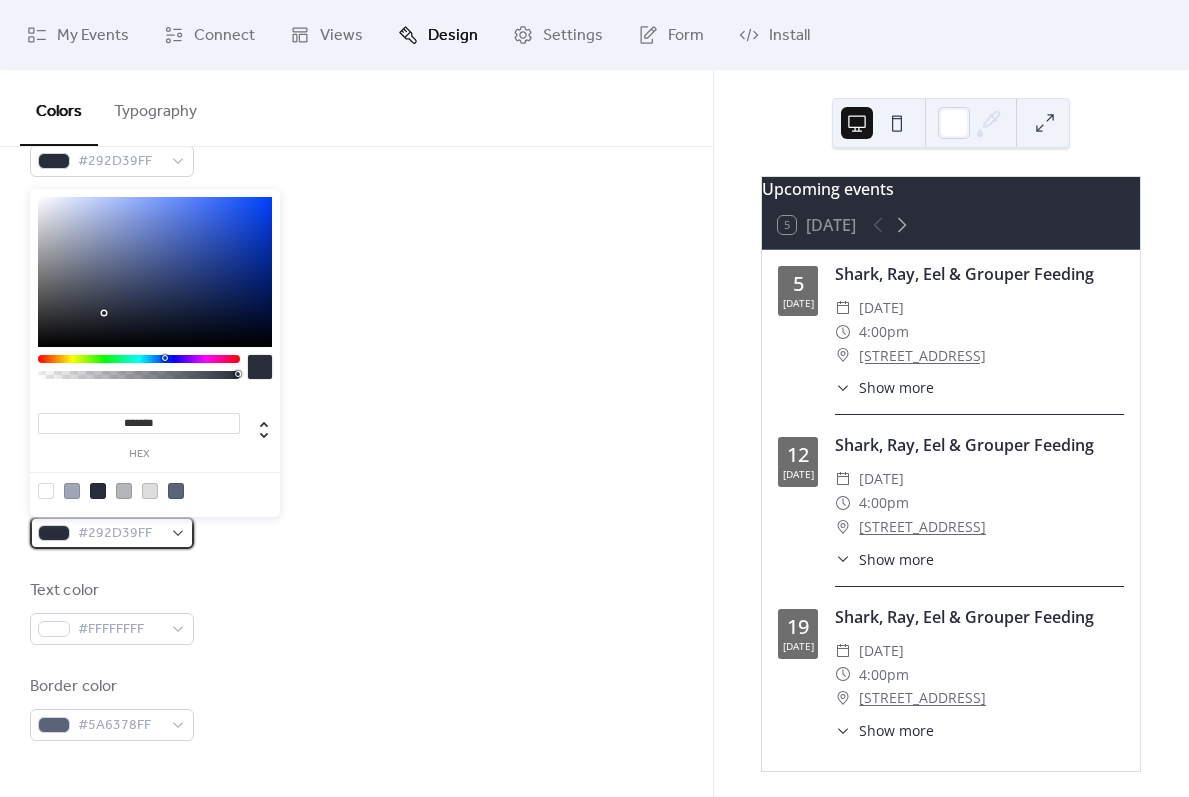 click on "#292D39FF" at bounding box center [120, 534] 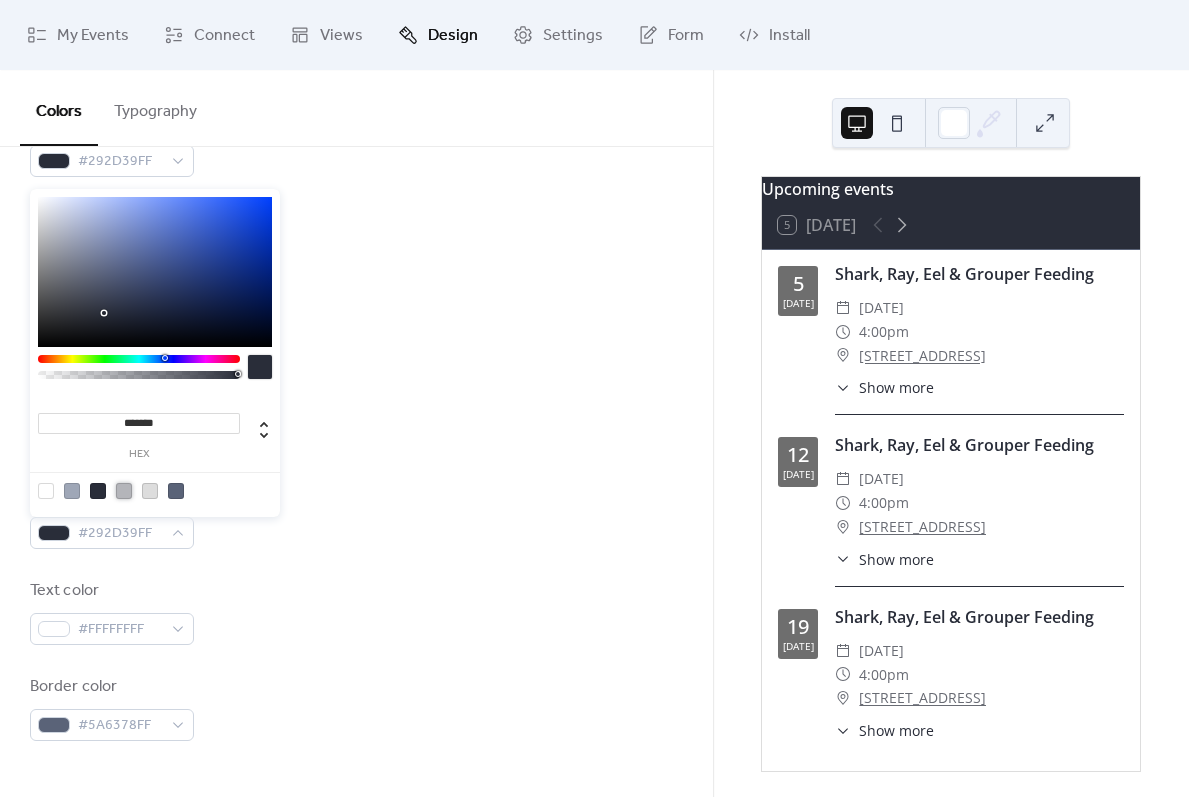 click at bounding box center (124, 491) 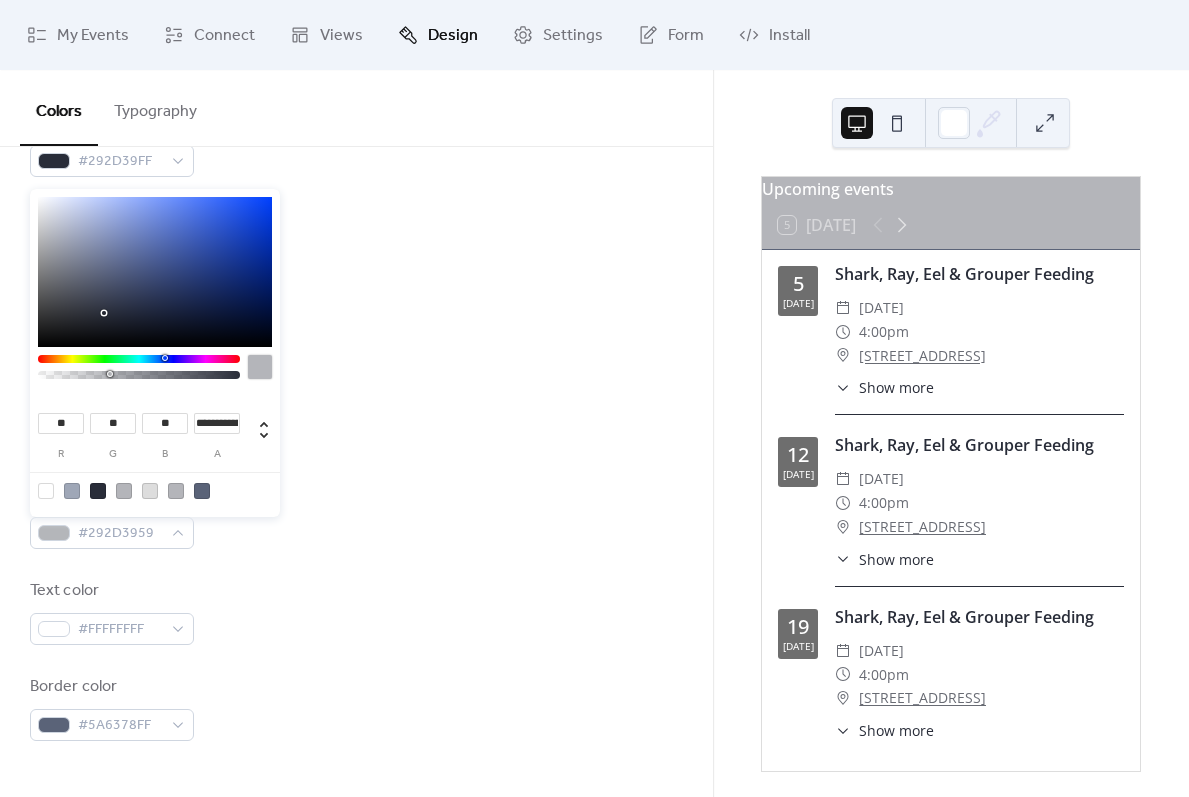 click at bounding box center (139, 372) 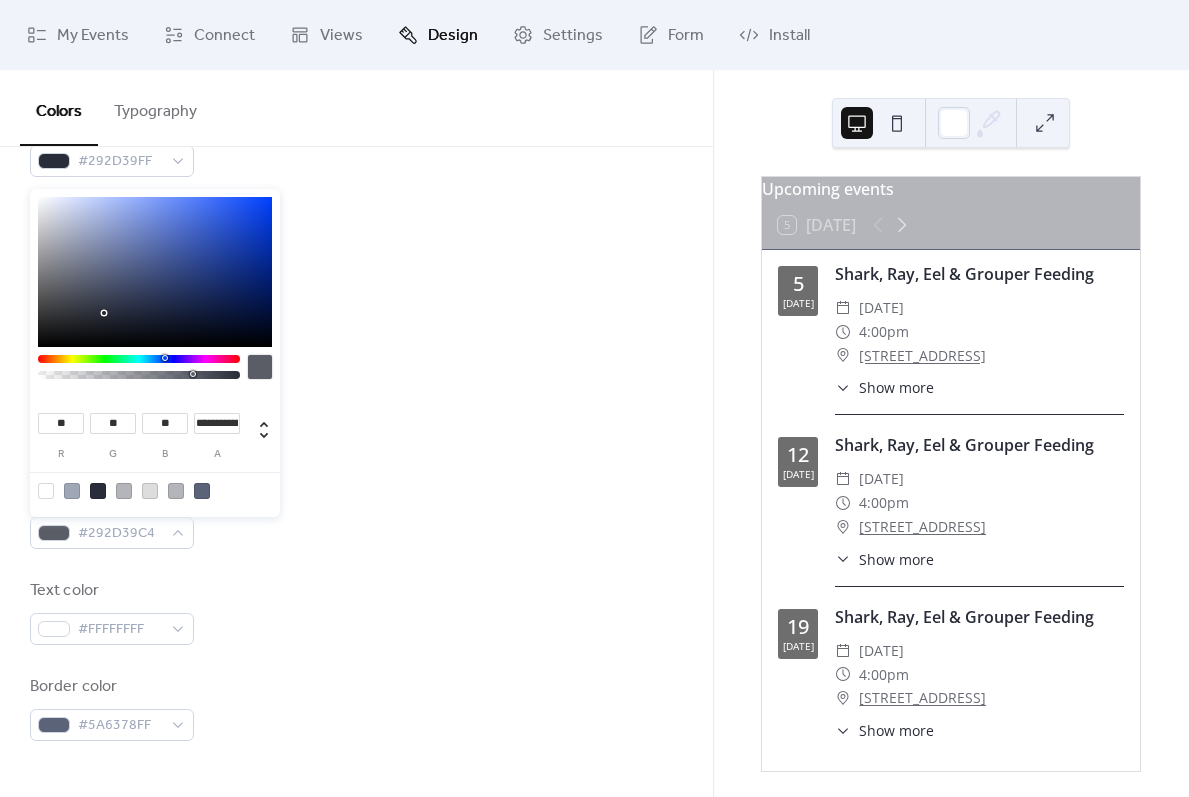 click at bounding box center [139, 375] 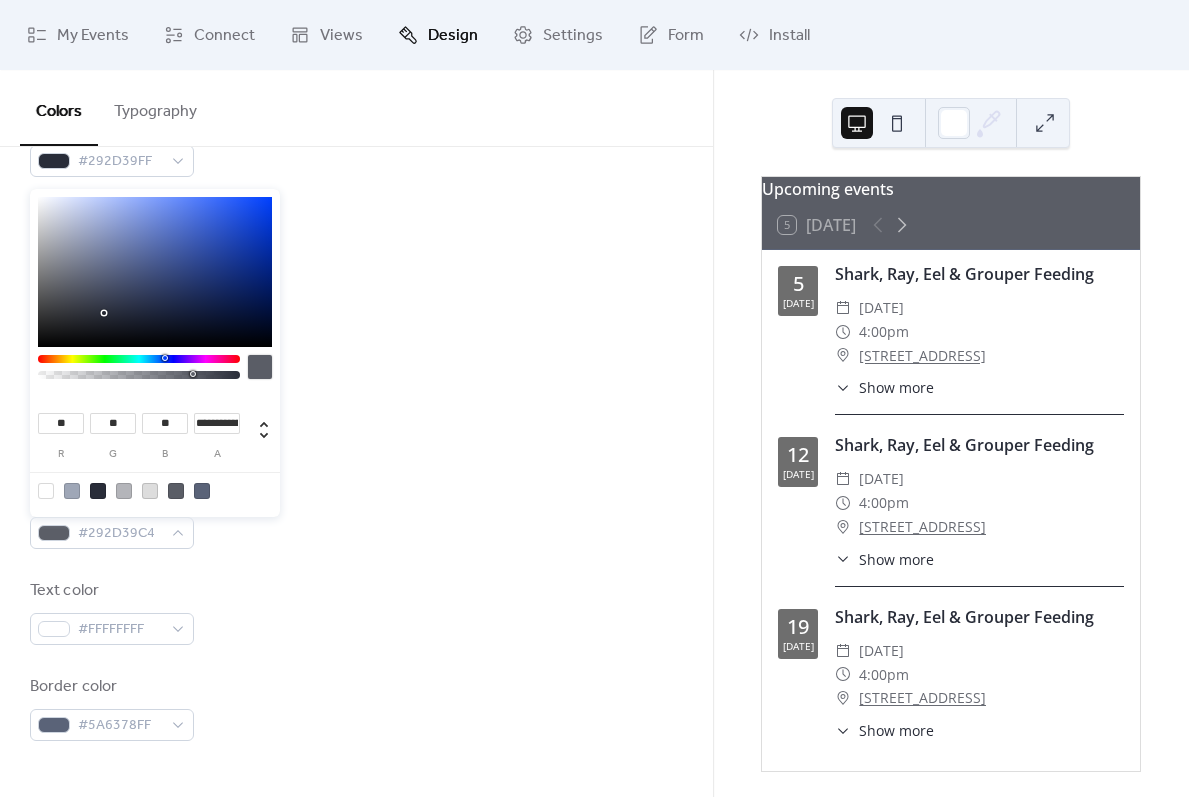 click at bounding box center (139, 375) 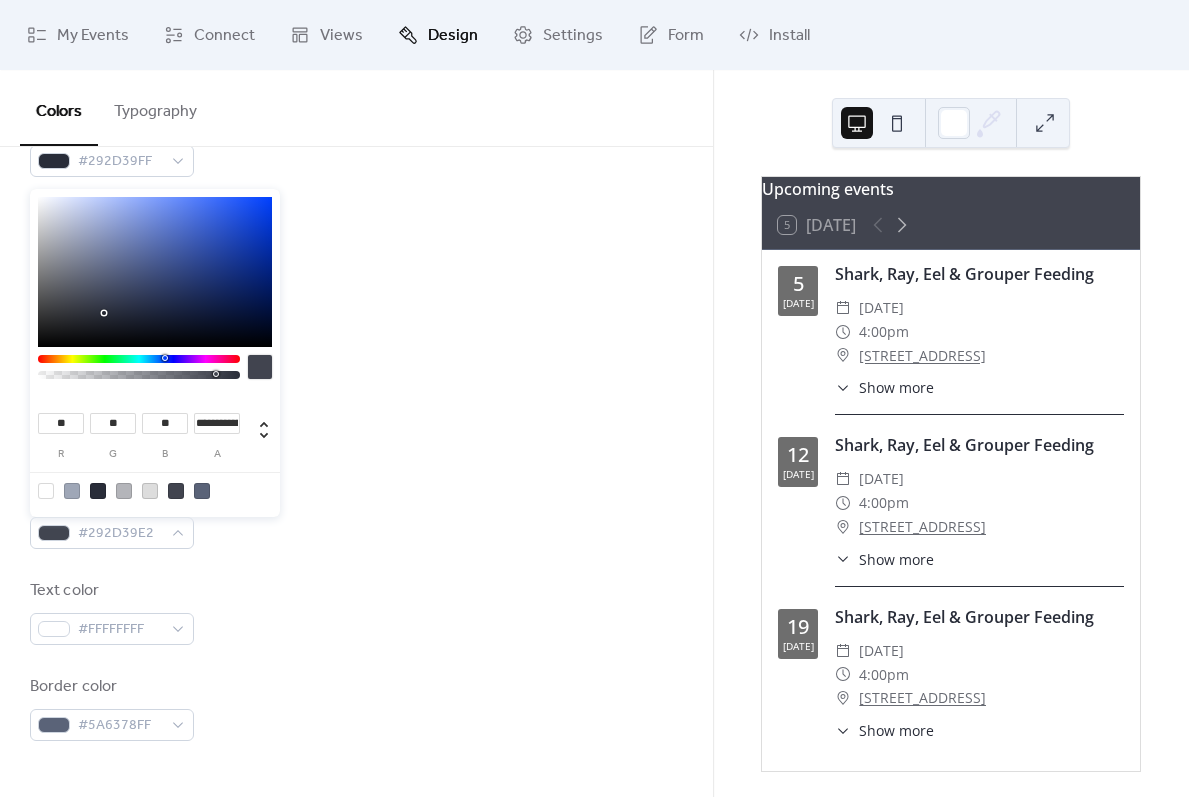 type on "**********" 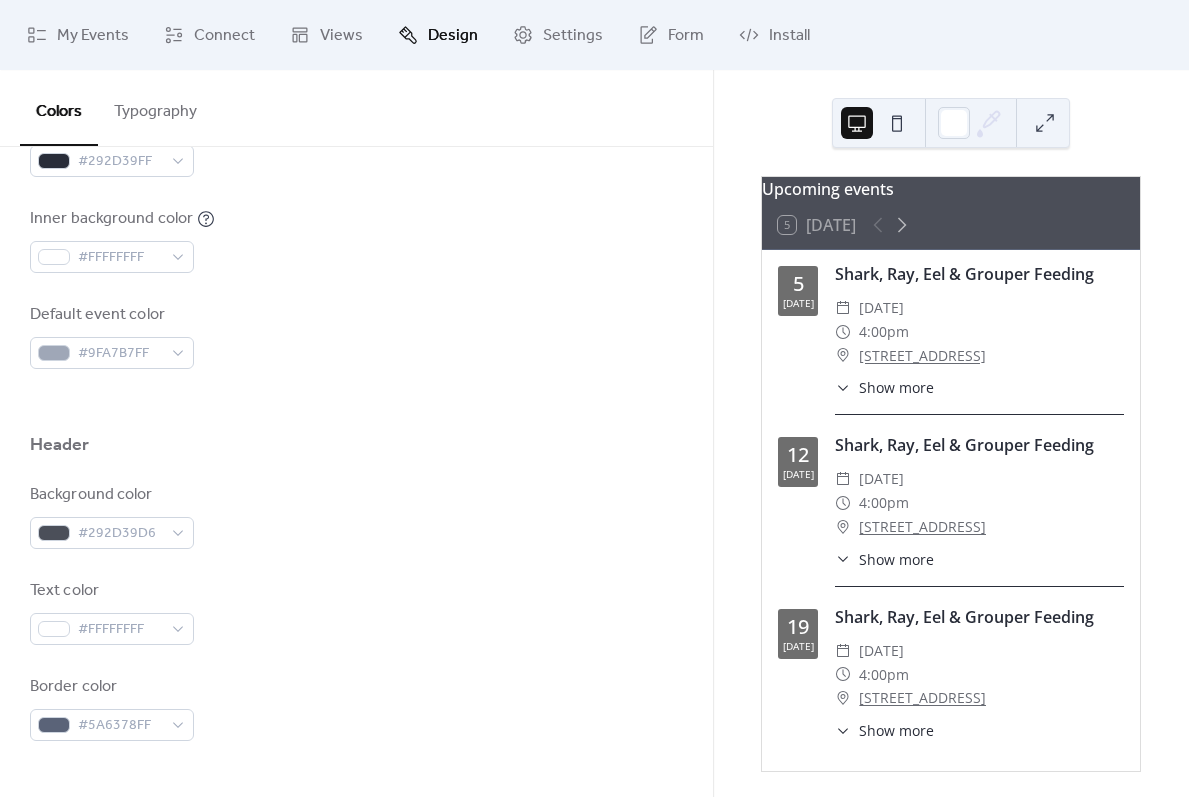 click on "Default event color #9FA7B7FF" at bounding box center [356, 336] 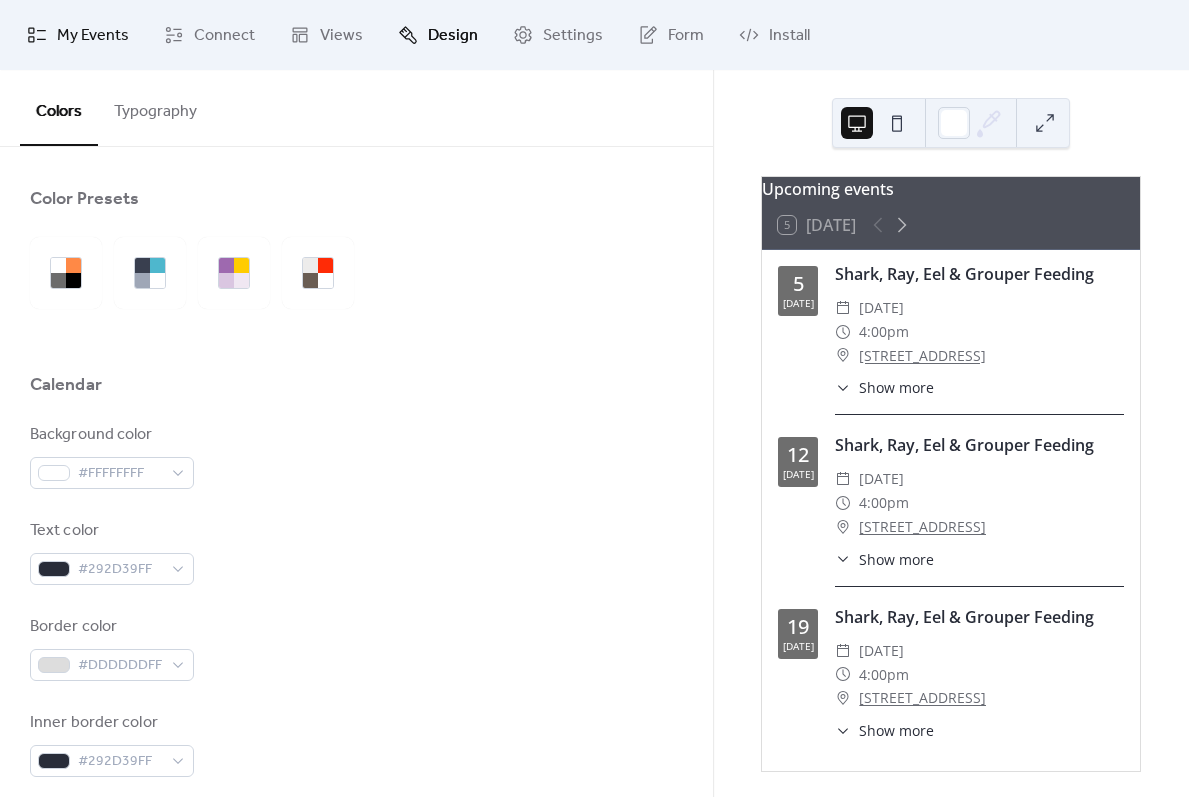 click on "My Events" at bounding box center [93, 36] 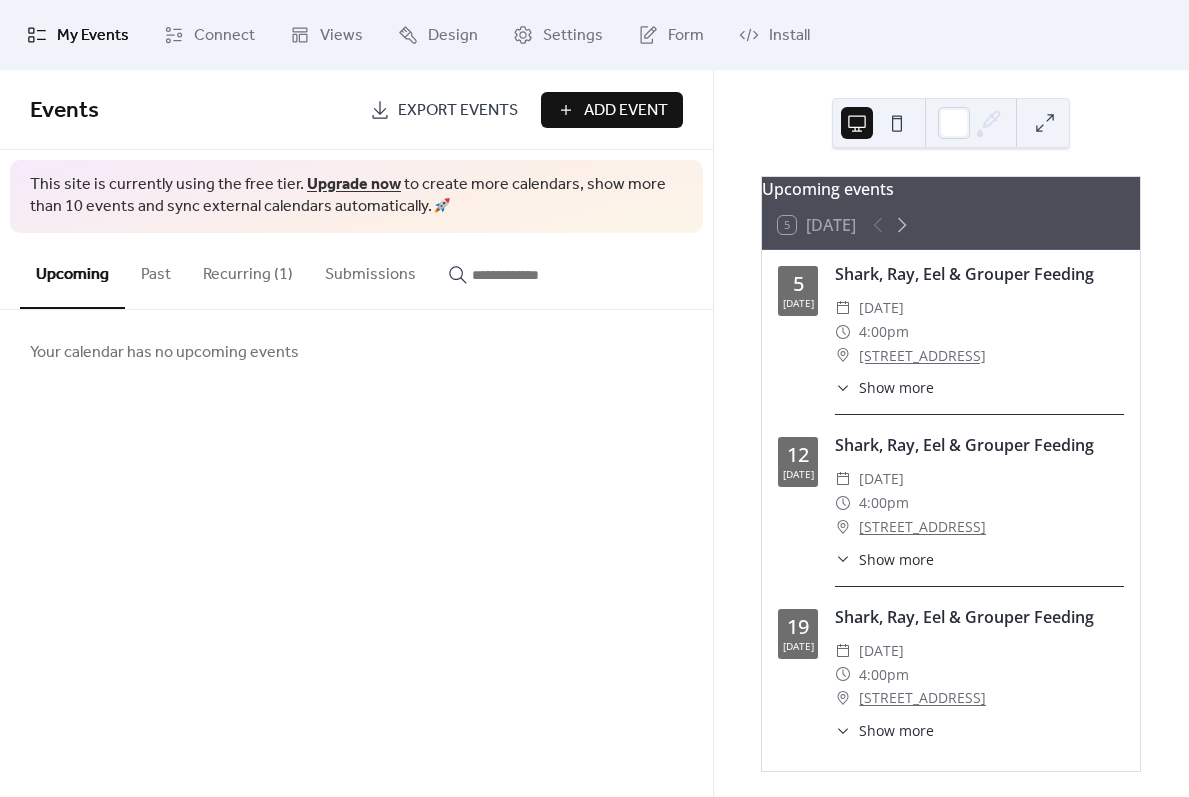 click on "Recurring  (1)" at bounding box center [248, 270] 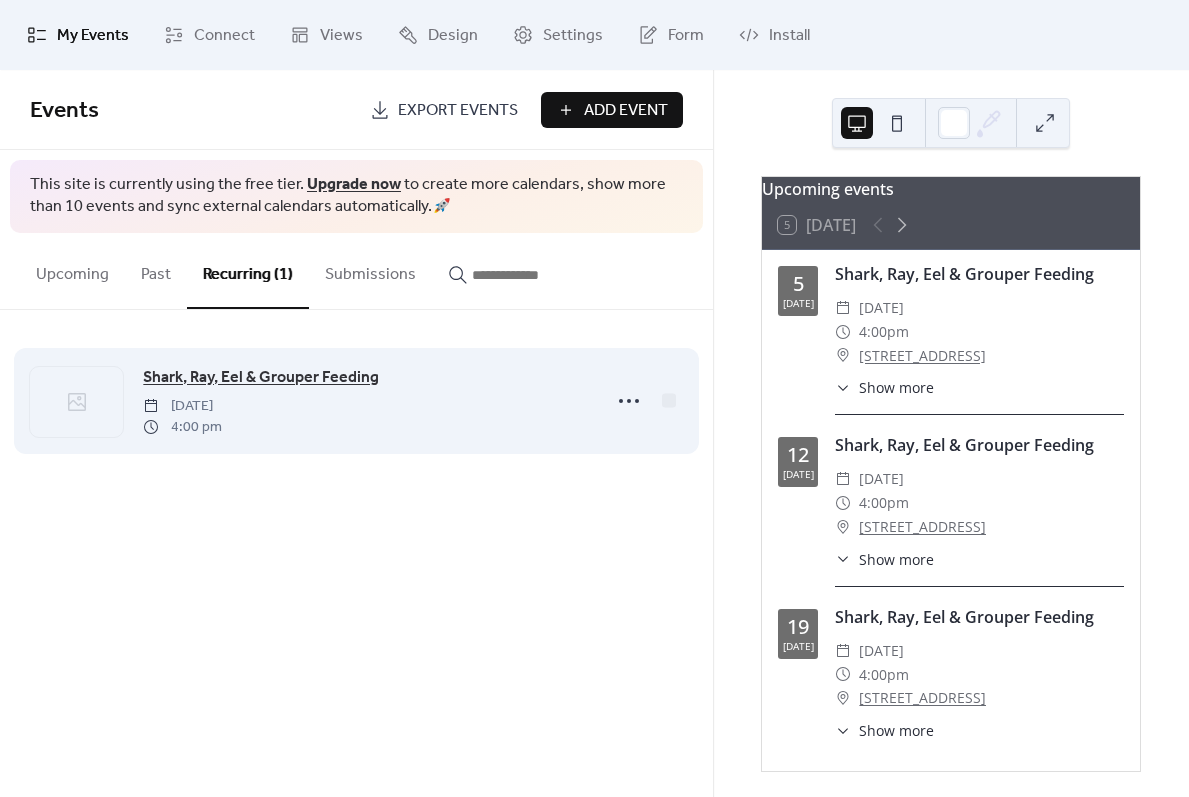 click on "Shark, Ray, Eel & Grouper Feeding" at bounding box center (261, 378) 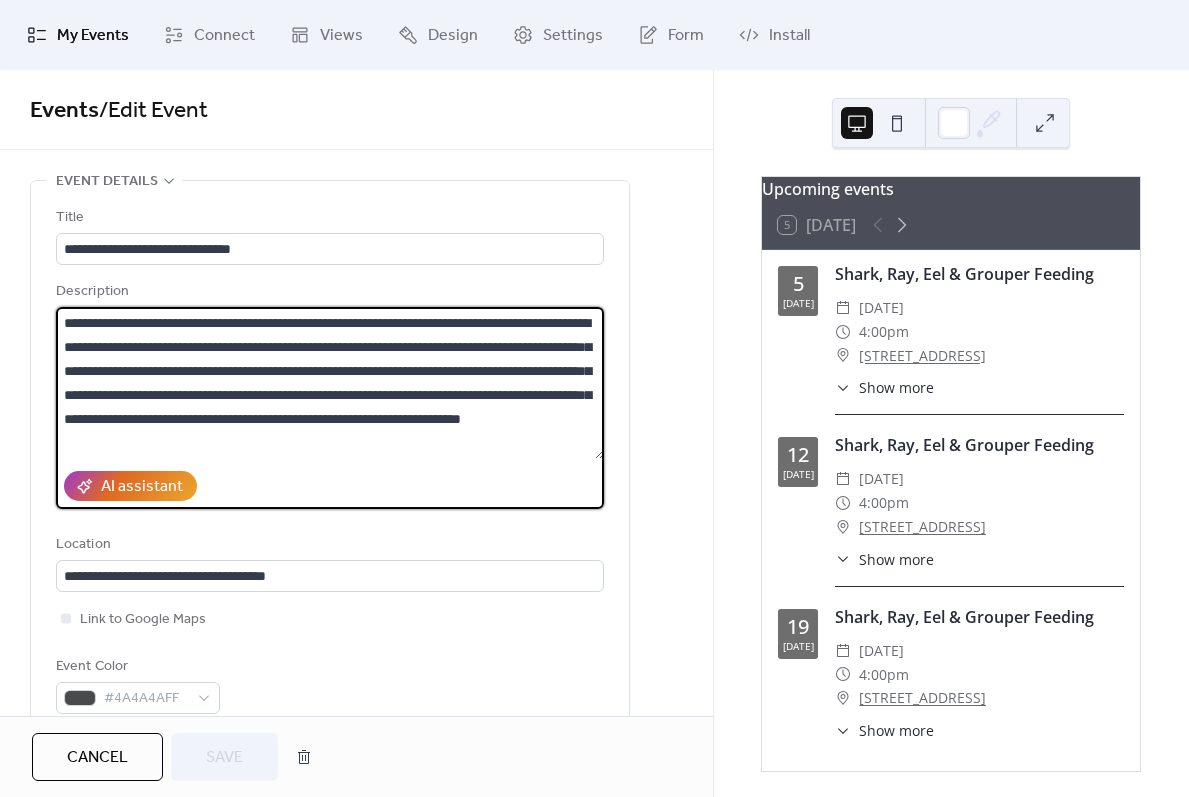 drag, startPoint x: 465, startPoint y: 320, endPoint x: -34, endPoint y: 329, distance: 499.08115 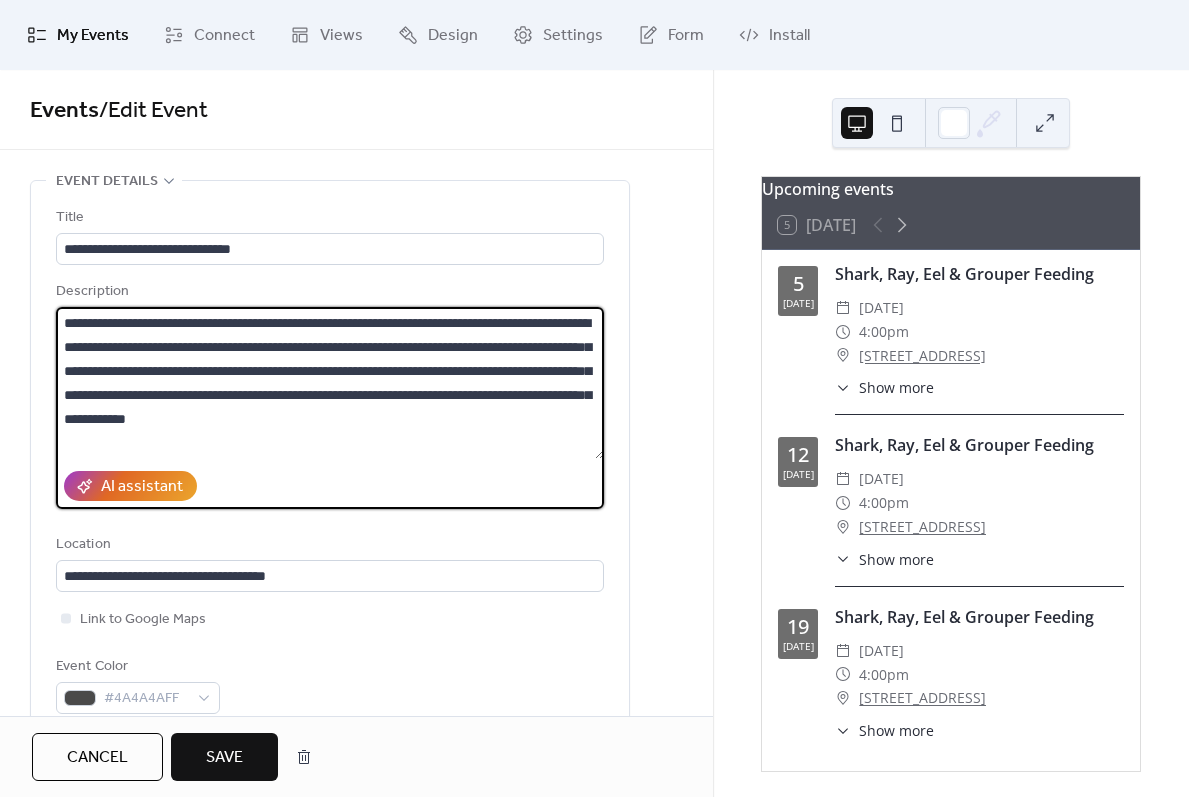 drag, startPoint x: 380, startPoint y: 347, endPoint x: 452, endPoint y: 327, distance: 74.726166 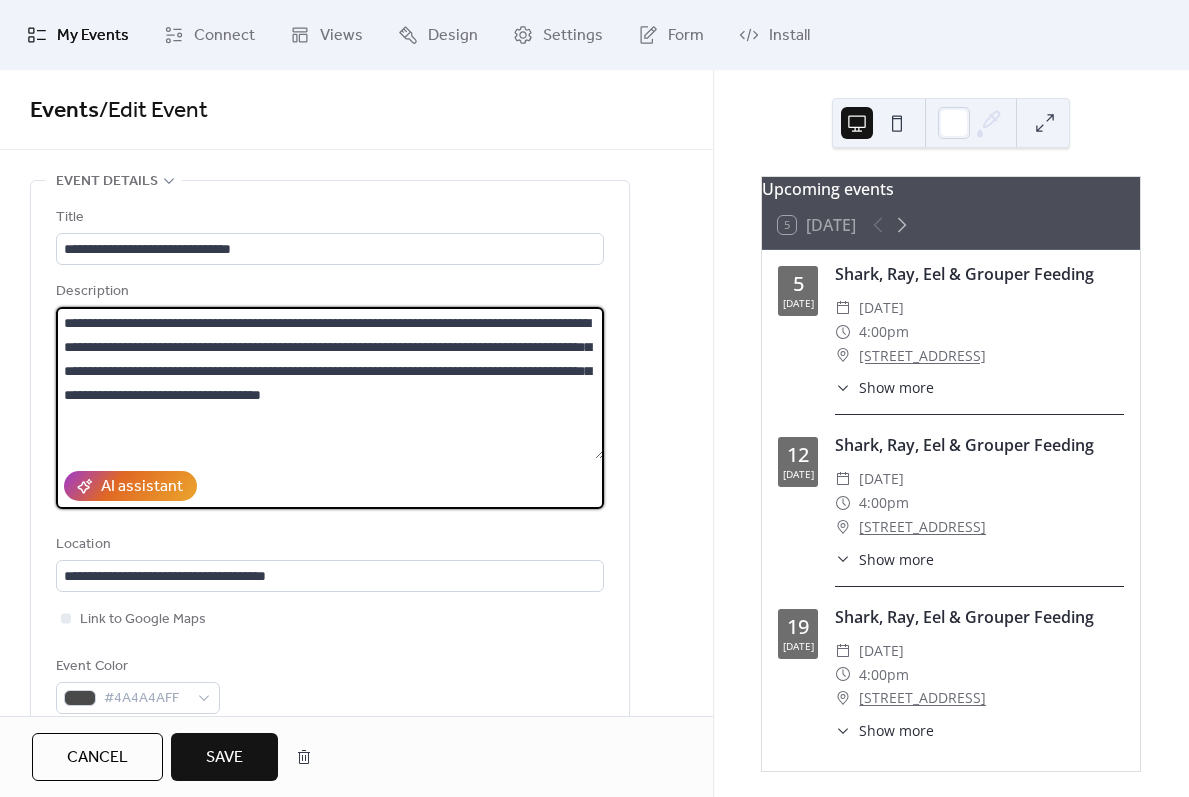 drag, startPoint x: 541, startPoint y: 365, endPoint x: 325, endPoint y: 346, distance: 216.83405 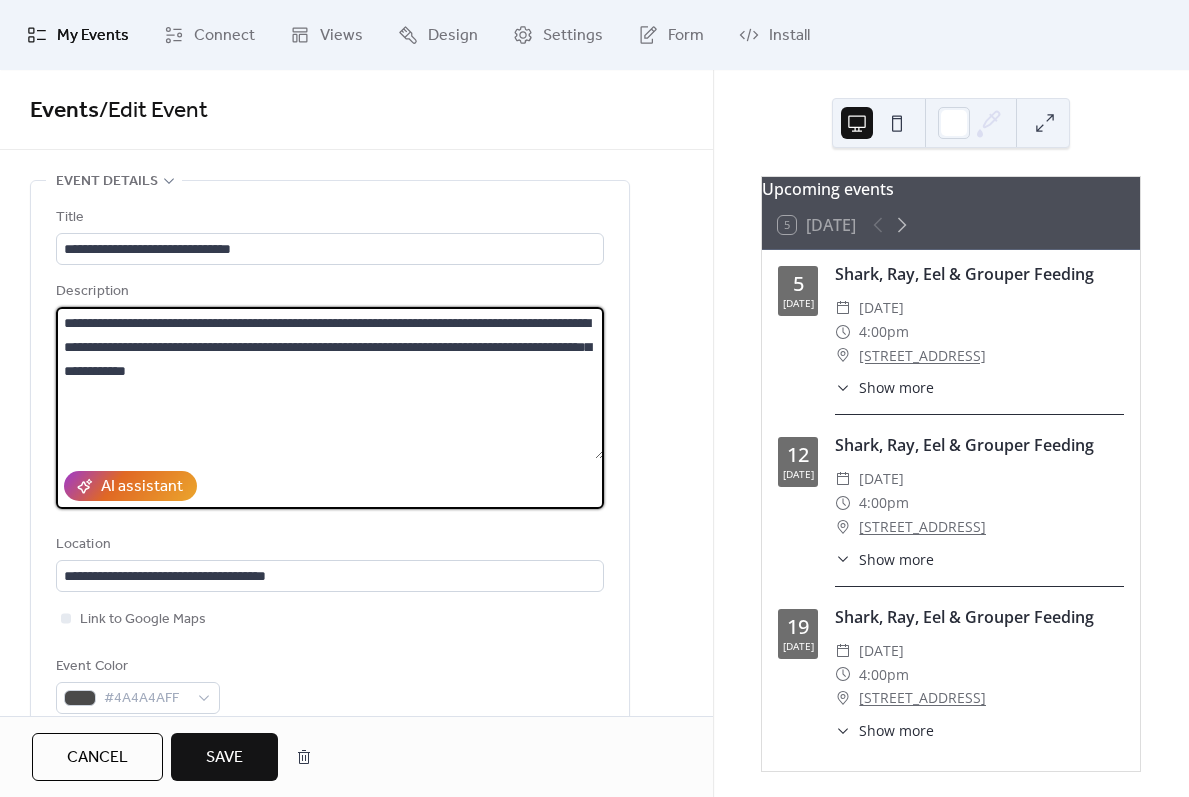 type on "**********" 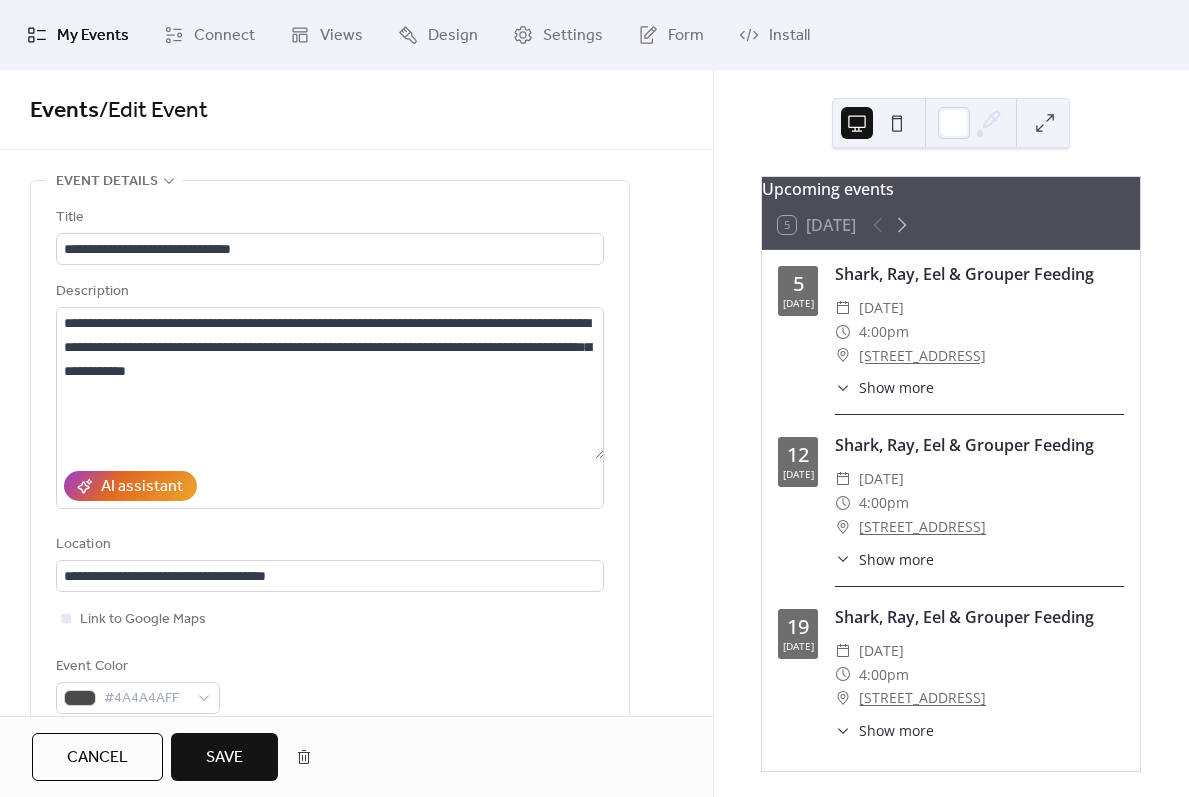 click on "**********" at bounding box center (330, 455) 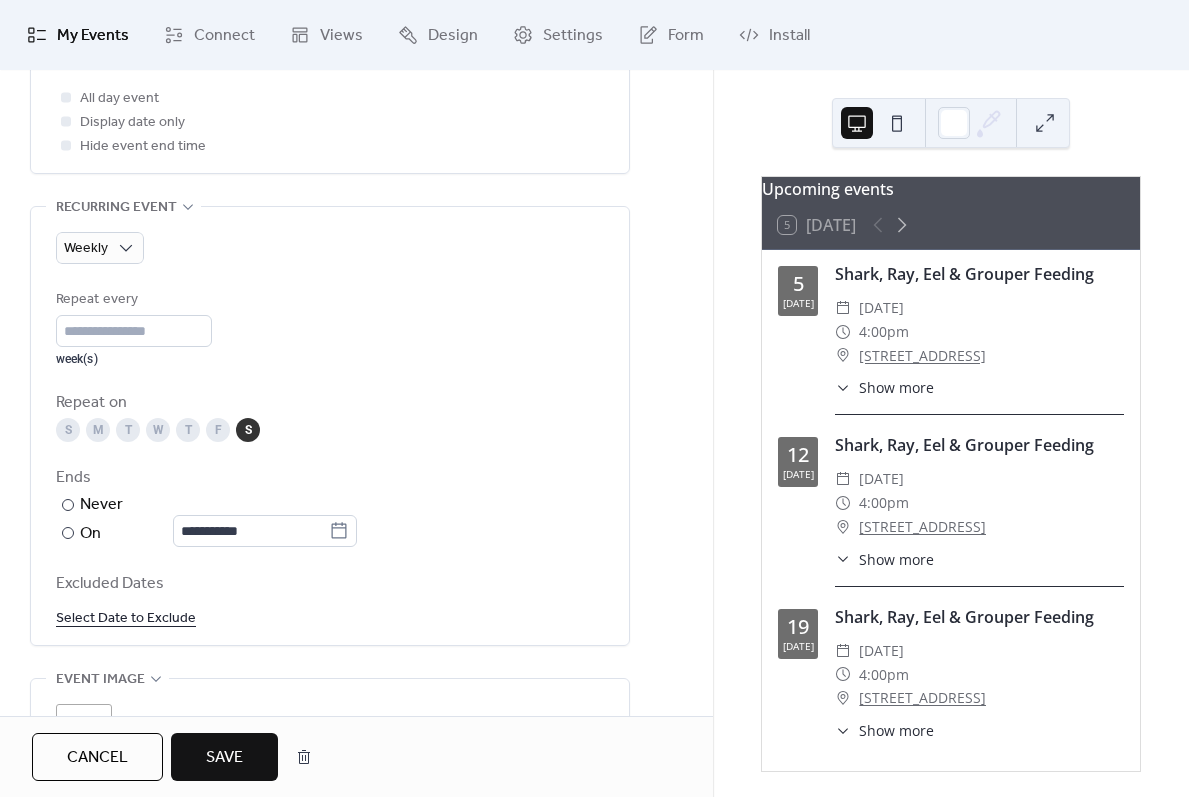 scroll, scrollTop: 1117, scrollLeft: 0, axis: vertical 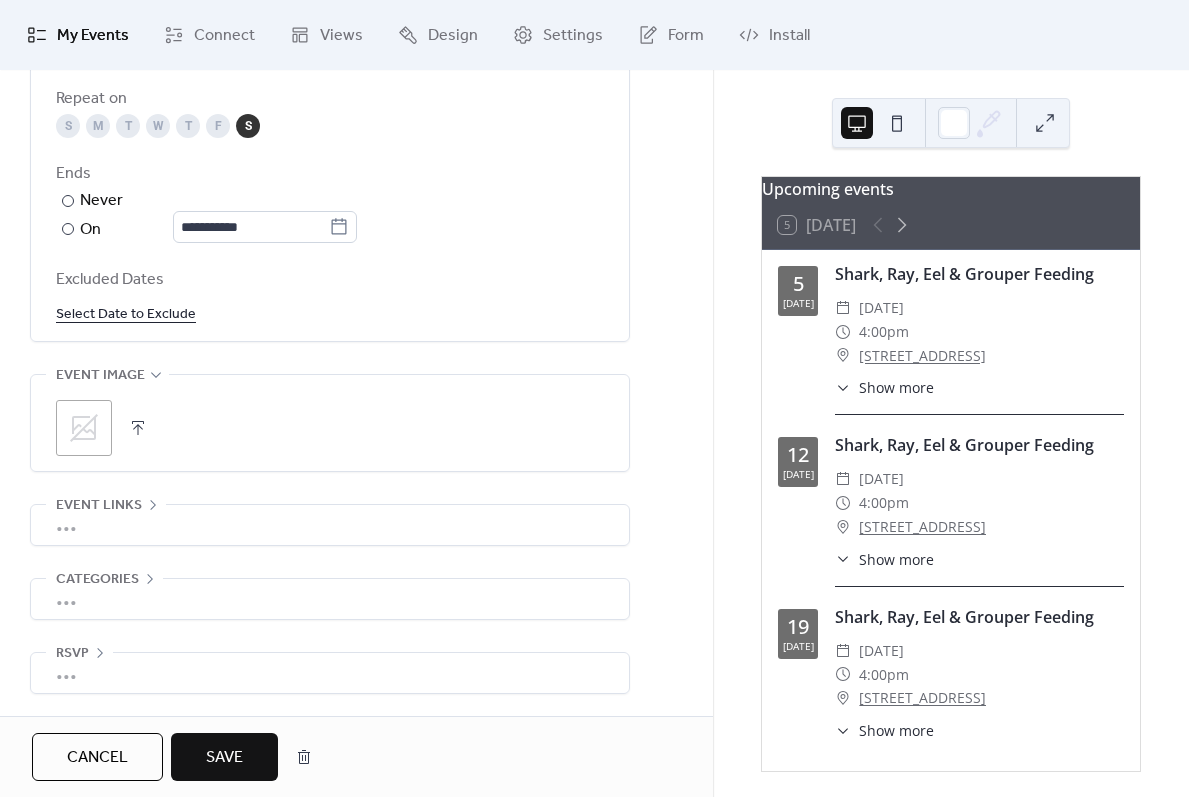 click on "Save" at bounding box center [224, 757] 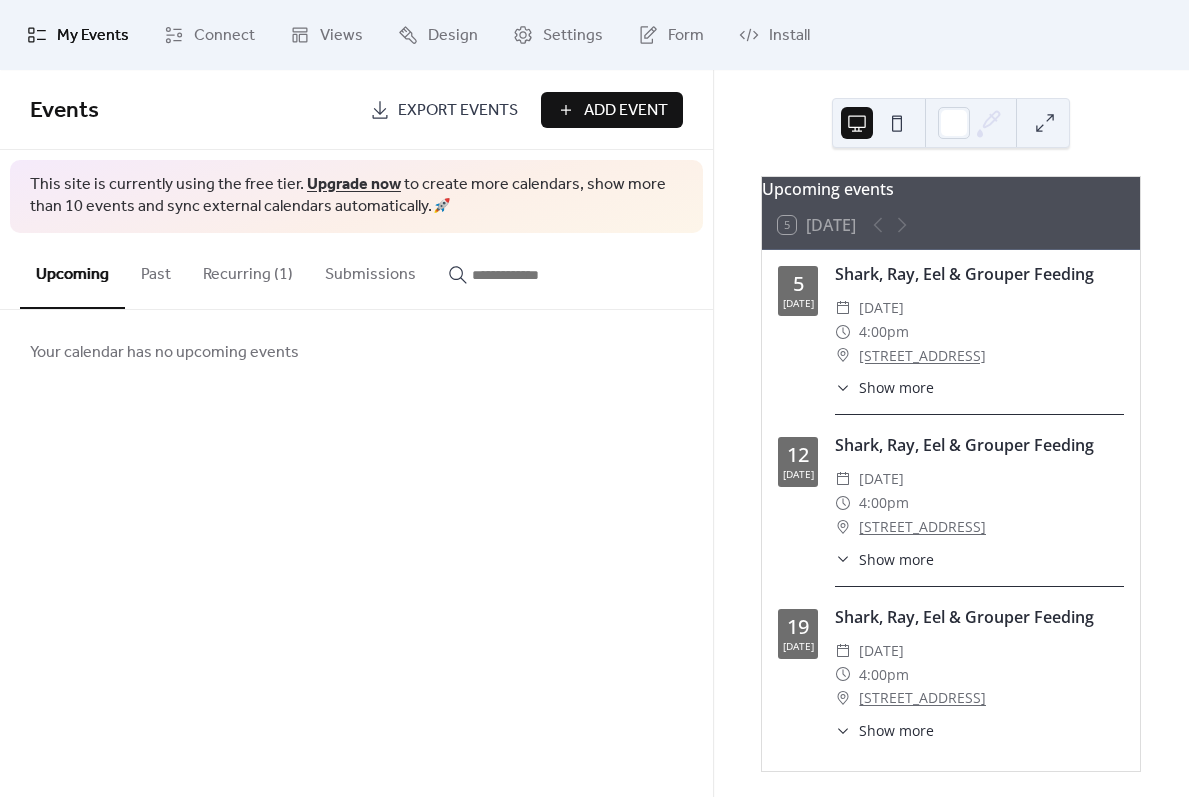 click on "Recurring  (1)" at bounding box center [248, 270] 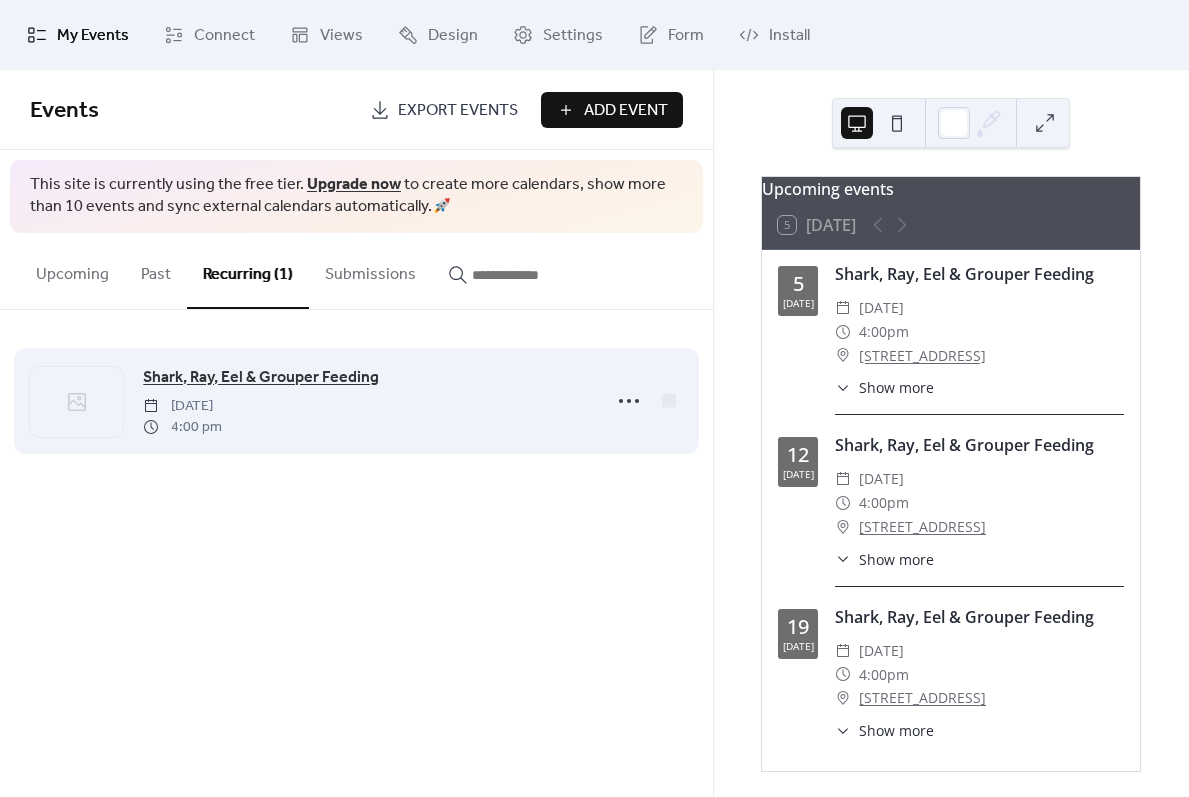 click on "Shark, Ray, Eel & Grouper Feeding" at bounding box center [261, 378] 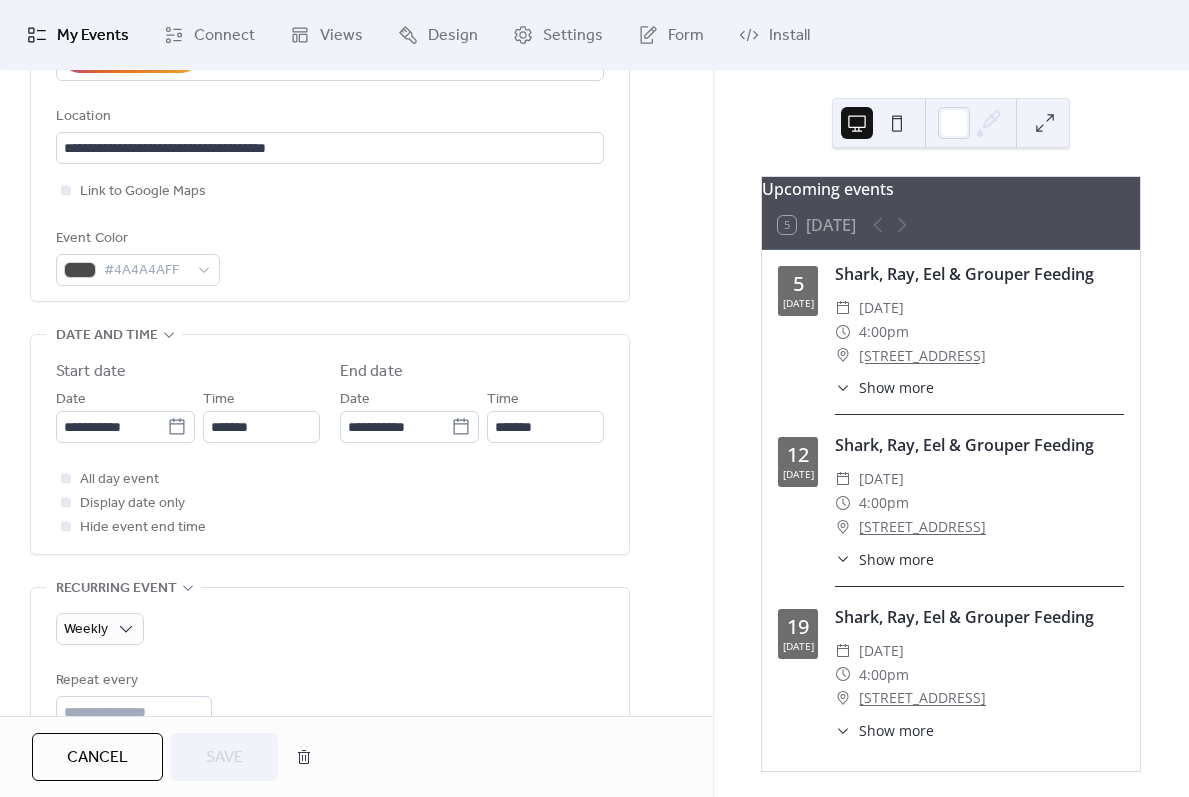 scroll, scrollTop: 1117, scrollLeft: 0, axis: vertical 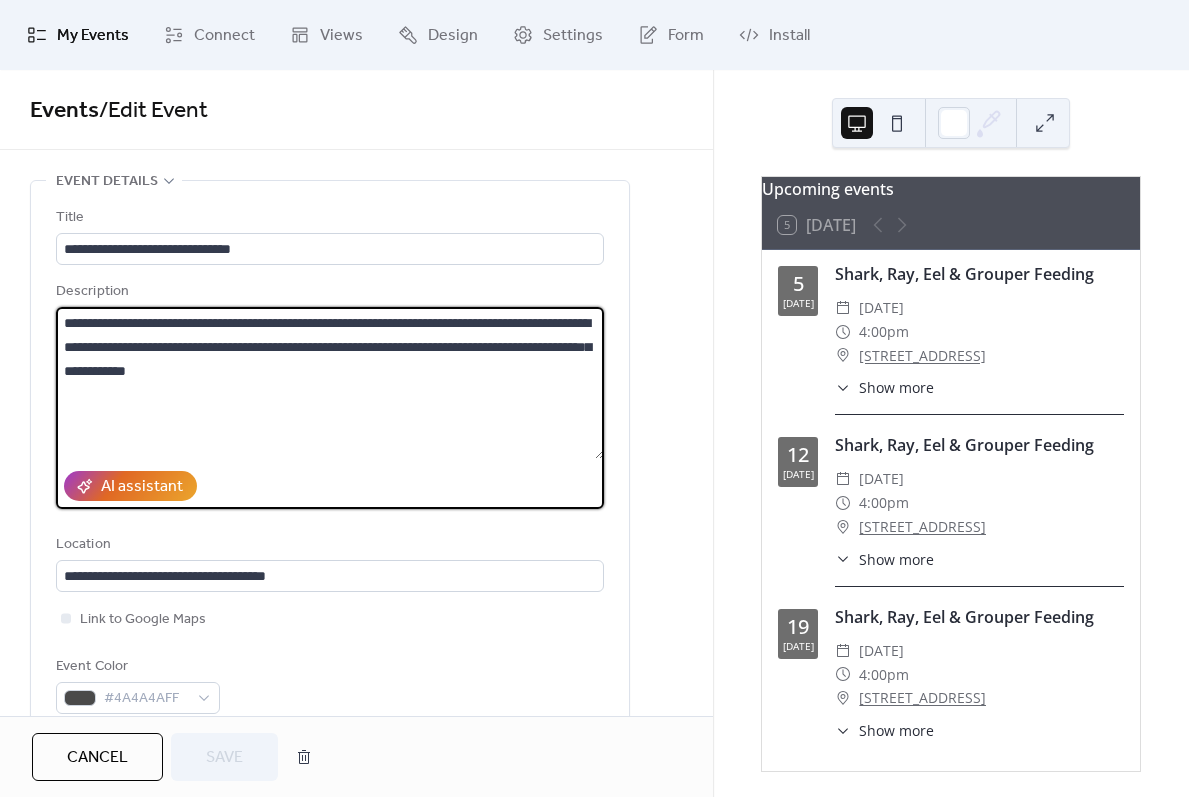 drag, startPoint x: 453, startPoint y: 390, endPoint x: 446, endPoint y: 398, distance: 10.630146 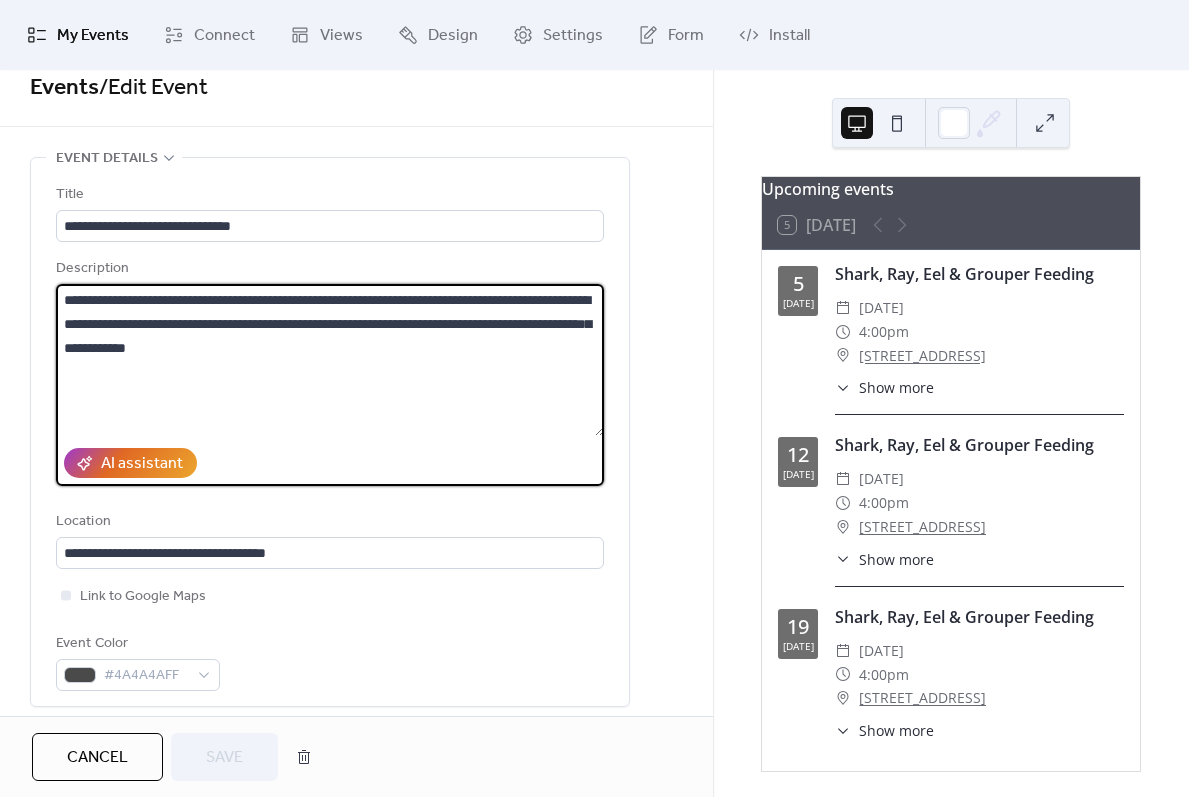 scroll, scrollTop: 0, scrollLeft: 0, axis: both 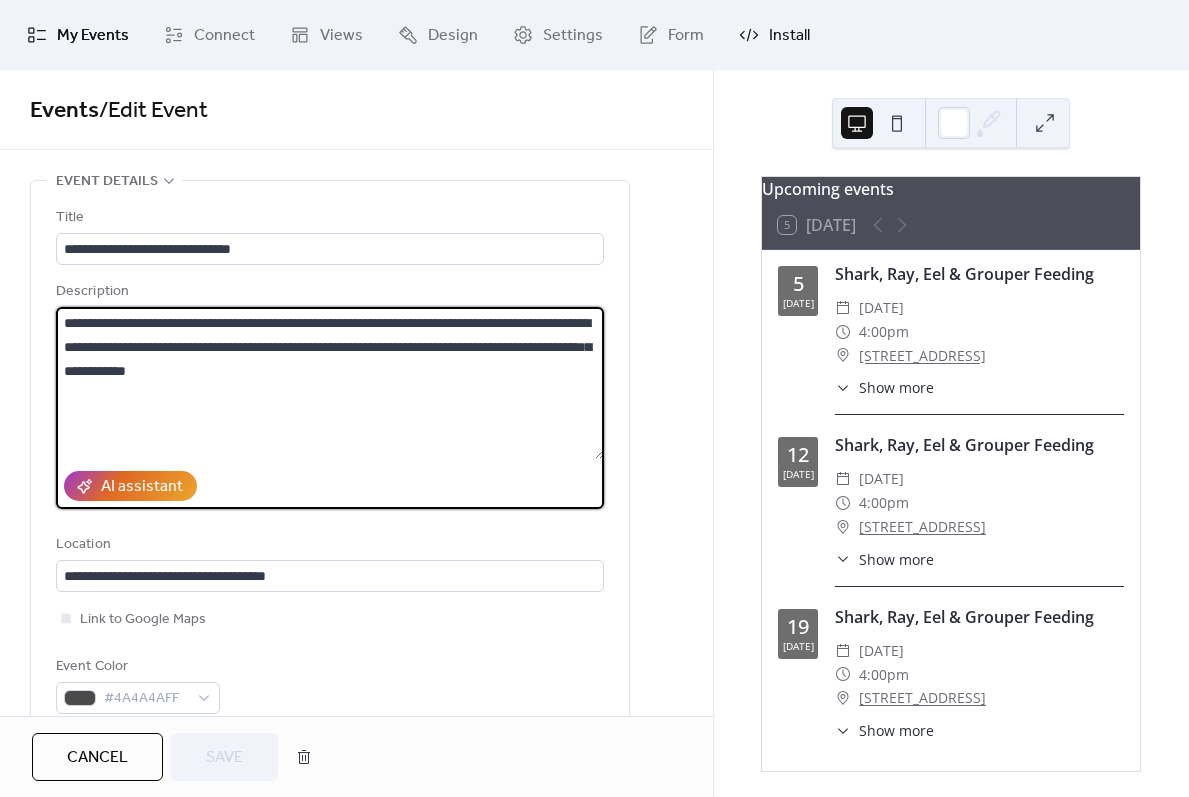 click on "Install" at bounding box center (789, 36) 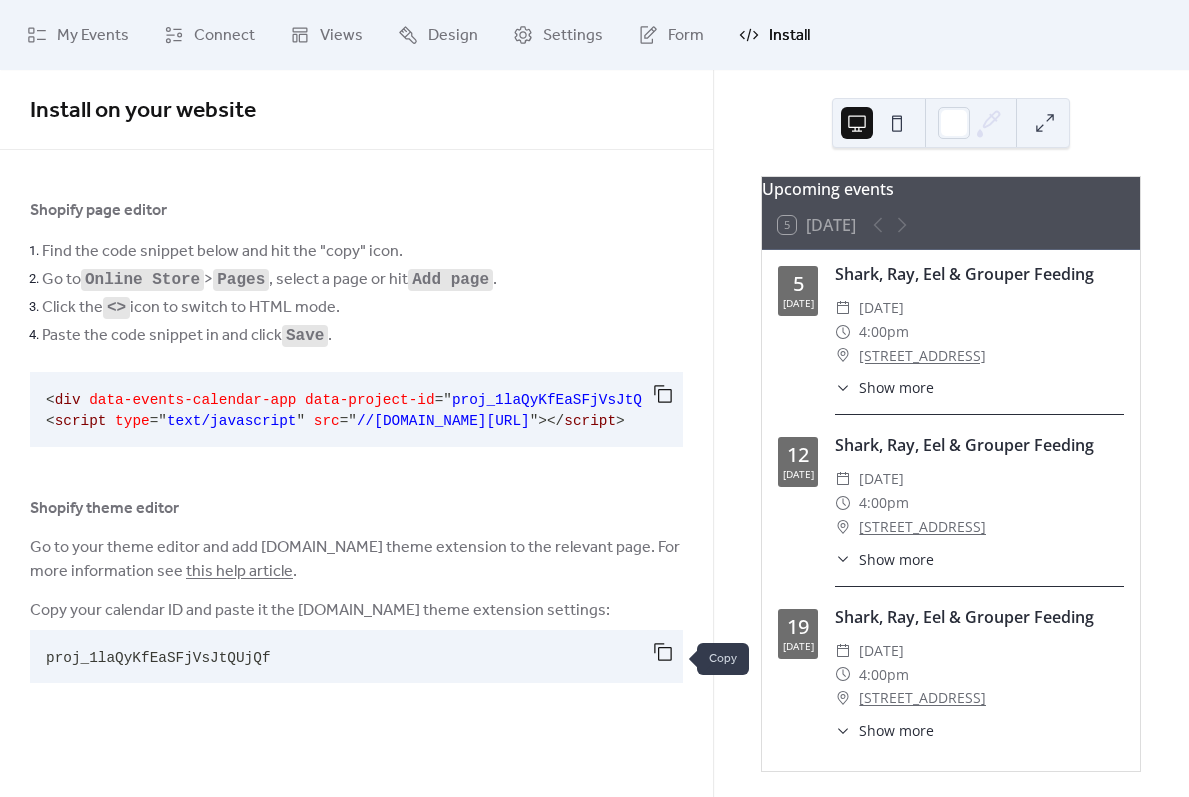 click at bounding box center [663, 652] 